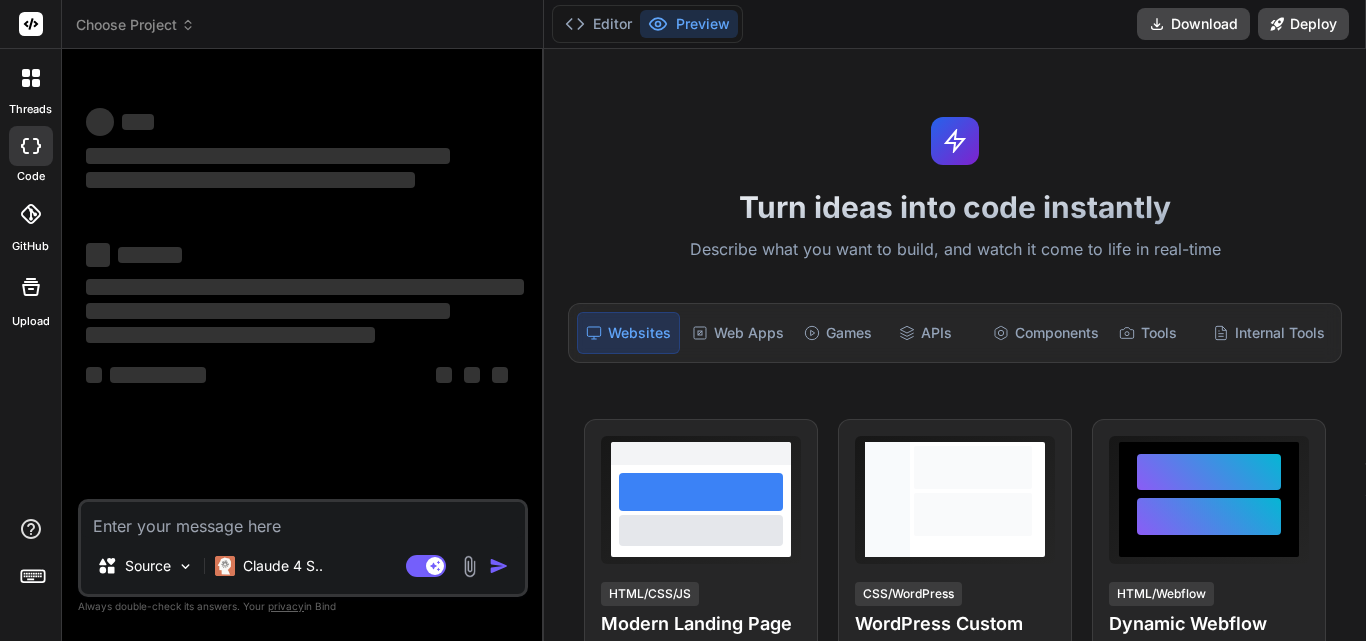 scroll, scrollTop: 0, scrollLeft: 0, axis: both 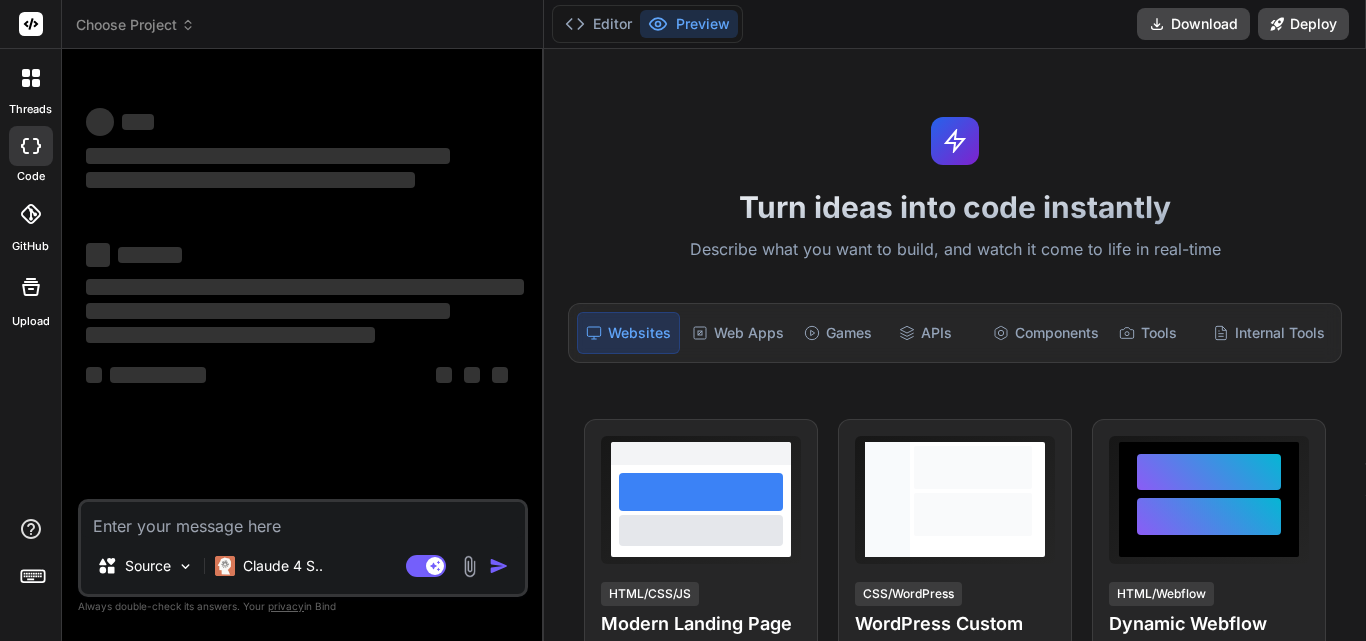 type on "x" 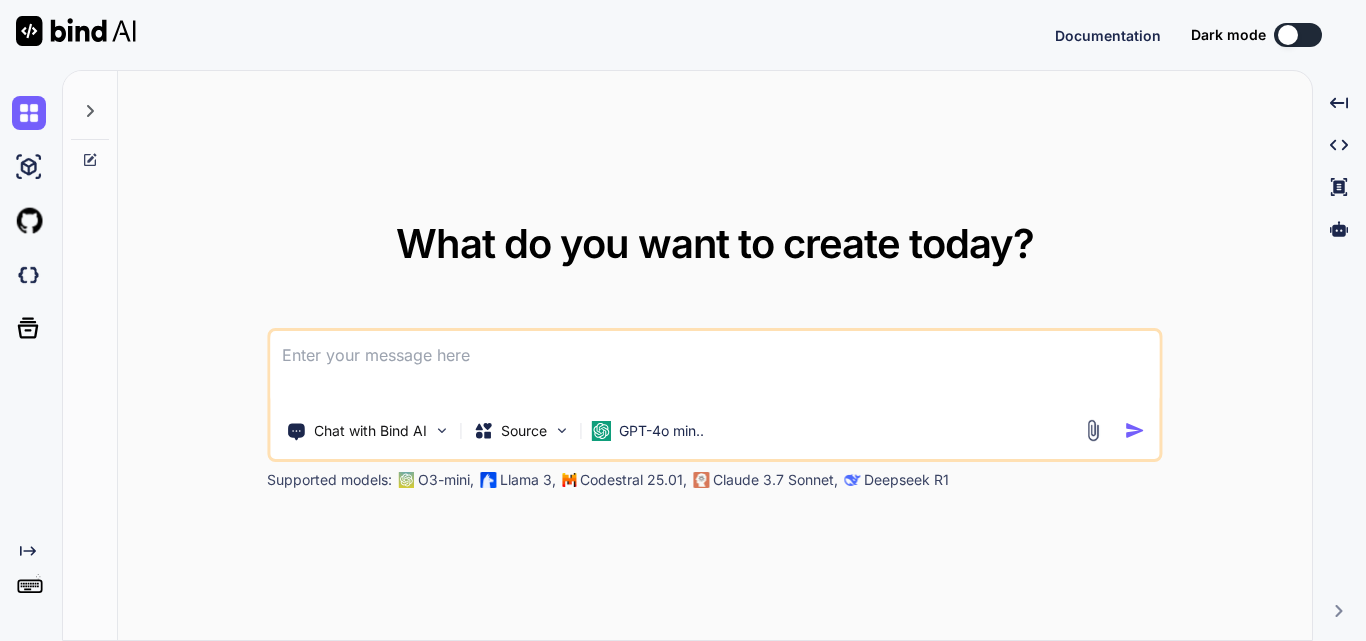scroll, scrollTop: 0, scrollLeft: 0, axis: both 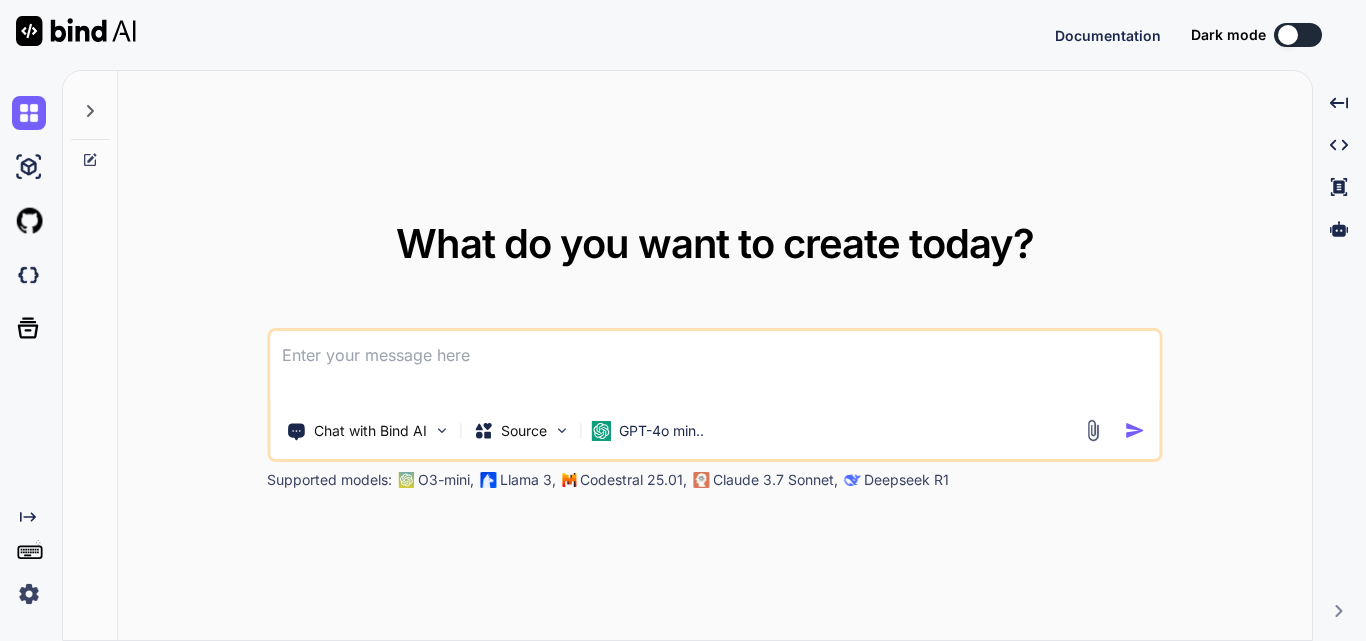 type on "x" 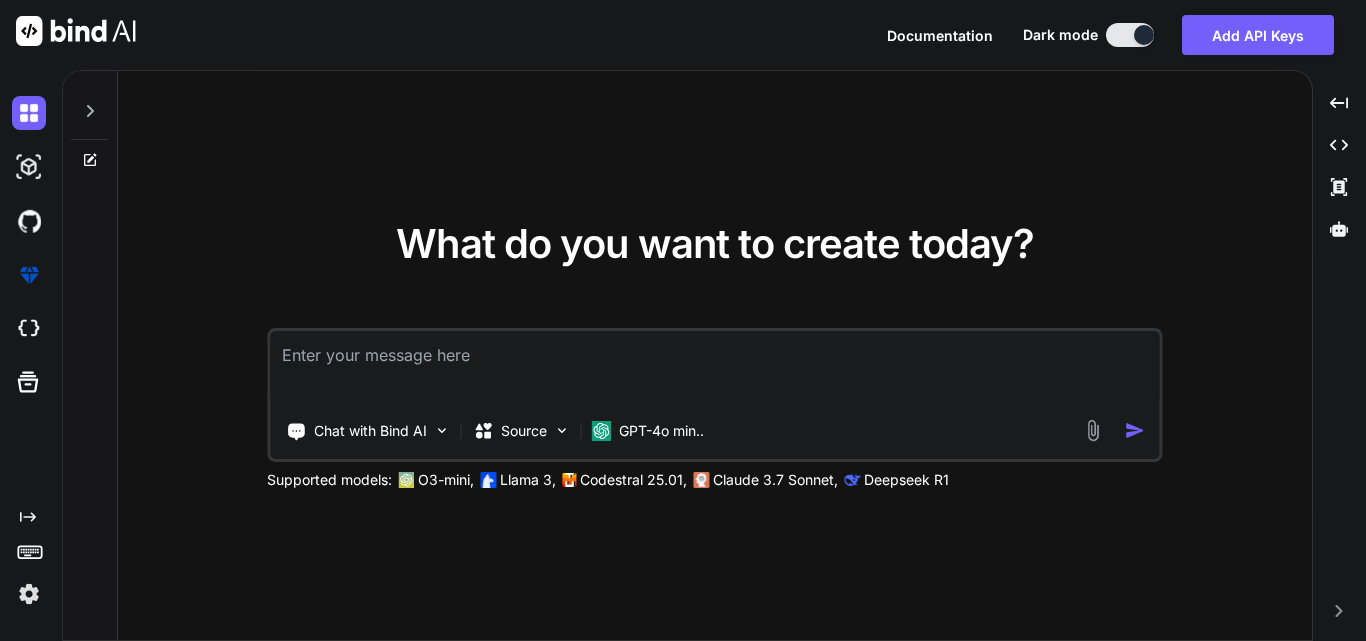 click at bounding box center [714, 368] 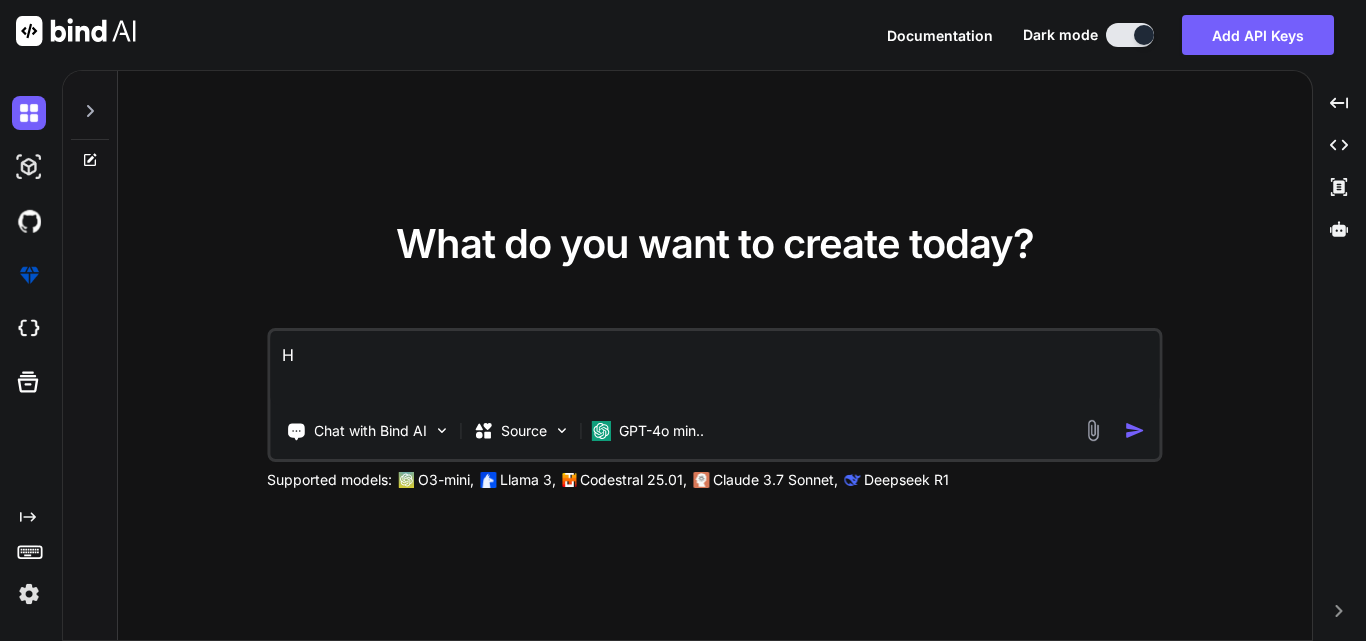 type on "He" 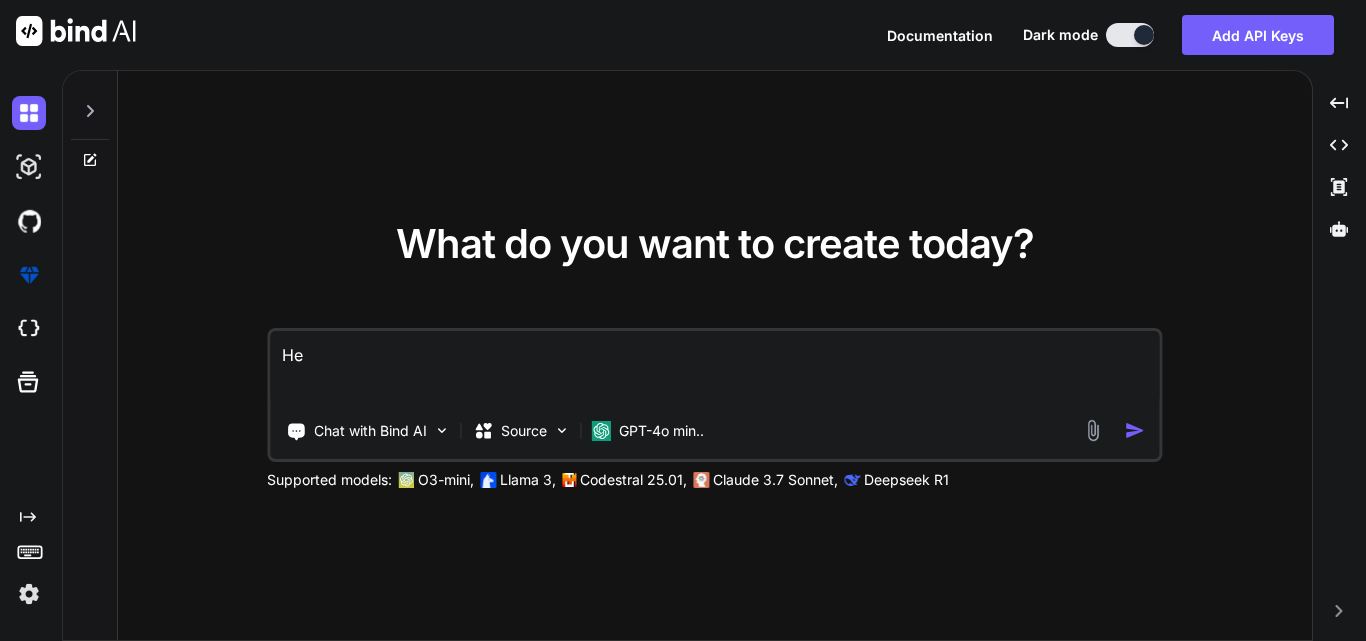 type on "Hel" 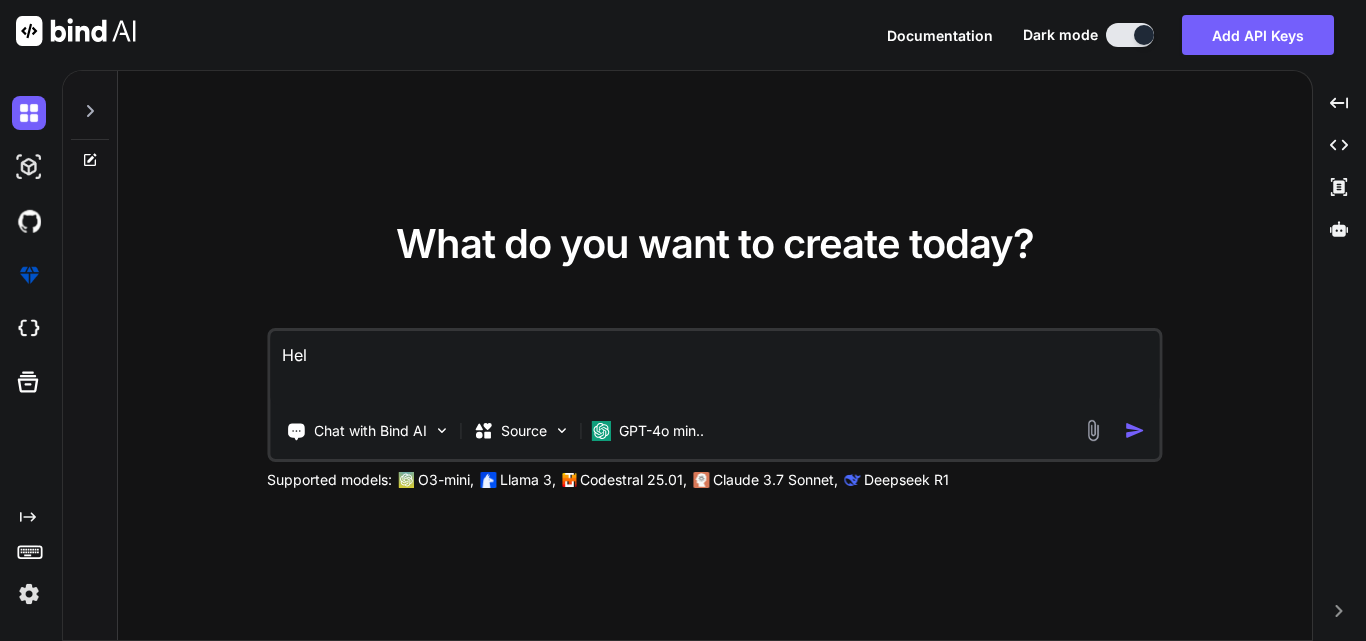 type on "Hell" 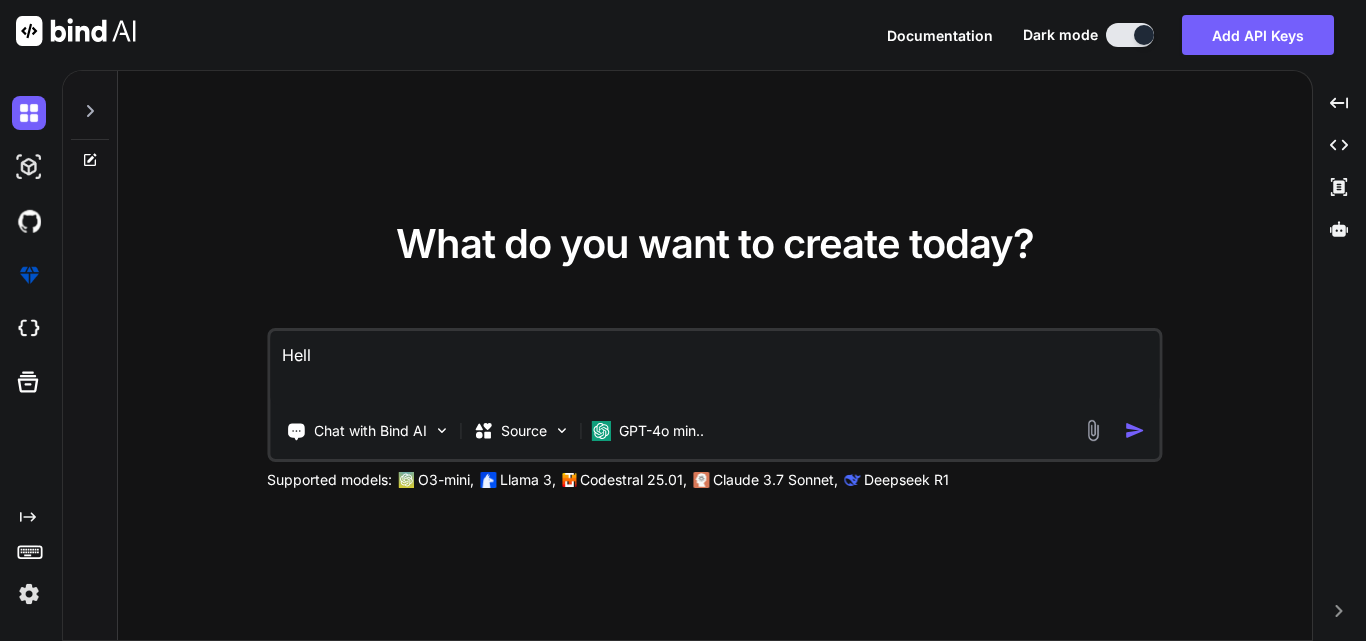 type on "Hello" 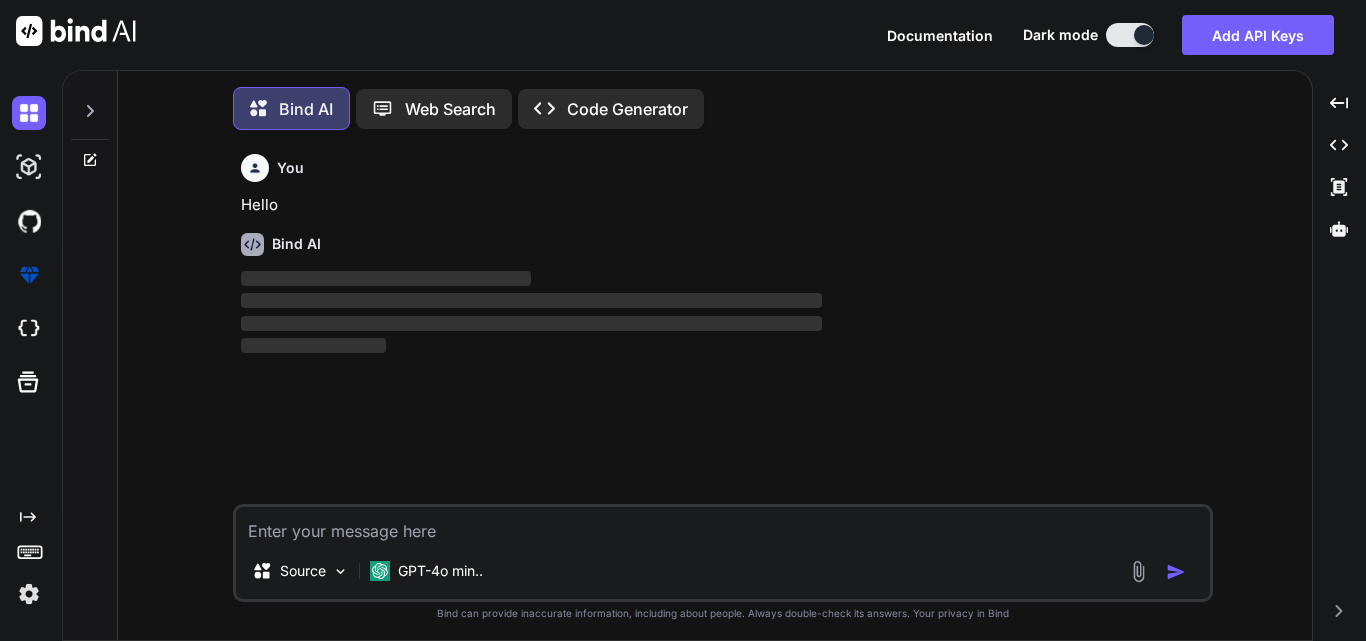 scroll, scrollTop: 10, scrollLeft: 0, axis: vertical 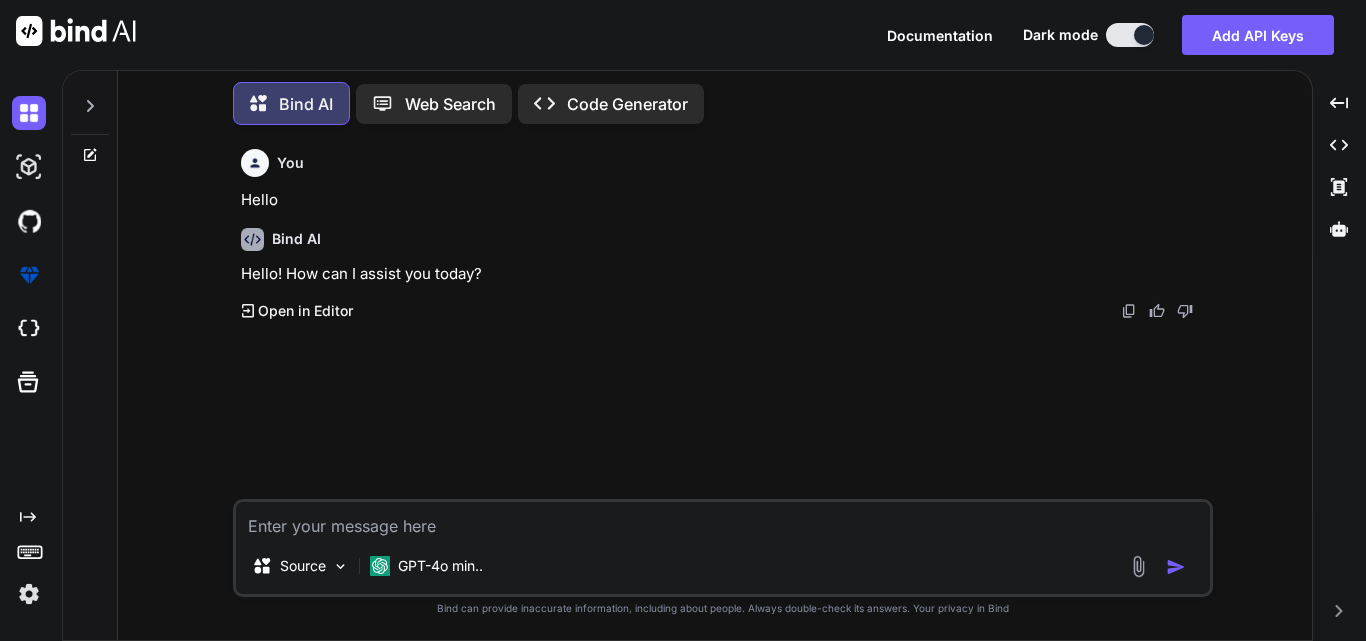 click at bounding box center [723, 520] 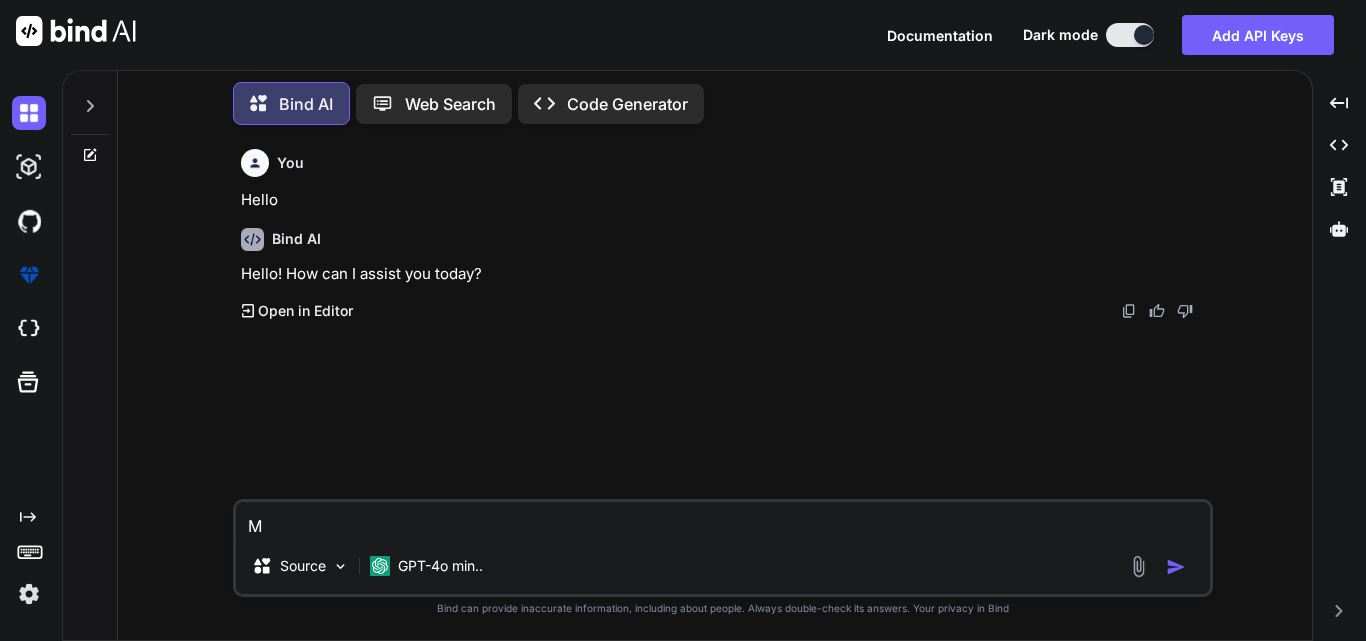 type on "x" 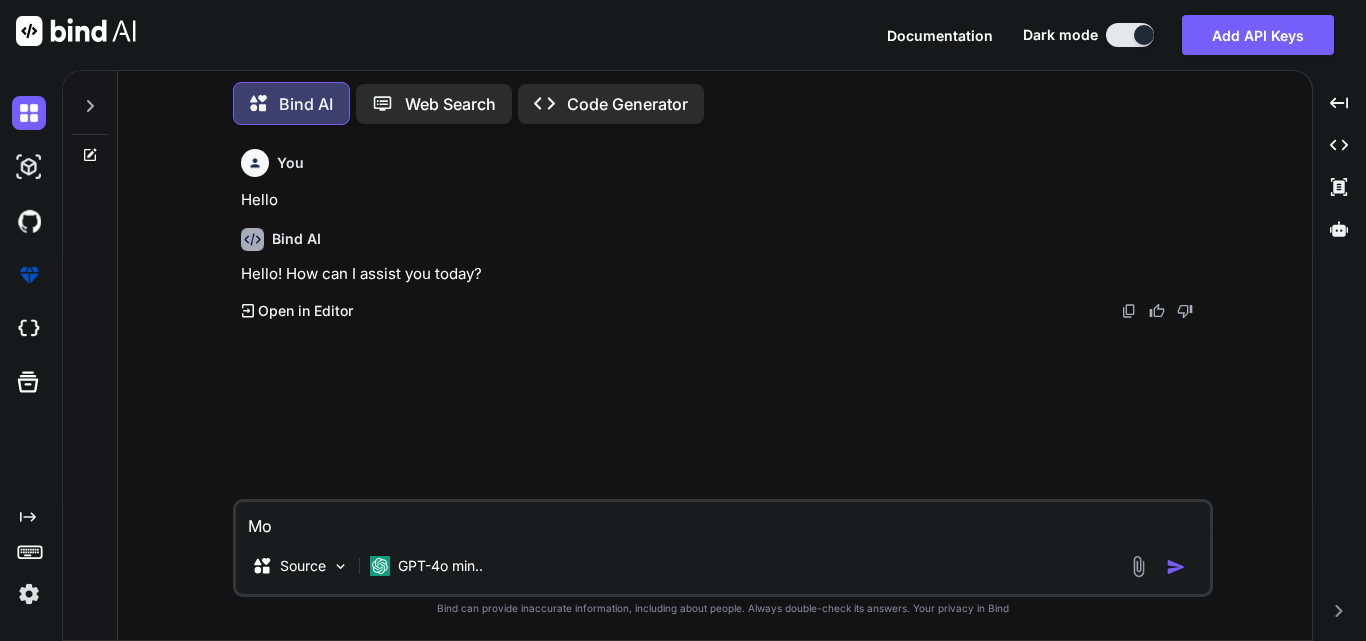 type on "x" 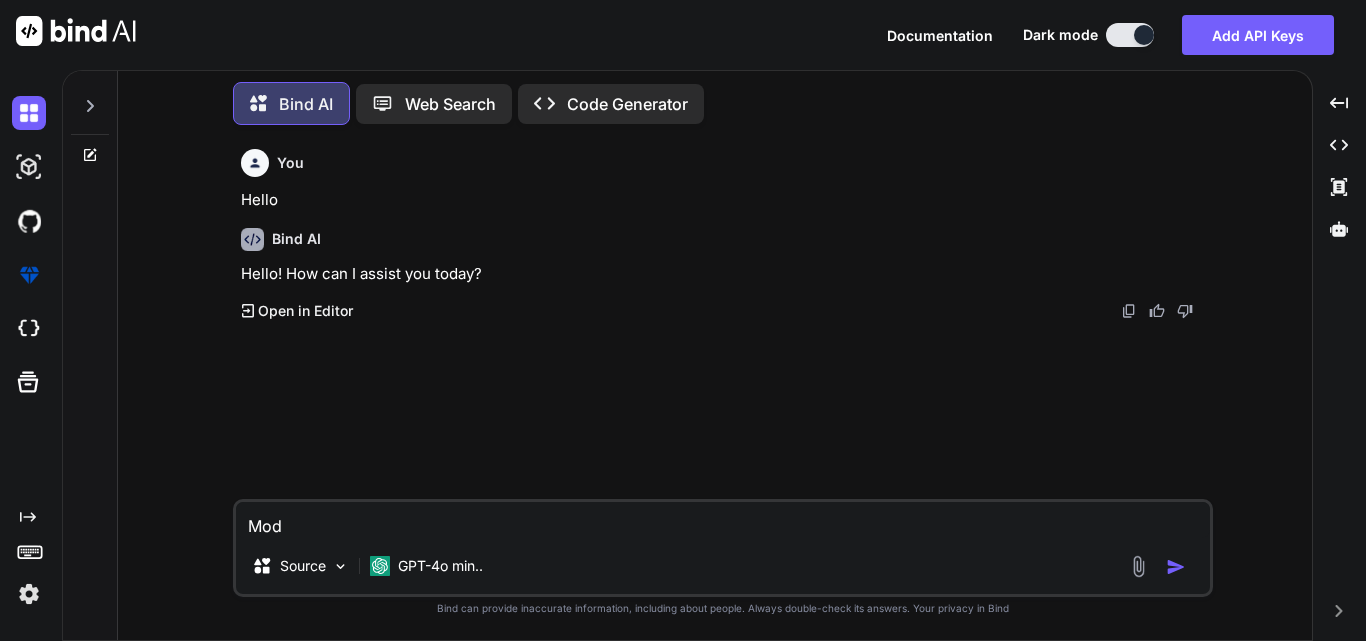 type on "x" 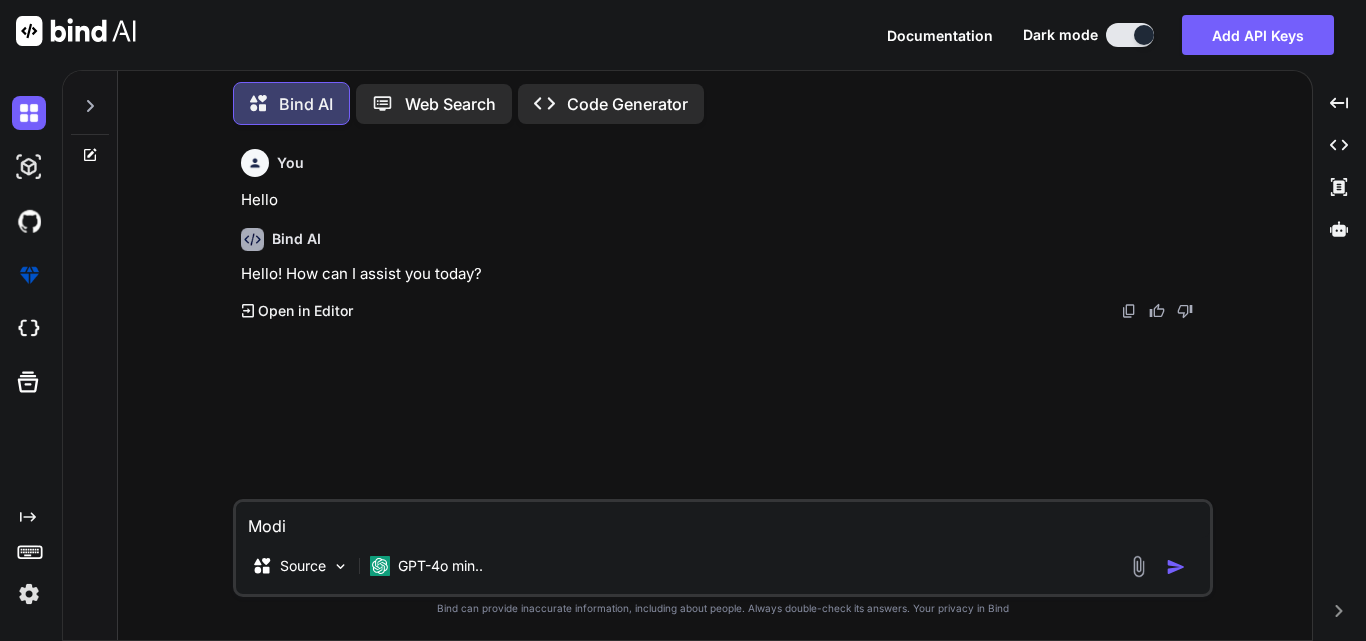 type on "x" 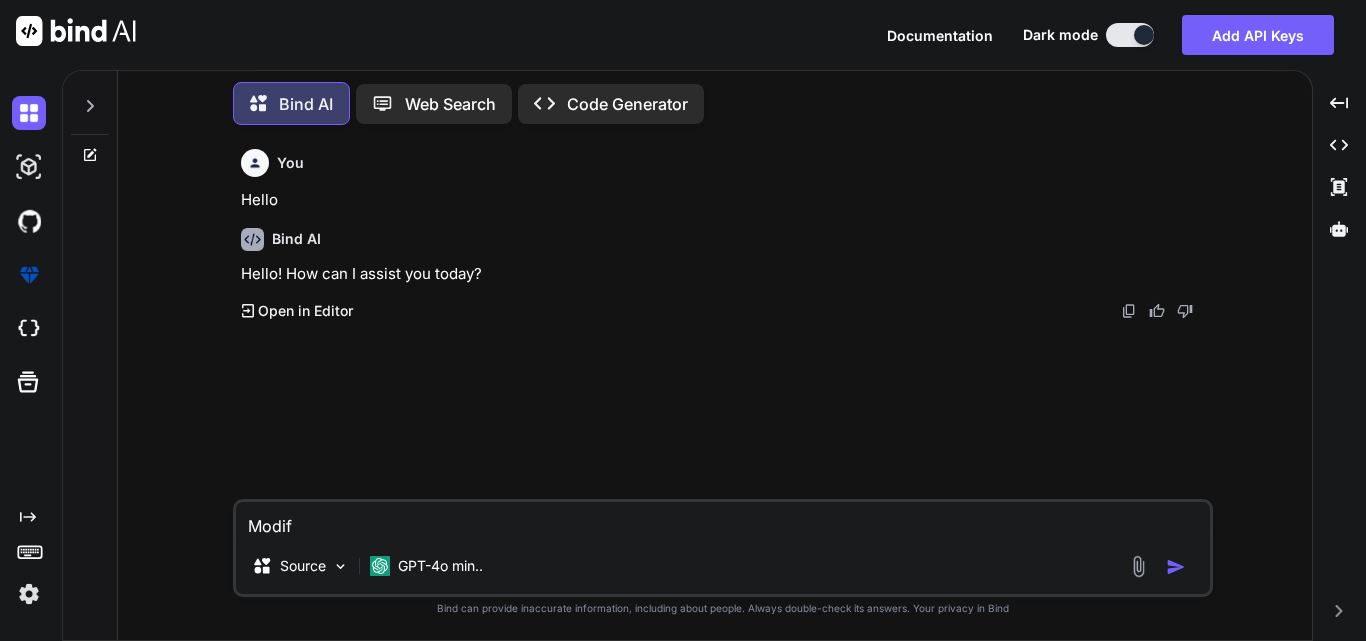 type on "x" 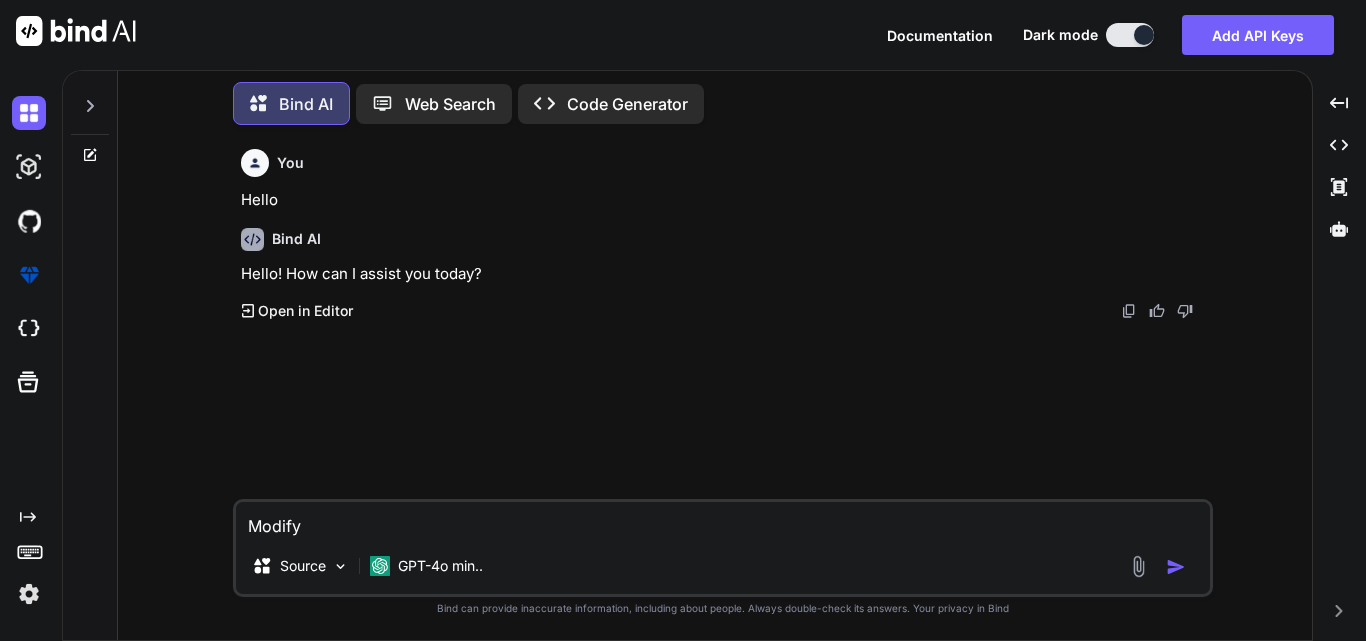 type on "x" 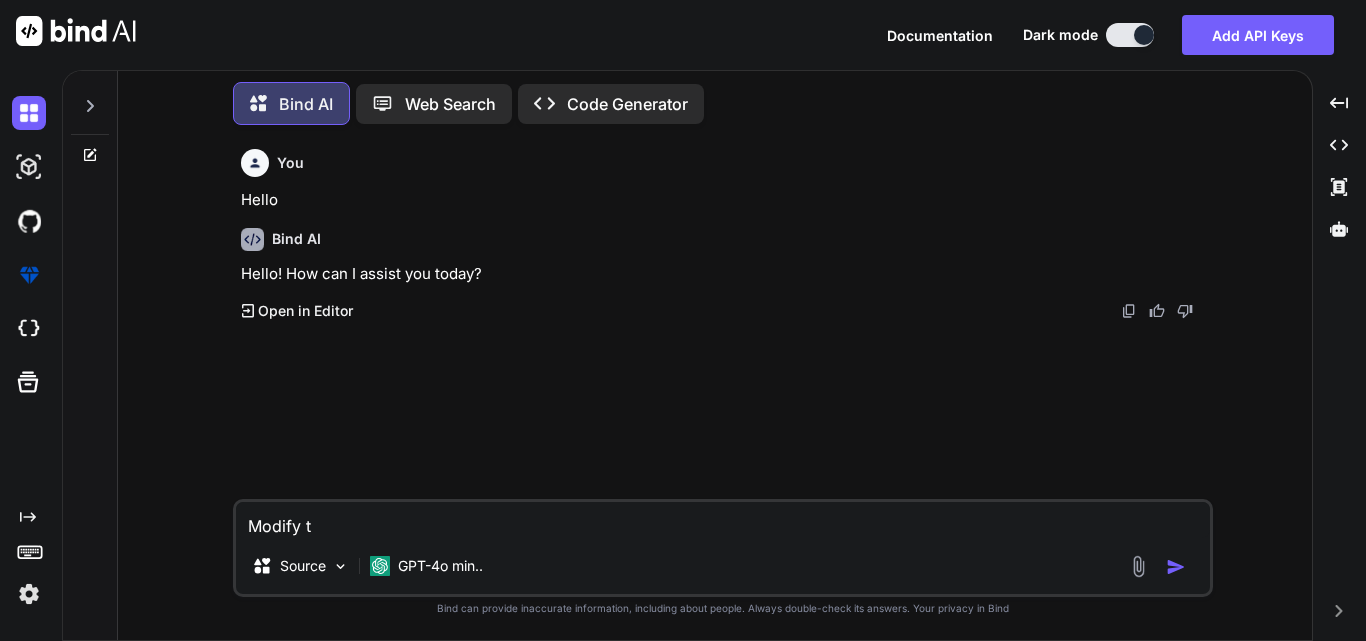 type on "x" 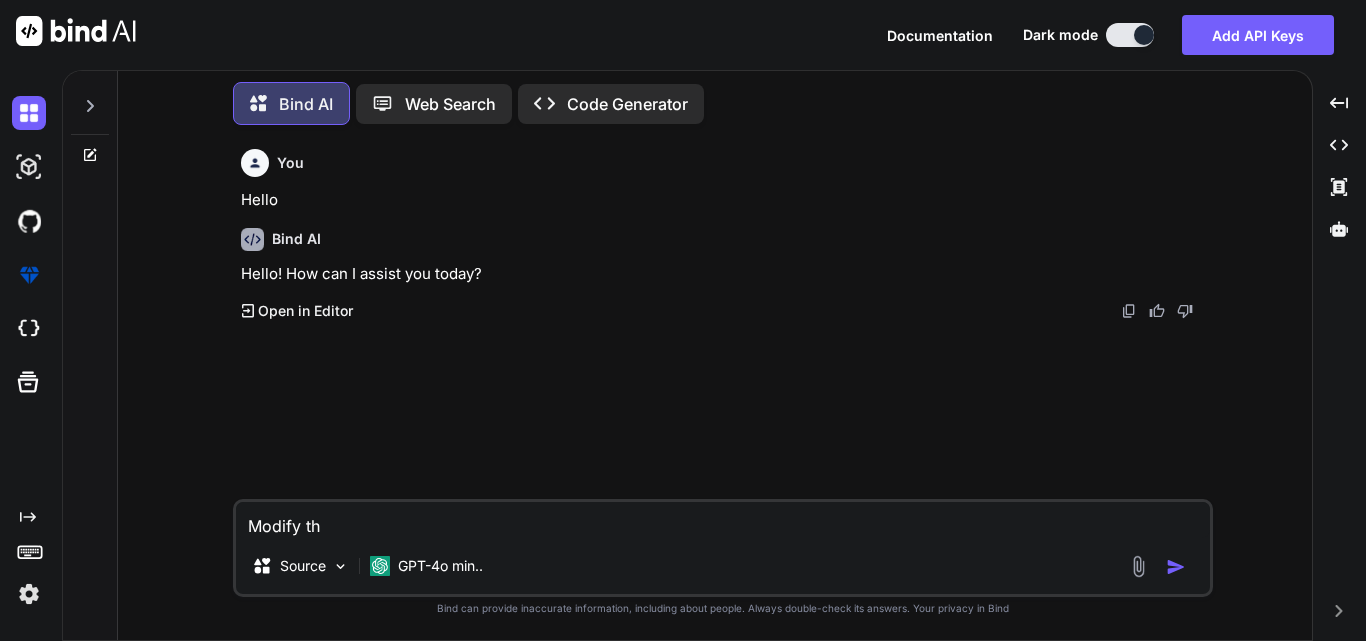type on "x" 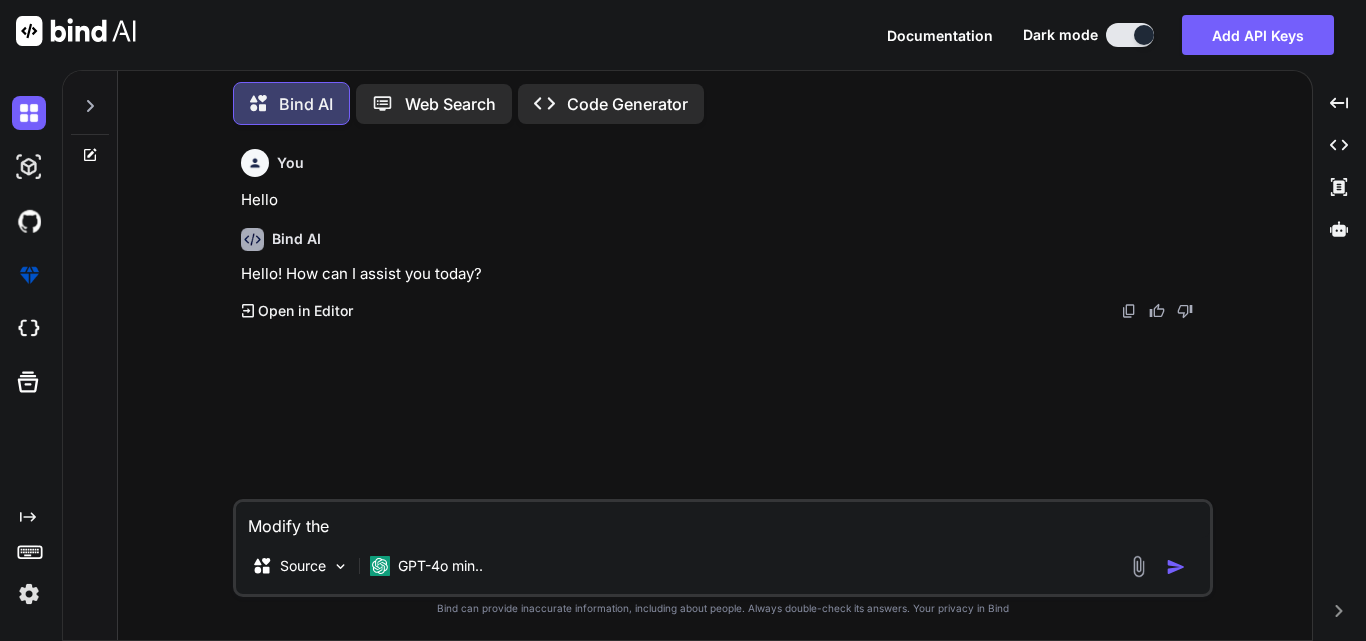 type on "x" 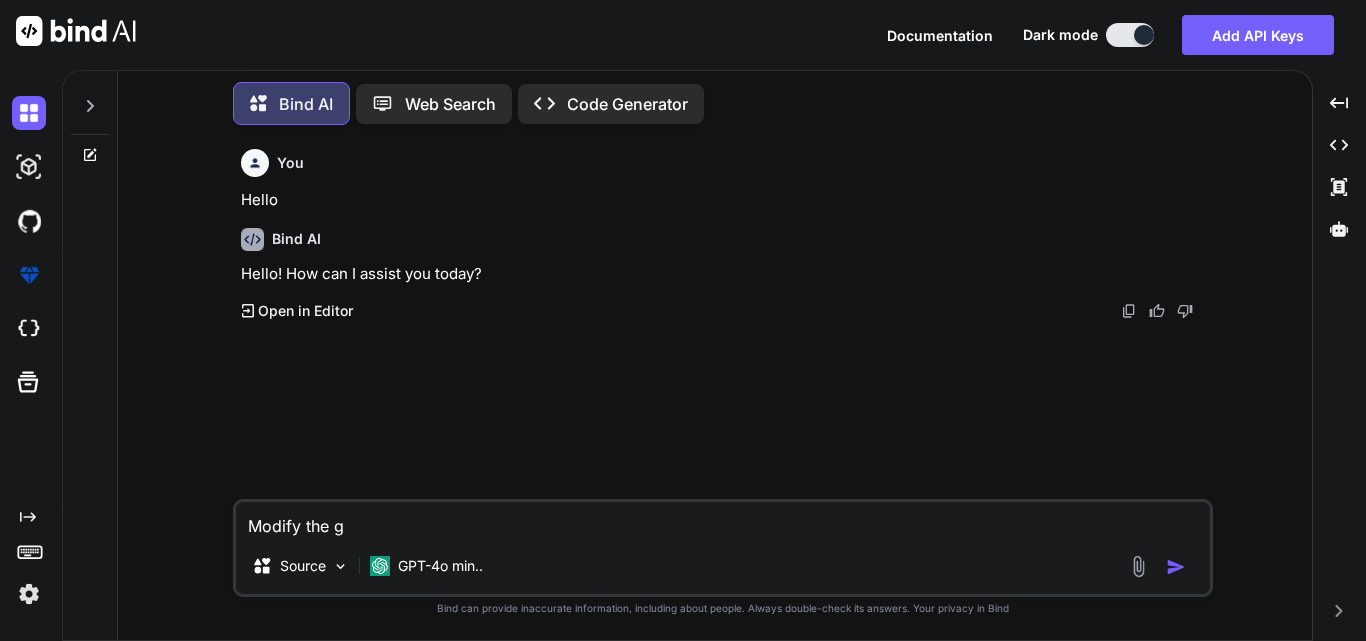 type on "x" 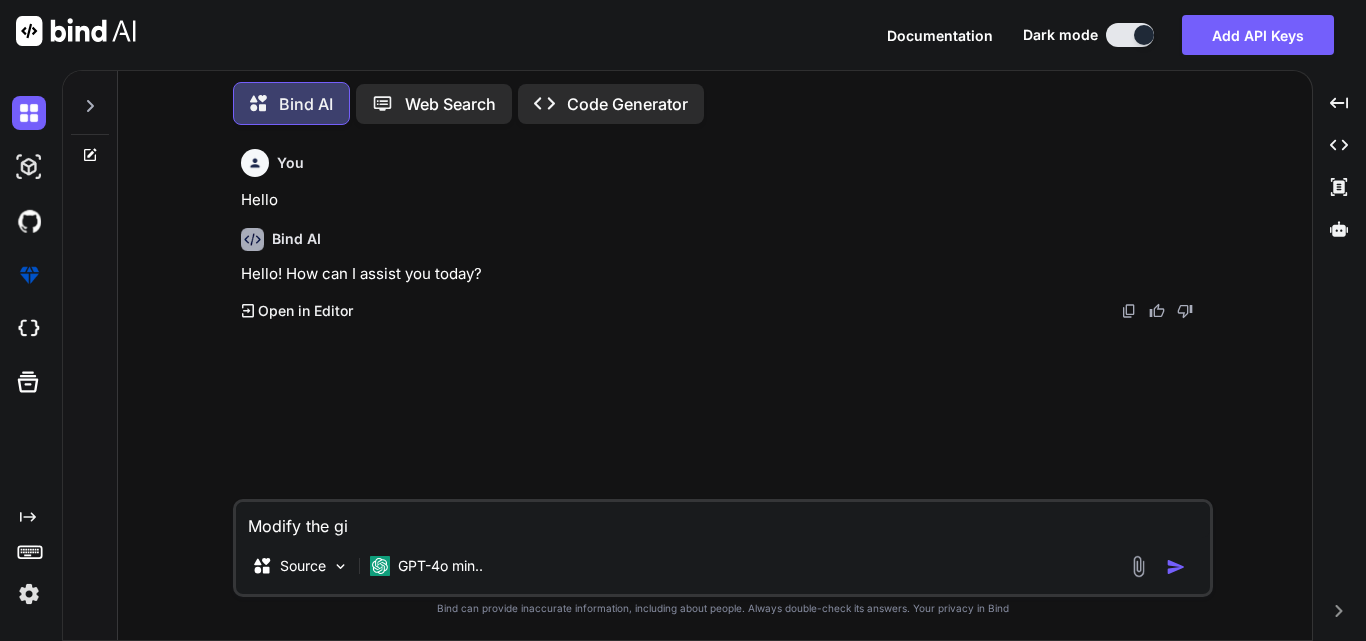 type on "x" 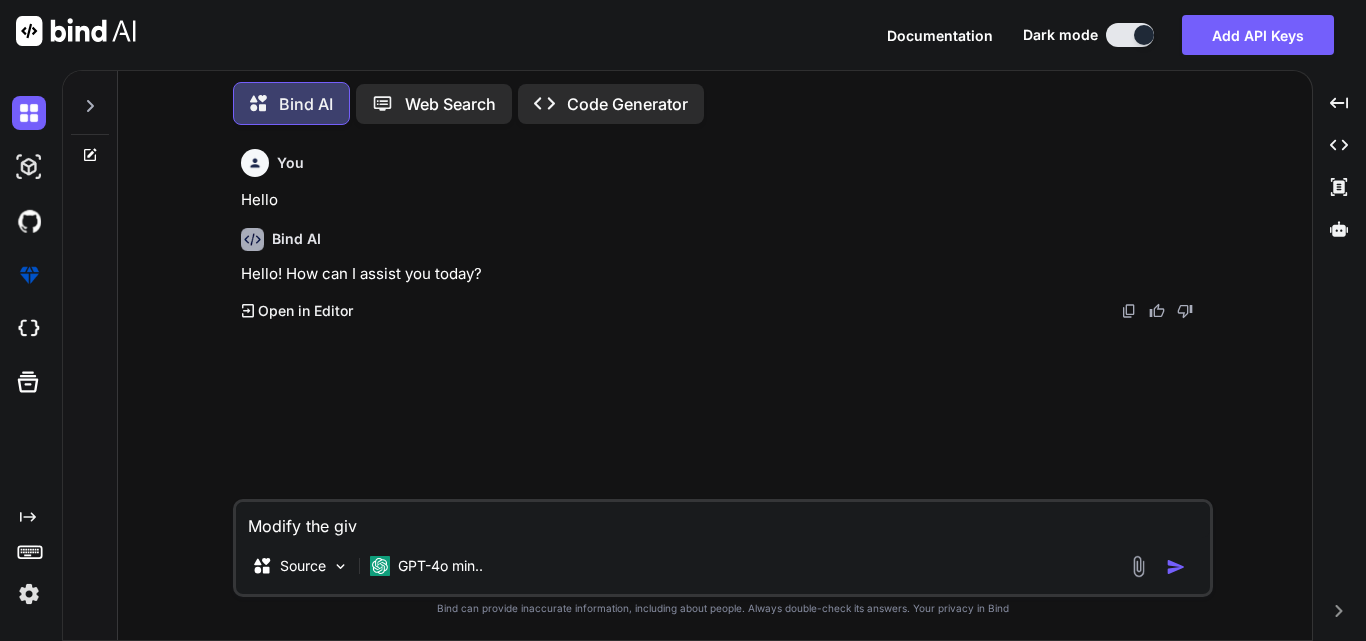 type on "x" 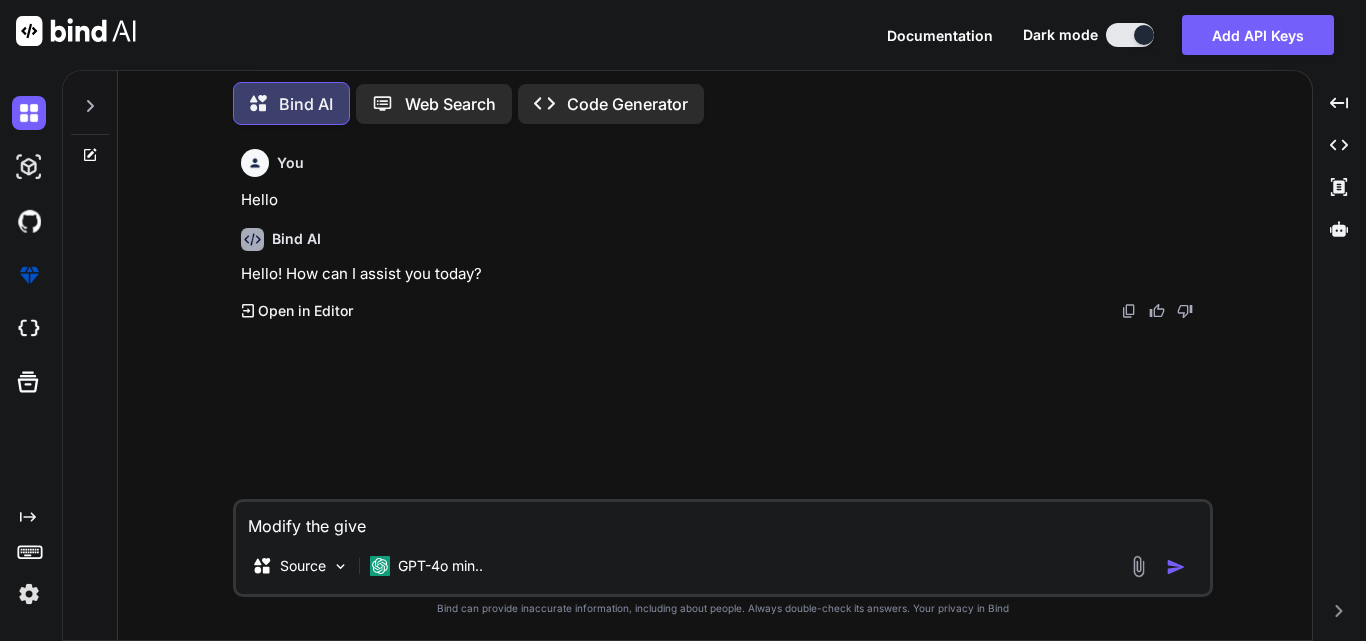type on "x" 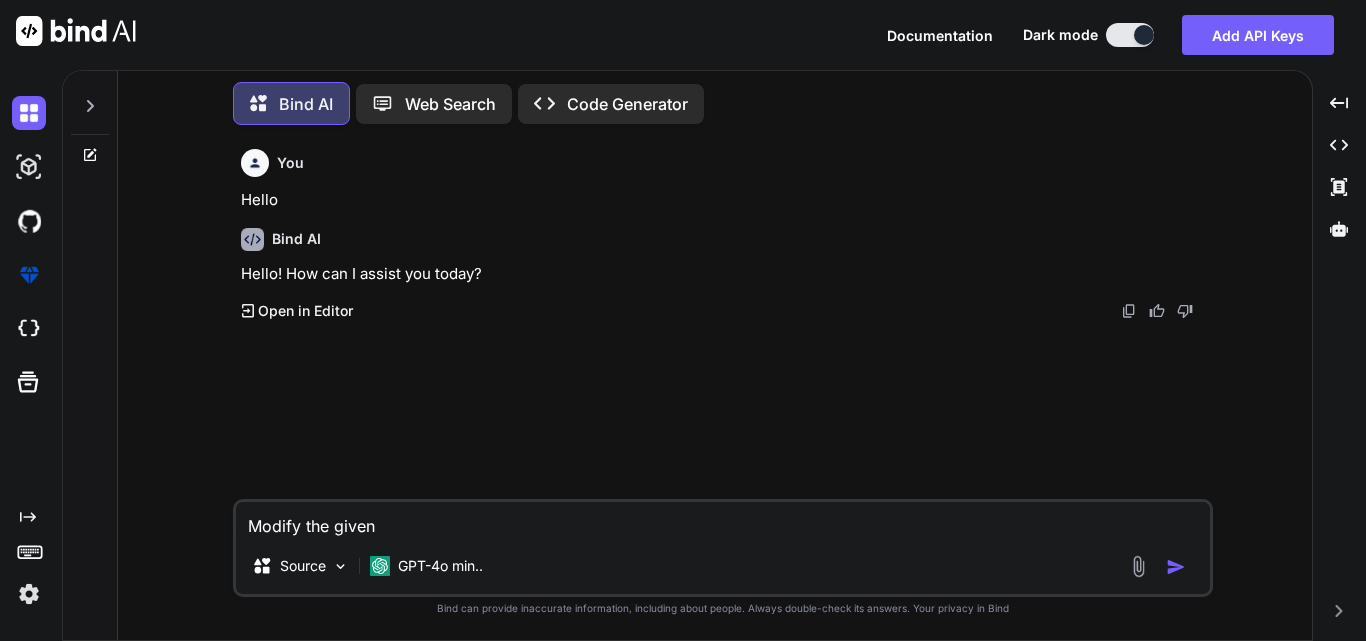 type on "x" 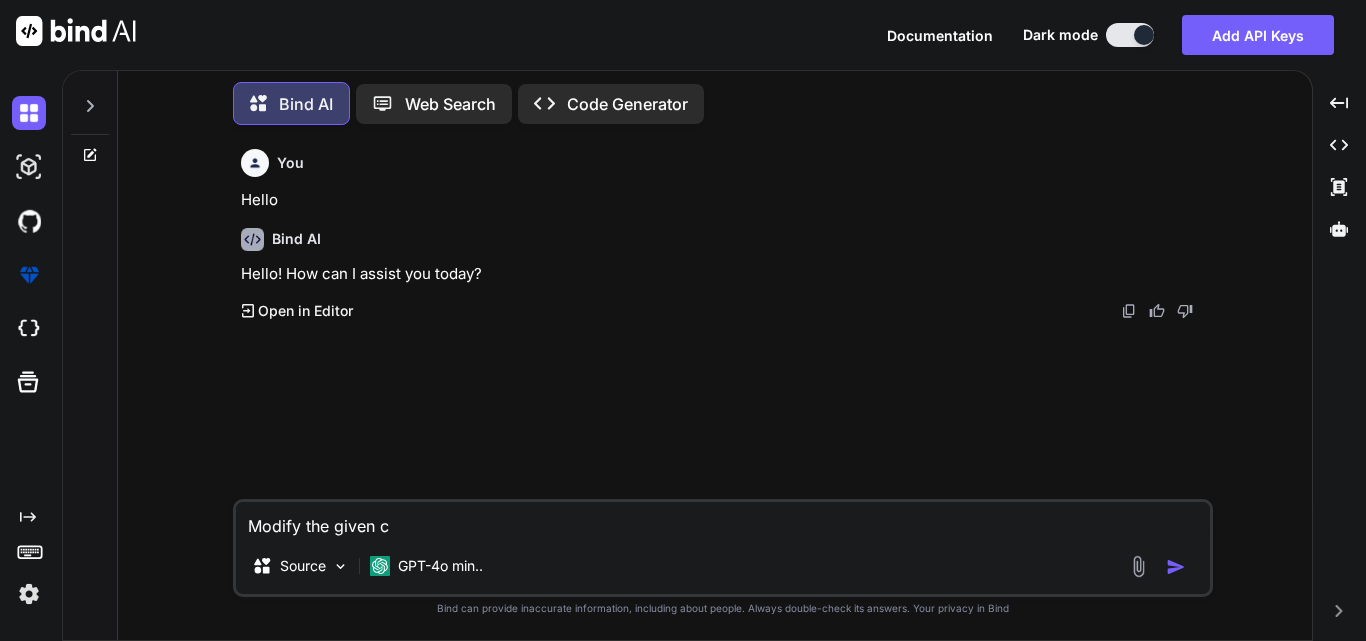 type on "x" 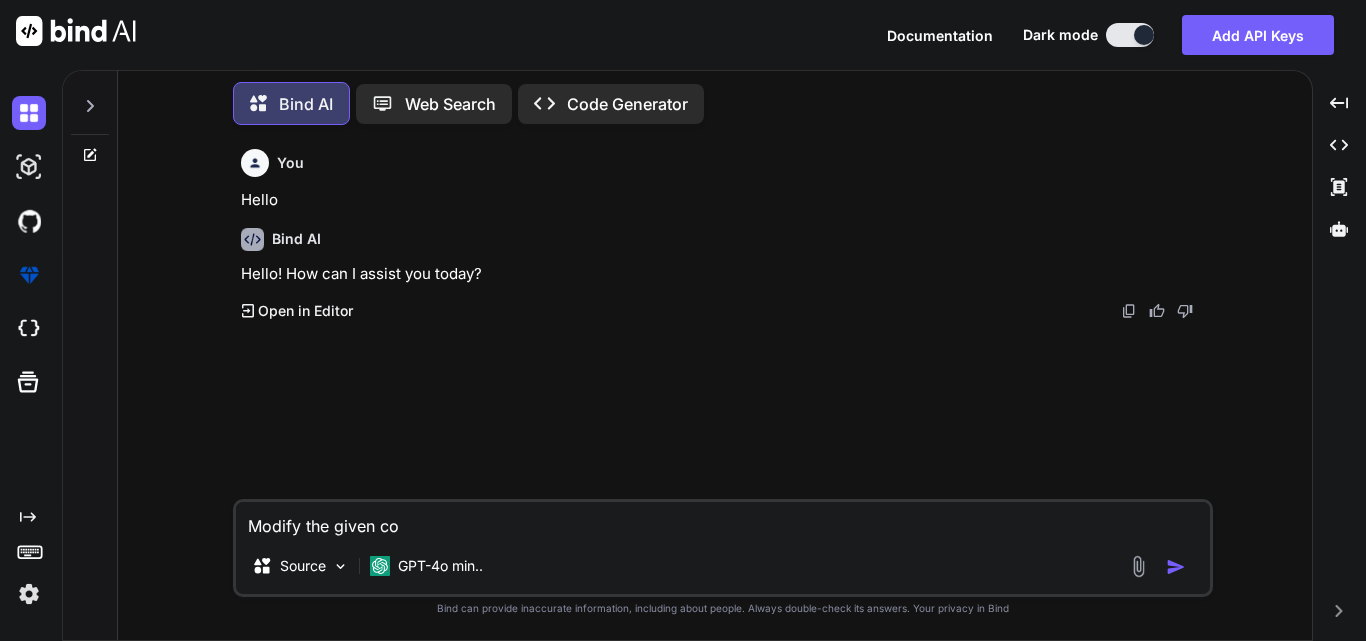 type on "x" 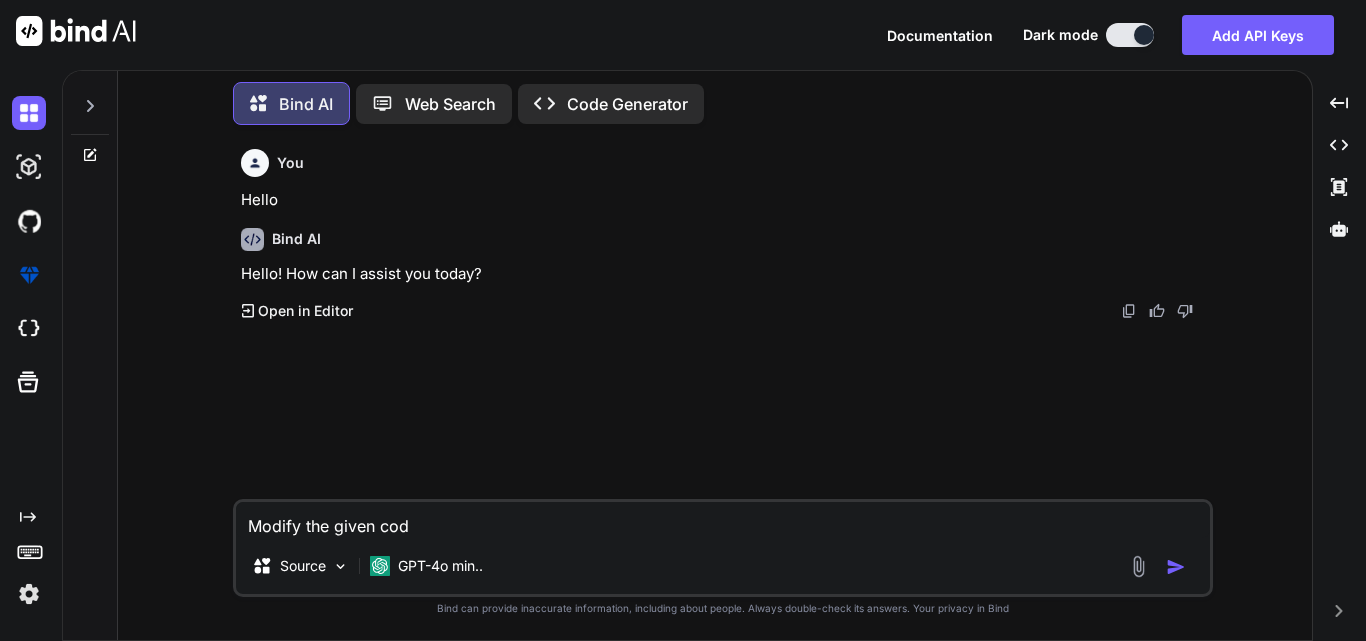 type on "x" 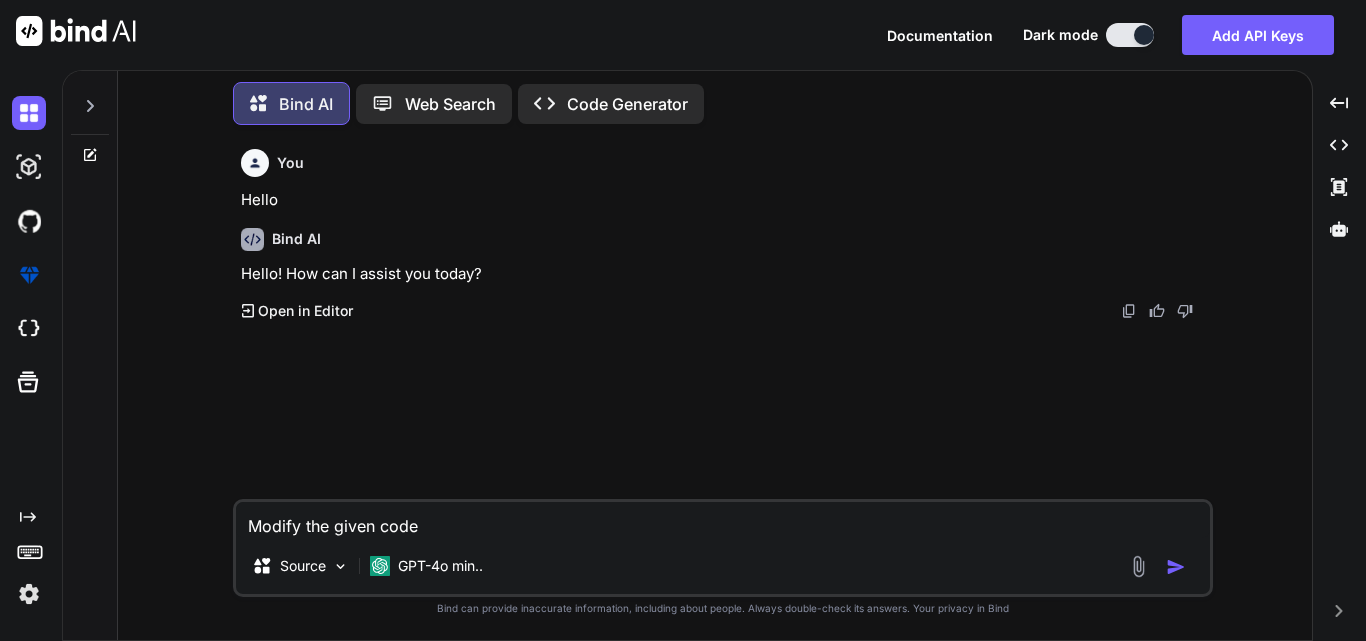 type on "x" 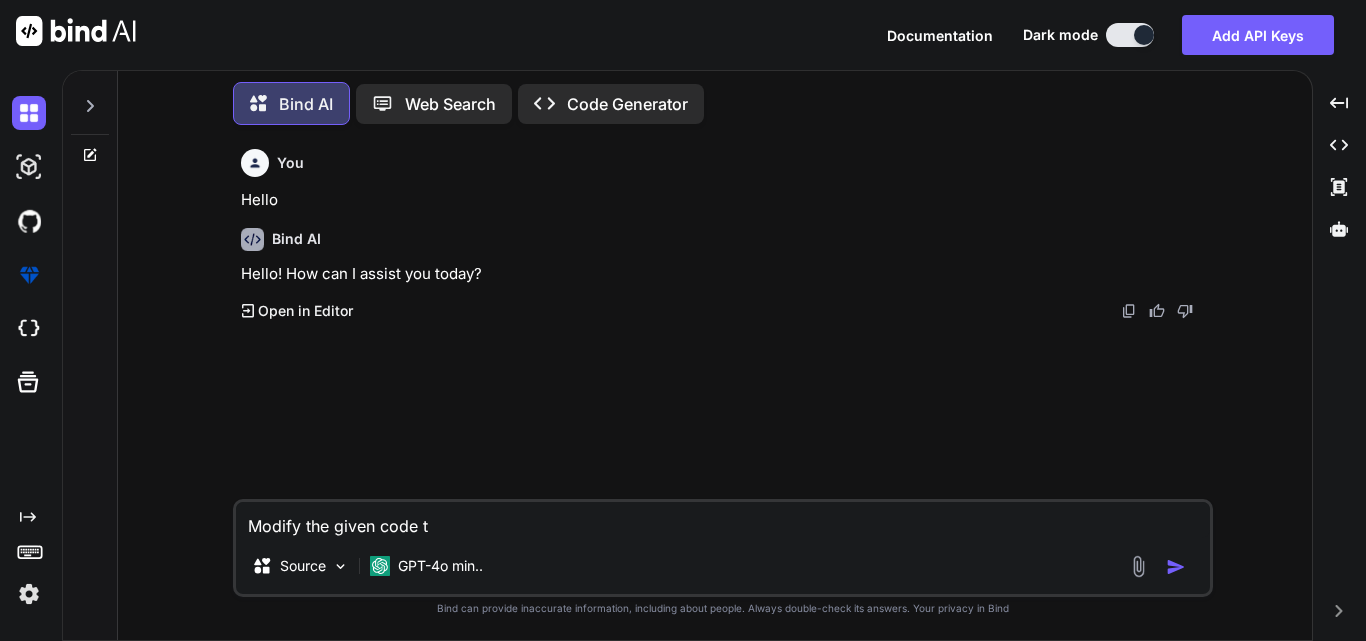 type on "x" 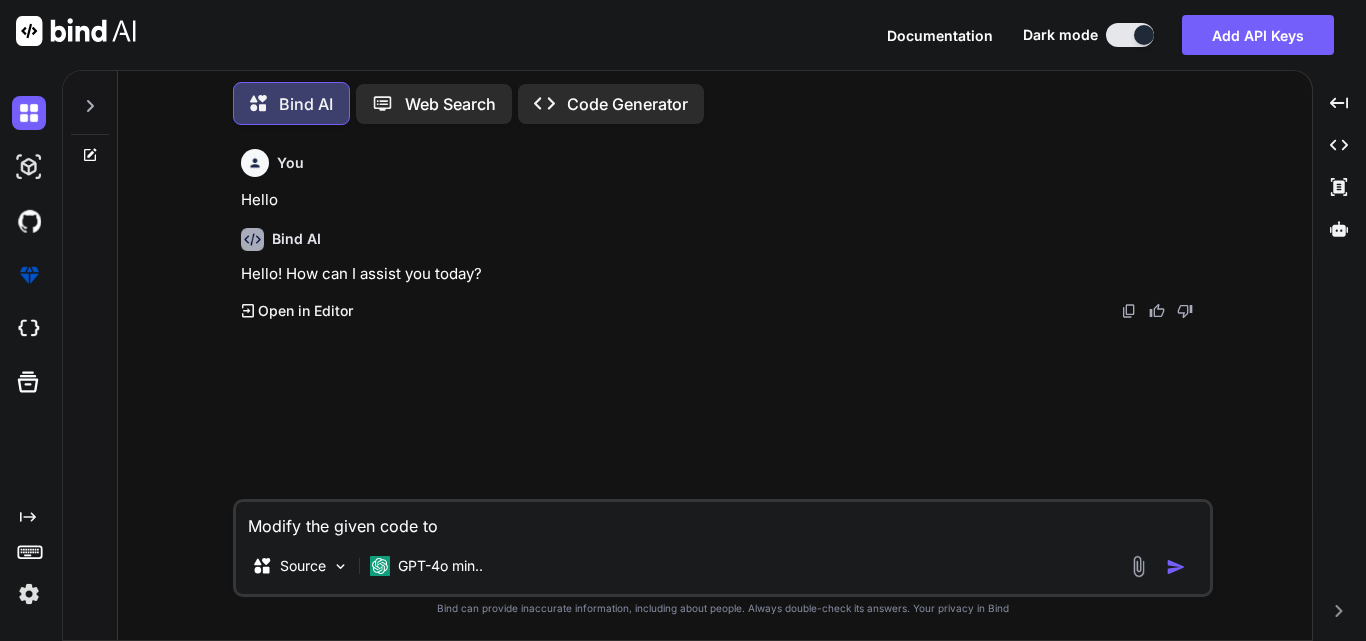 type on "x" 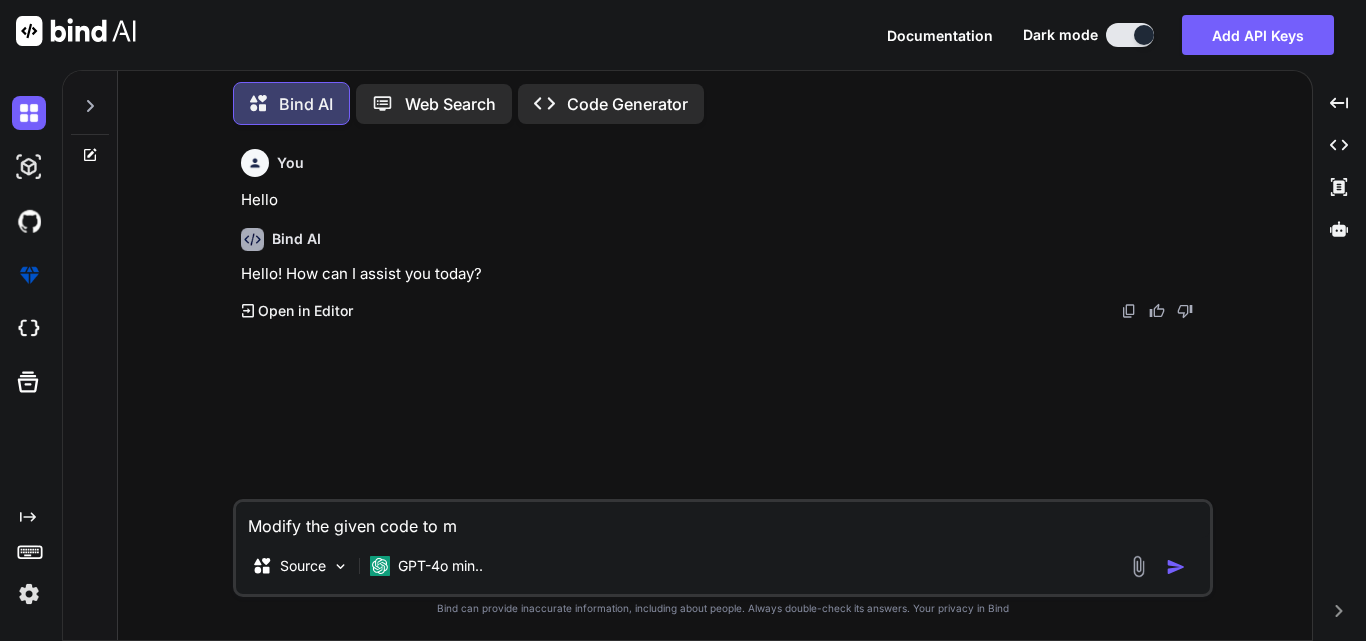 type on "x" 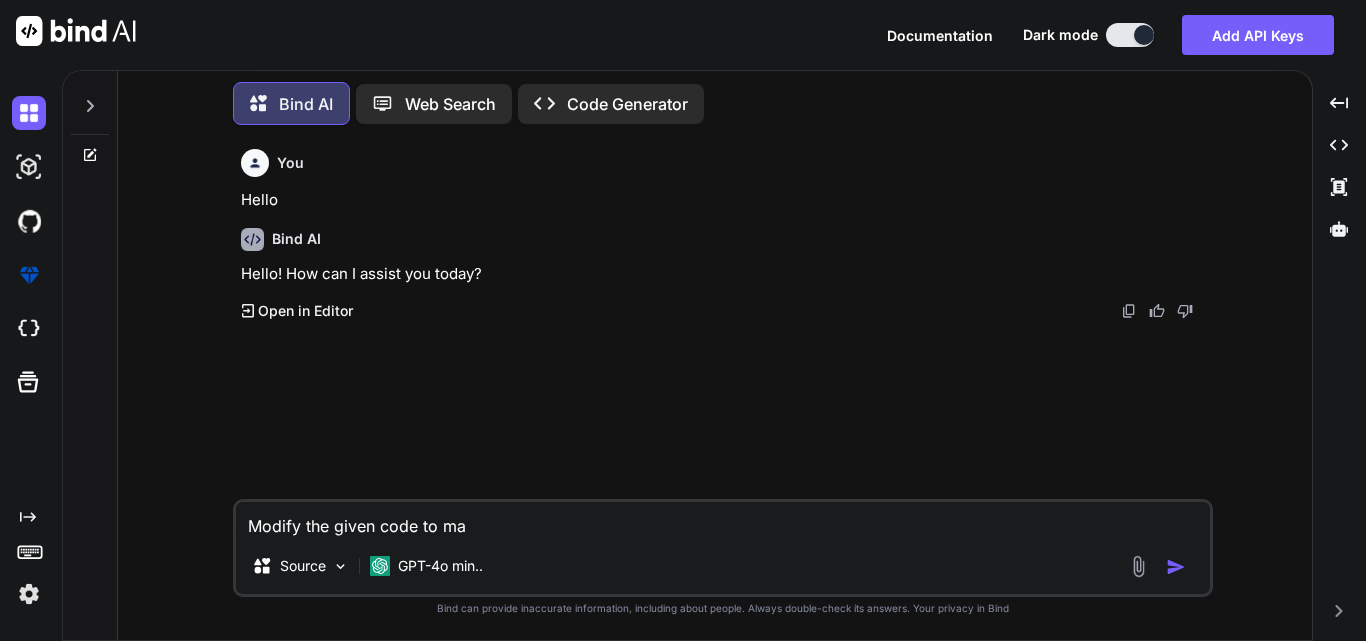 type on "x" 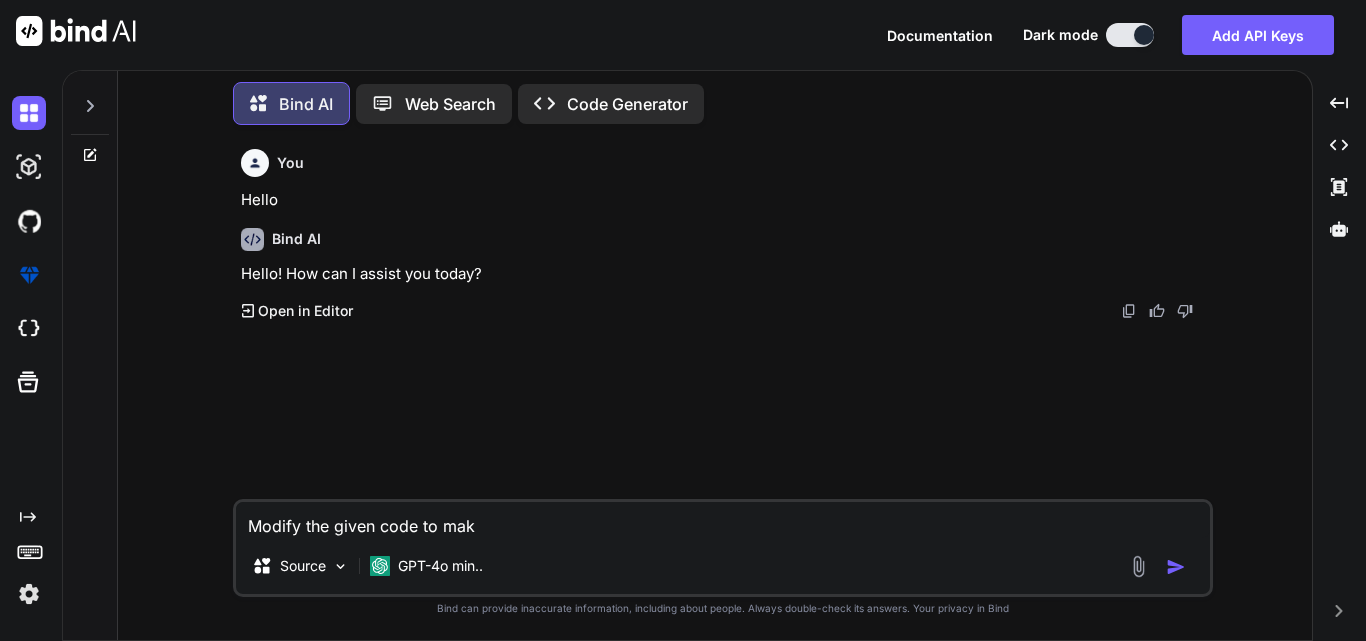 type on "x" 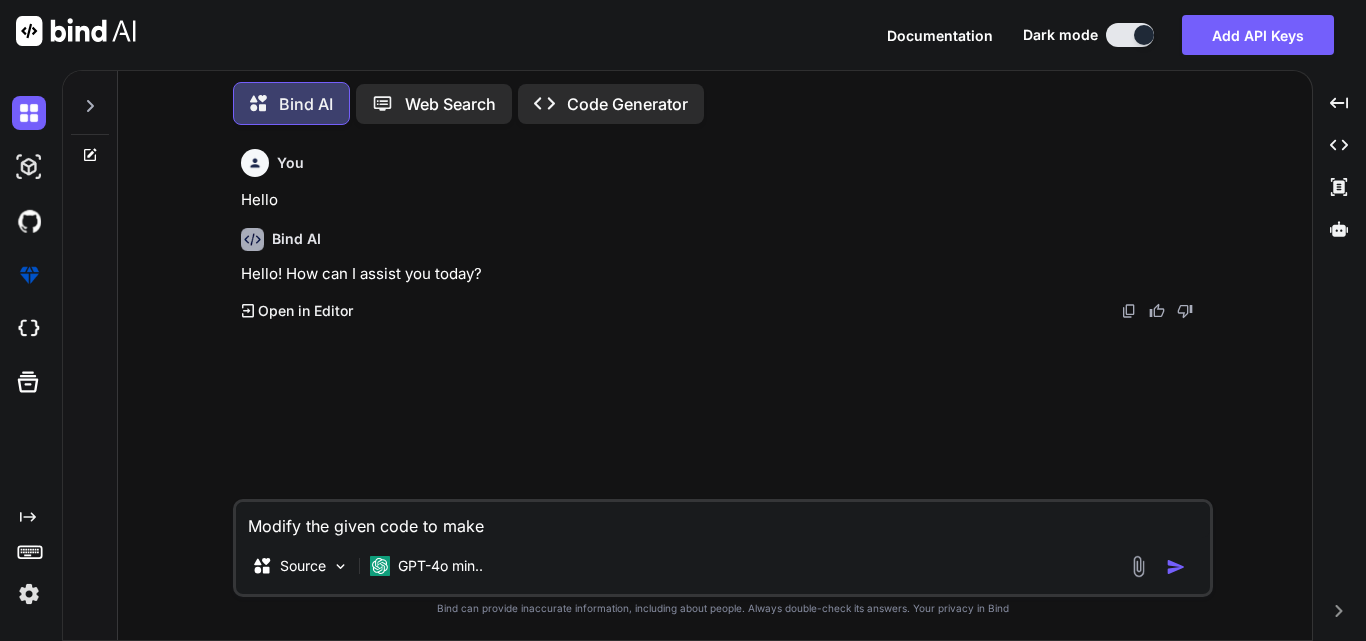type on "x" 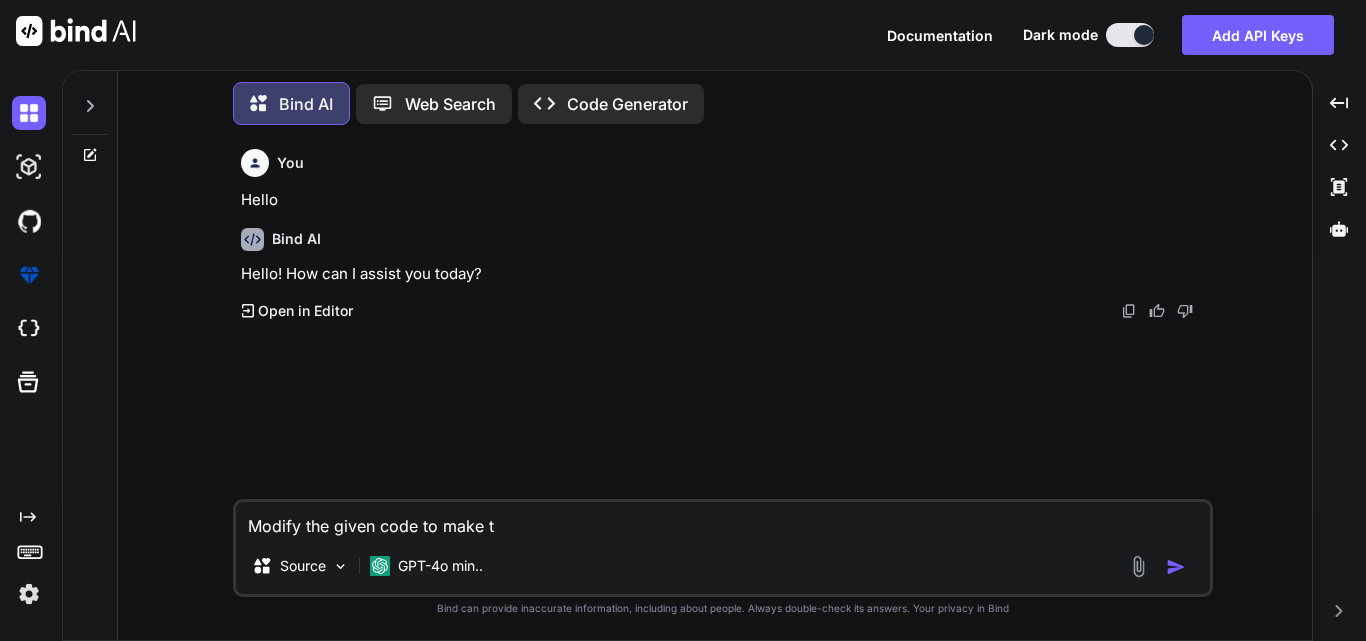 type on "x" 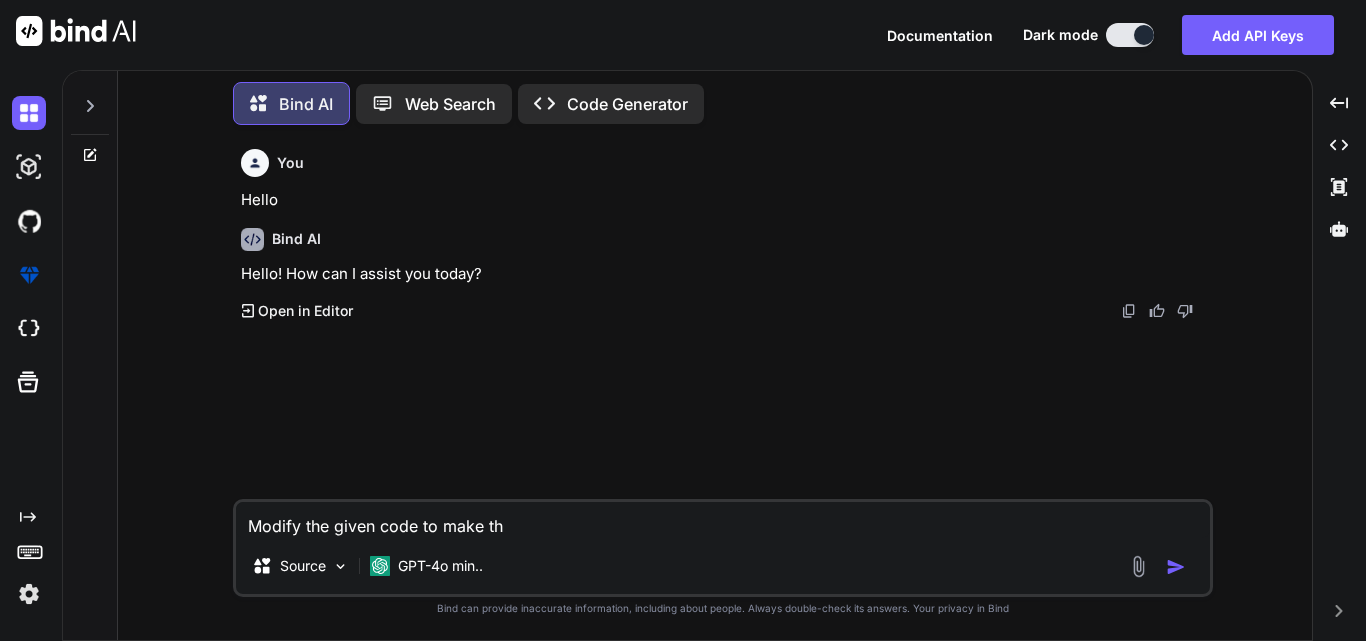 type on "x" 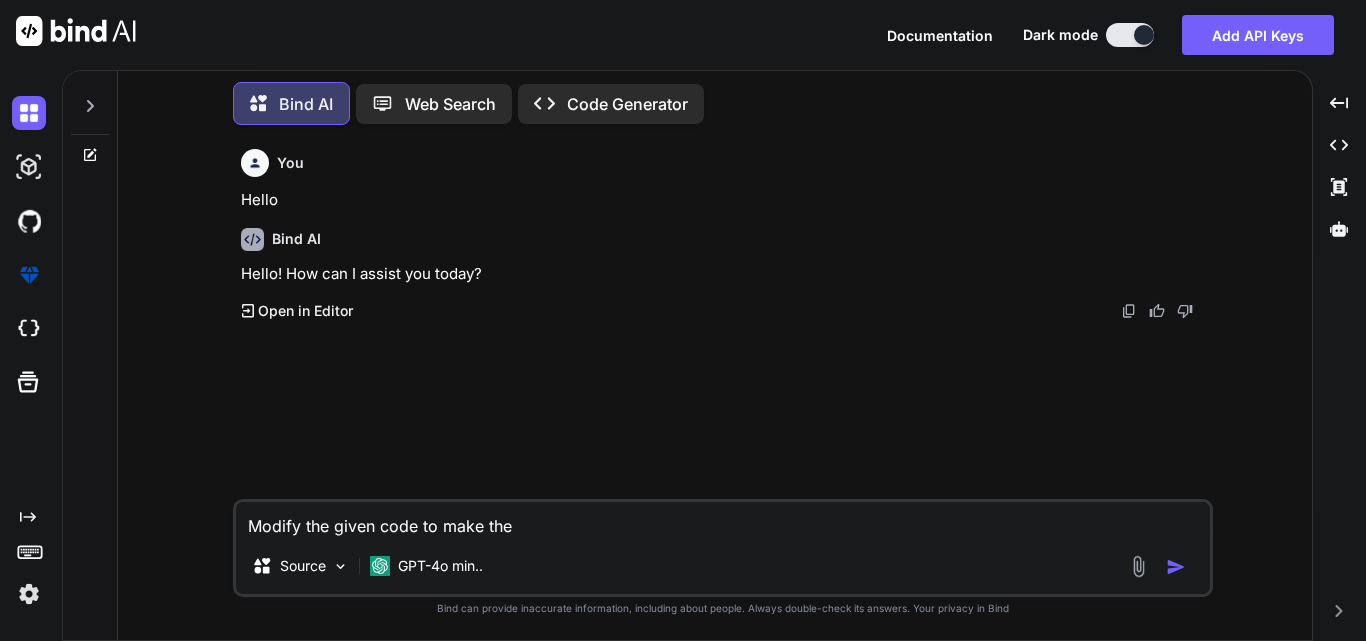type on "x" 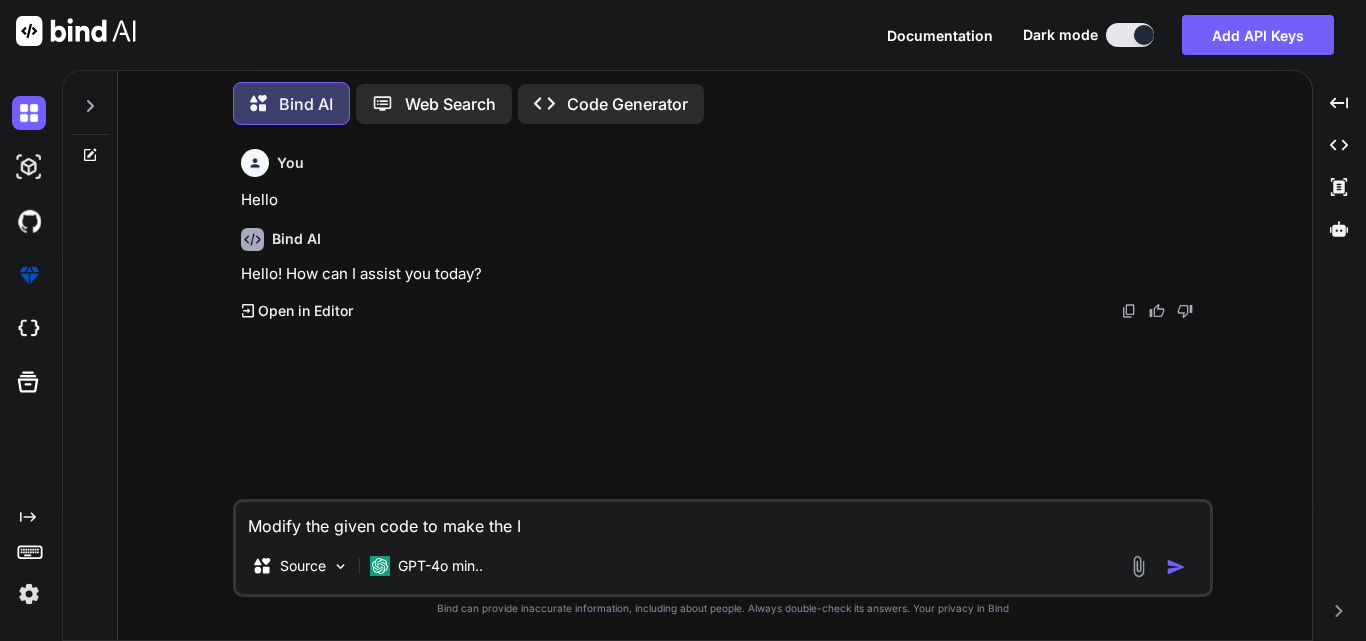 type on "x" 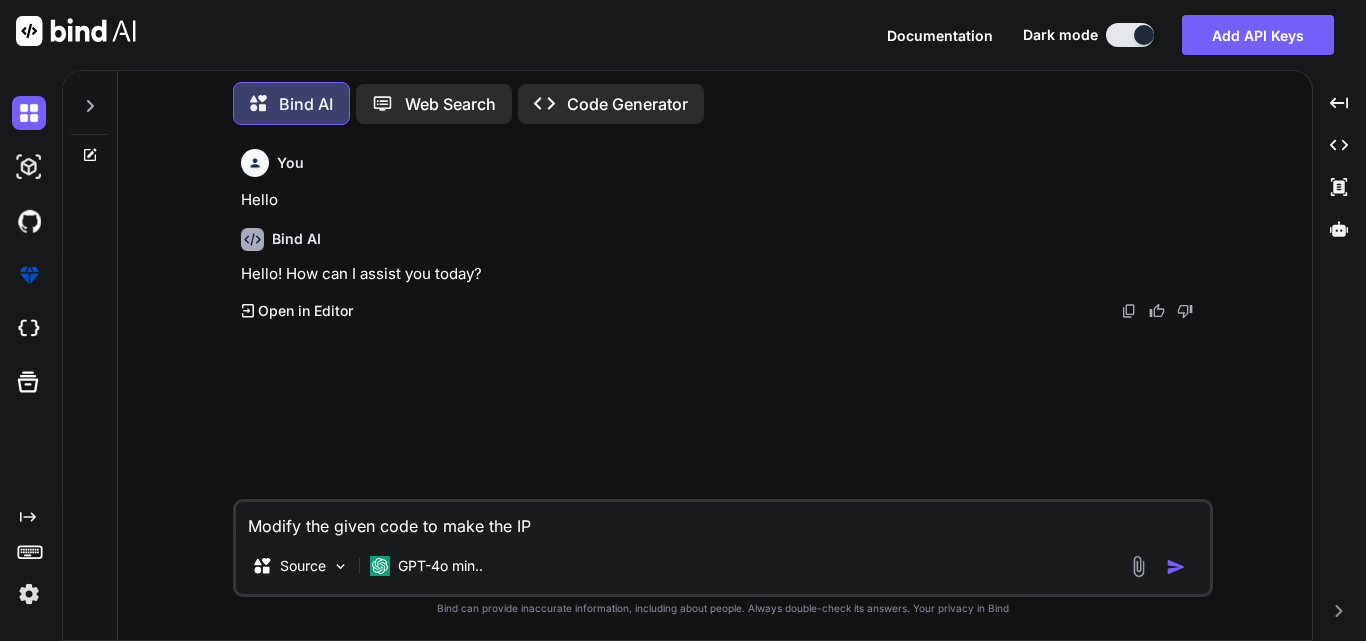 type on "x" 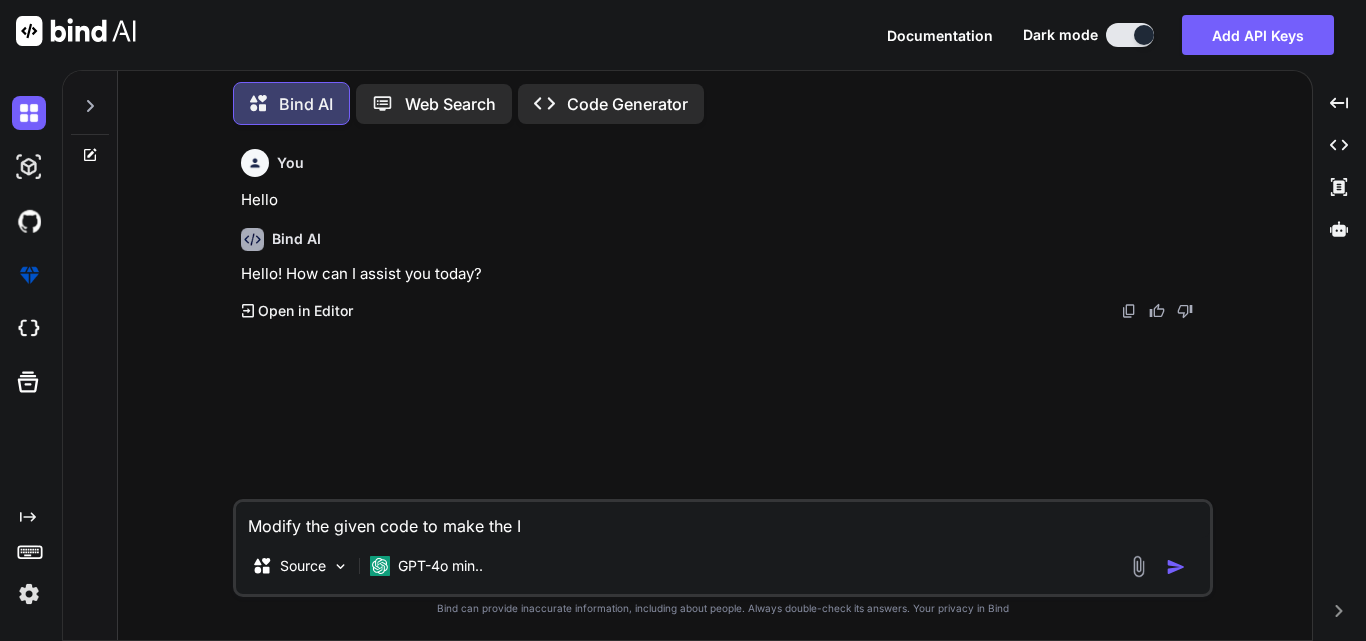 type on "x" 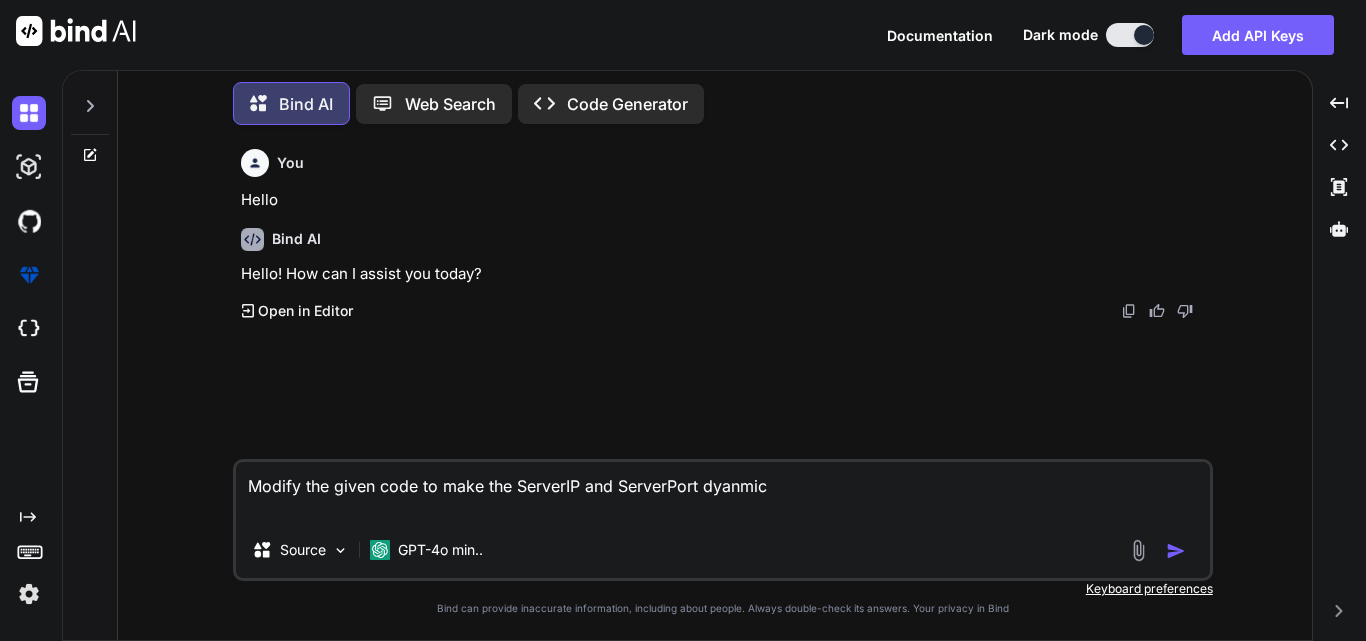 paste on "class Program
{
private static bool _loggingEnabled = true;
static async Task Main(string[] args)
{
Console.WriteLine(Constants.StartingClientMessage);
while (true)
{
Console.WriteLine("\n" + Constants.TCPIP + " = " + Constants.ServerIp + " & " + Constants.ServerPort);
Console.WriteLine("\n" + Constants.MenuHeader);
Console.WriteLine($"{Constants.LinkDescriptionOption1}. {Constants.LinkDescriptionOption1Text}");
Console.WriteLine($"{Constants.QueryRoomInfoOption2}. {Constants.QueryRoomInfoOption2Text}");
Console.WriteLine($"{Constants.QueryRoomInfoOption3}. {Constants.QueryRoomInfoOption3Text}");
Console.WriteLine($"{Constants.LinkDescriptionOption4}. {Constants.LinkDescriptionOption4Text}");
Console.WriteLine($"{Constants.LinkDescriptionOption5}. {Constants.LinkDescriptionOption5Text}");
Console.WriteLine($"{Constants.LinkDescriptionOption6}. {Constants.LinkDescriptionOption6..." 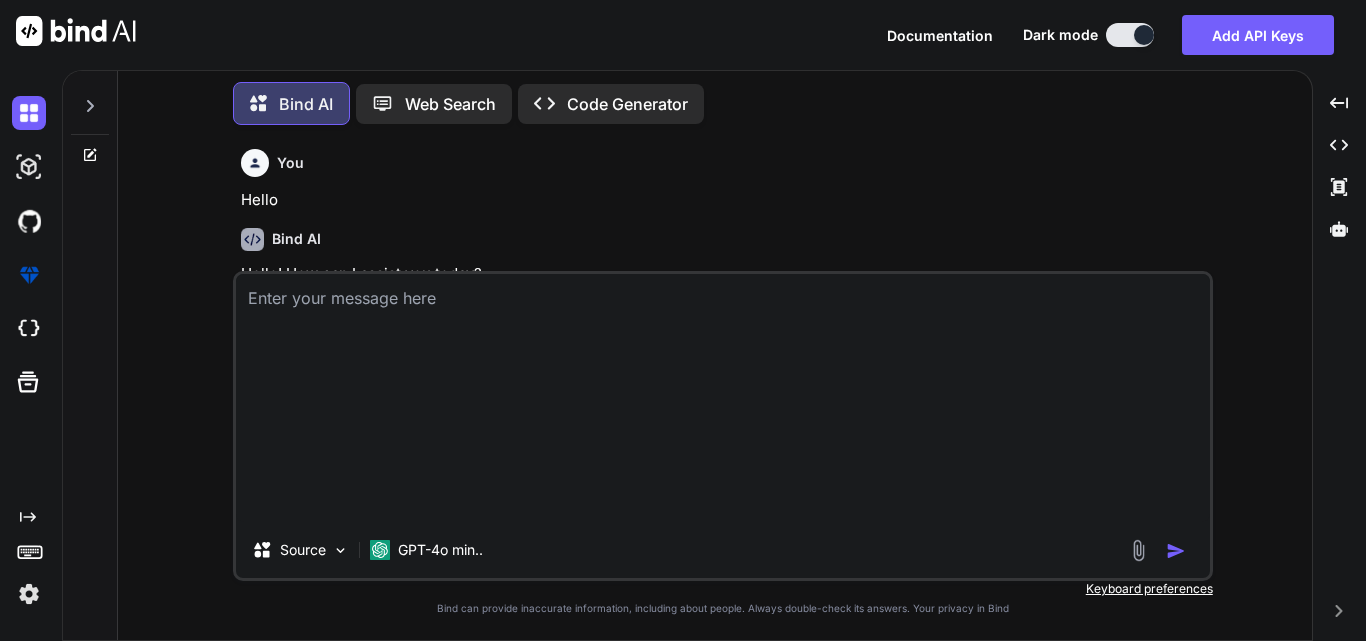 scroll, scrollTop: 0, scrollLeft: 0, axis: both 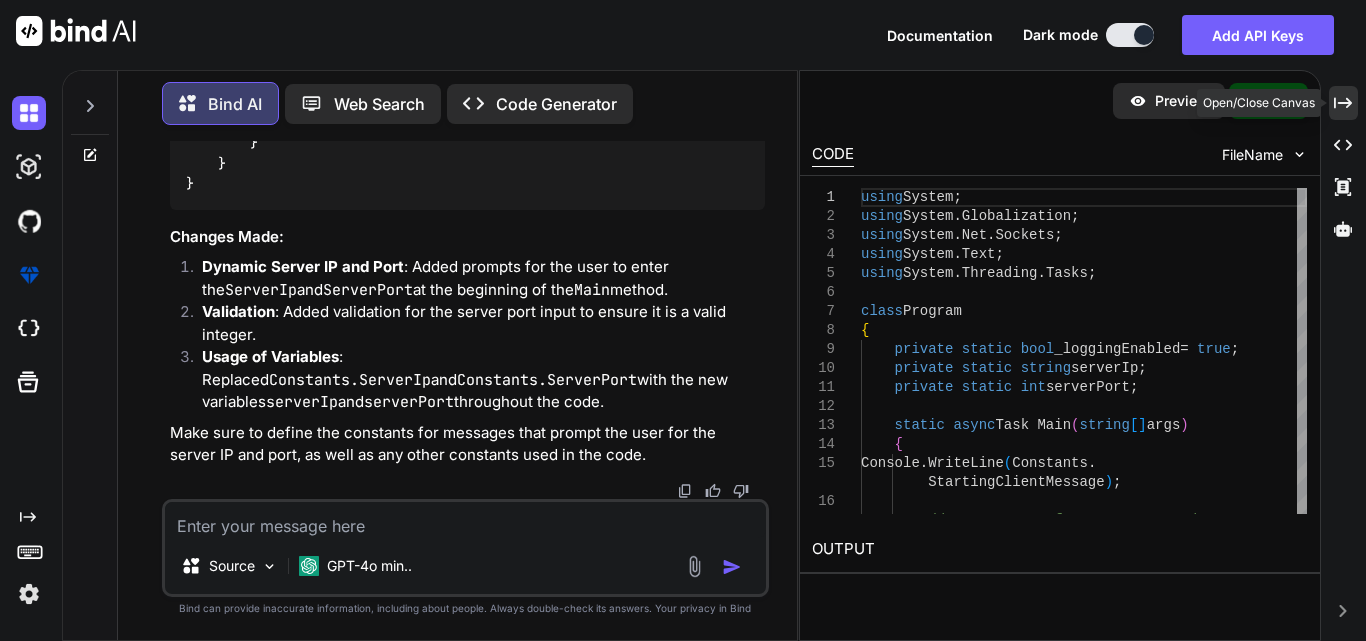 click on "Created with Pixso." 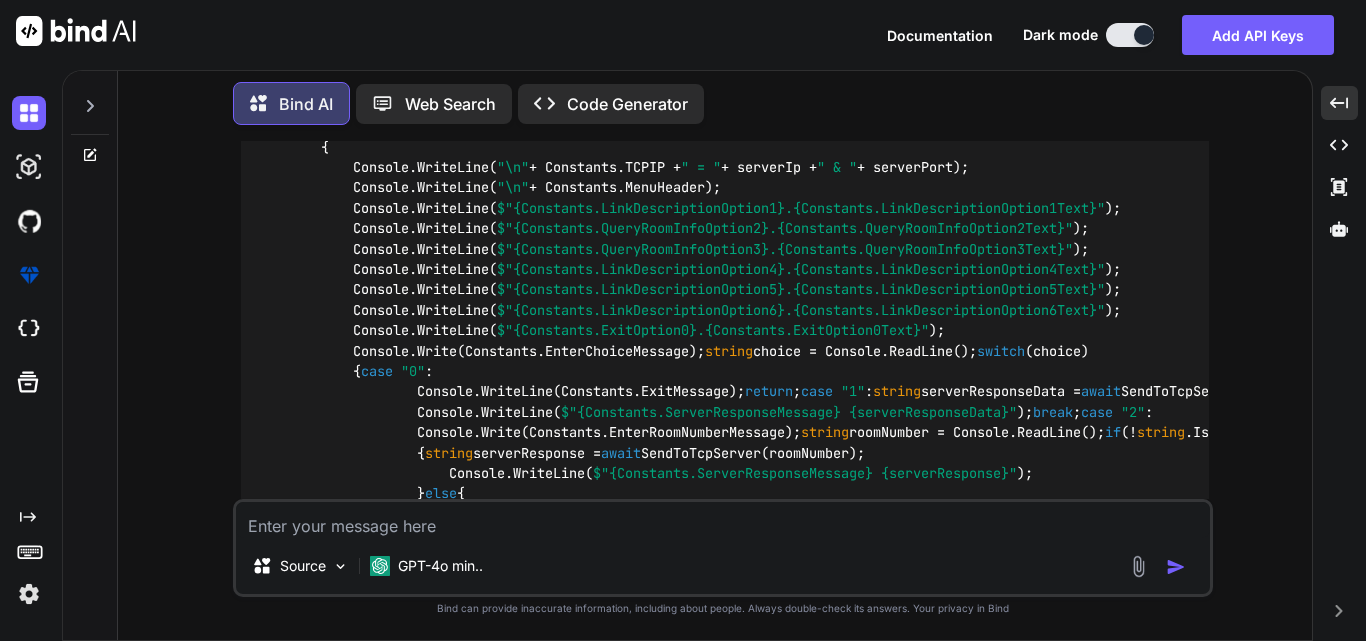 scroll, scrollTop: 1441, scrollLeft: 0, axis: vertical 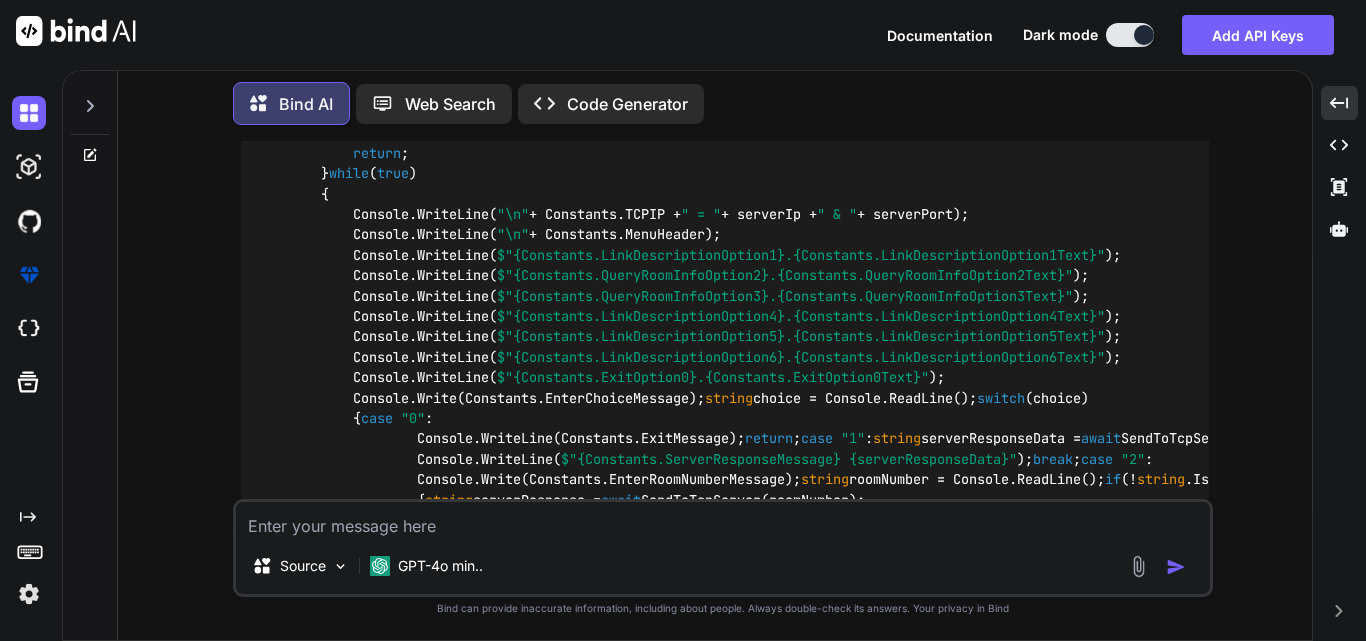 click on "using  System;
using  System.Globalization;
using  System.Net.Sockets;
using  System.Text;
using  System.Threading.Tasks;
class   Program
{
private   static   bool  _loggingEnabled =  true ;
private   static   string  serverIp;
private   static   int  serverPort;
static   async  Task  Main ( string []  args )
{
Console.WriteLine(Constants.StartingClientMessage);
// Prompt user for Server IP and Port
Console.Write(Constants.EnterServerIpMessage);  // You need to define this constant
serverIp = Console.ReadLine();
Console.Write(Constants.EnterServerPortMessage);  // You need to define this constant
if  (! int .TryParse(Console.ReadLine(),  out  serverPort))
{
Console.WriteLine(Constants.InvalidPortMessage);  // You need to define this constant
return ;
}
while  ( true )
{
Console.WriteLine( "\n"  + Constants.TCPIP +  " = "  + serverIp +  " & " "\n" $" ." at bounding box center (1553, 632) 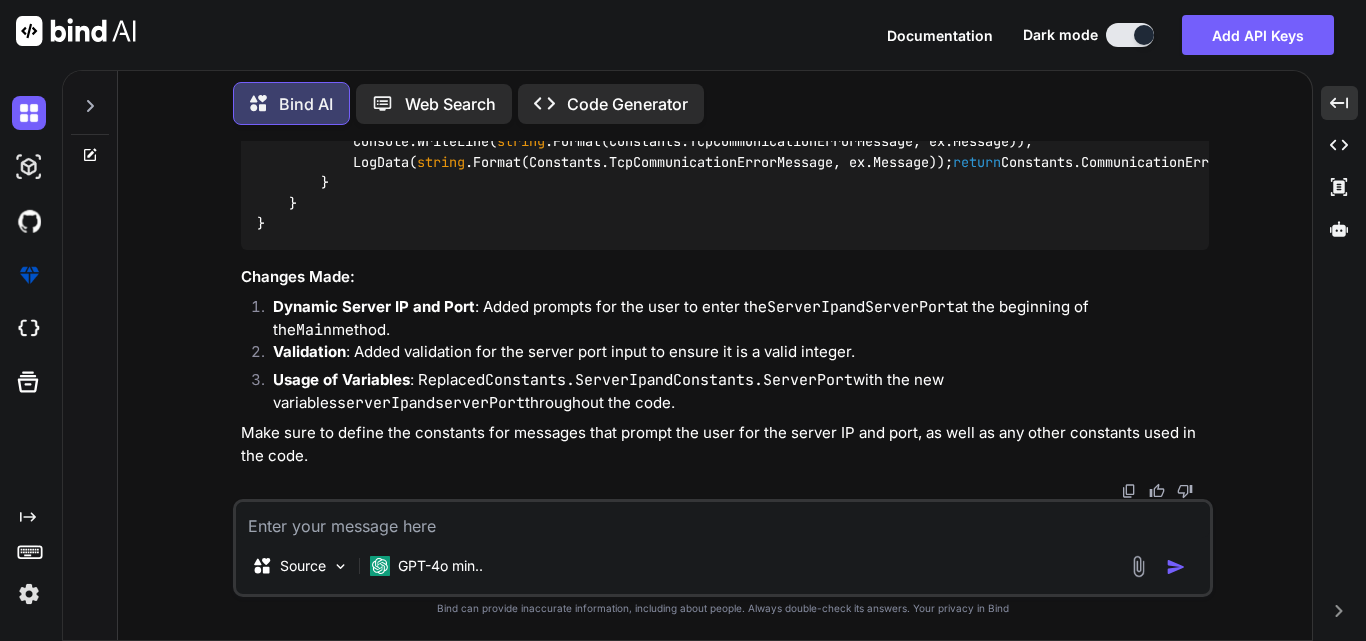 drag, startPoint x: 293, startPoint y: 273, endPoint x: 577, endPoint y: 235, distance: 286.53098 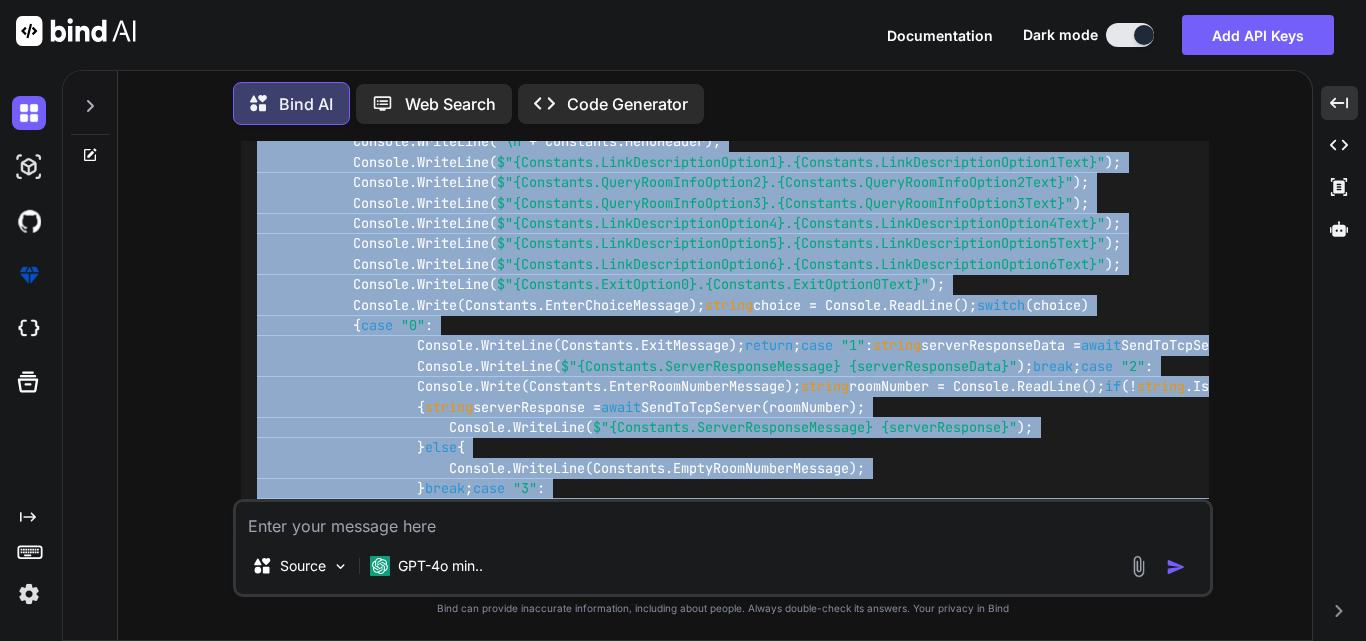 scroll, scrollTop: 1369, scrollLeft: 0, axis: vertical 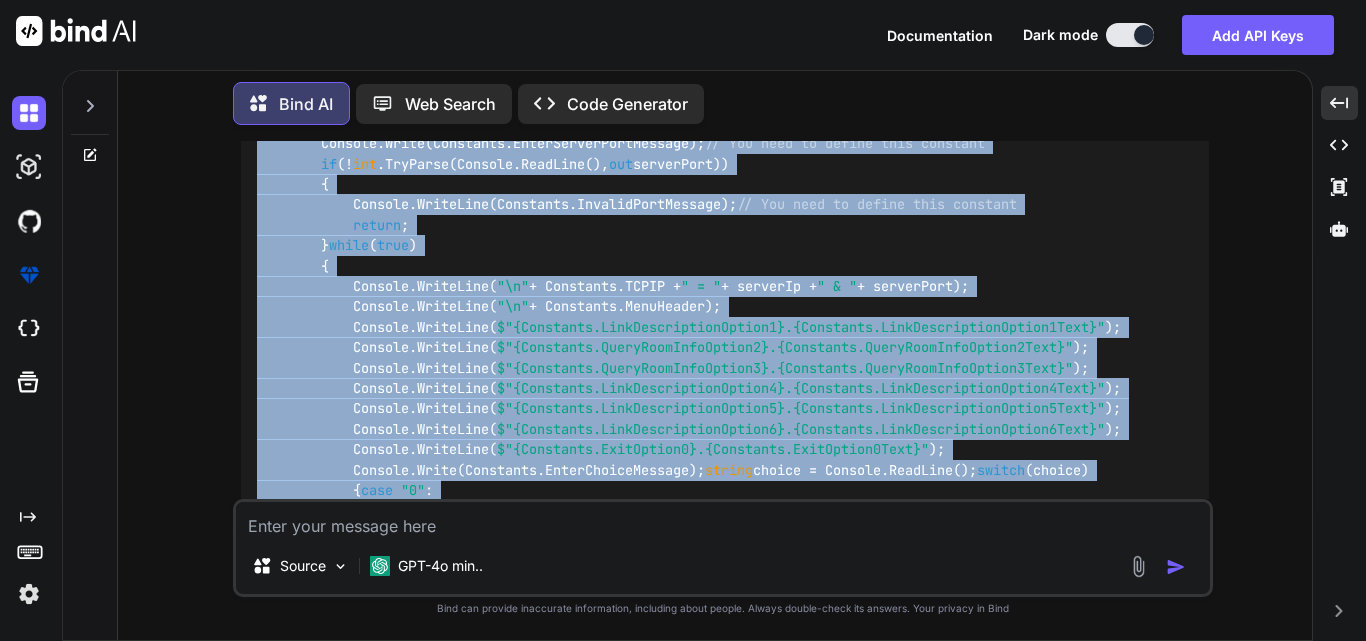 click on "using  System;
using  System.Globalization;
using  System.Net.Sockets;
using  System.Text;
using  System.Threading.Tasks;
class   Program
{
private   static   bool  _loggingEnabled =  true ;
private   static   string  serverIp;
private   static   int  serverPort;
static   async  Task  Main ( string []  args )
{
Console.WriteLine(Constants.StartingClientMessage);
// Prompt user for Server IP and Port
Console.Write(Constants.EnterServerIpMessage);  // You need to define this constant
serverIp = Console.ReadLine();
Console.Write(Constants.EnterServerPortMessage);  // You need to define this constant
if  (! int .TryParse(Console.ReadLine(),  out  serverPort))
{
Console.WriteLine(Constants.InvalidPortMessage);  // You need to define this constant
return ;
}
while  ( true )
{
Console.WriteLine( "\n"  + Constants.TCPIP +  " = "  + serverIp +  " & " "\n" $" ." at bounding box center [725, 705] 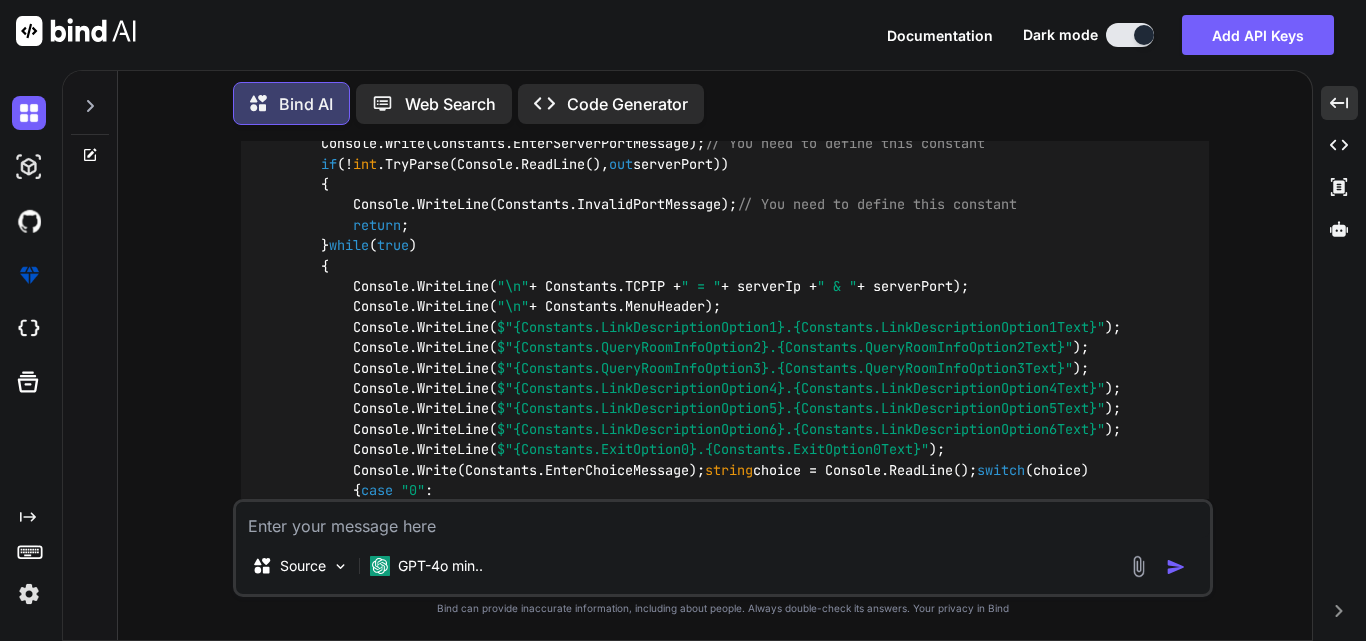 click at bounding box center [723, 520] 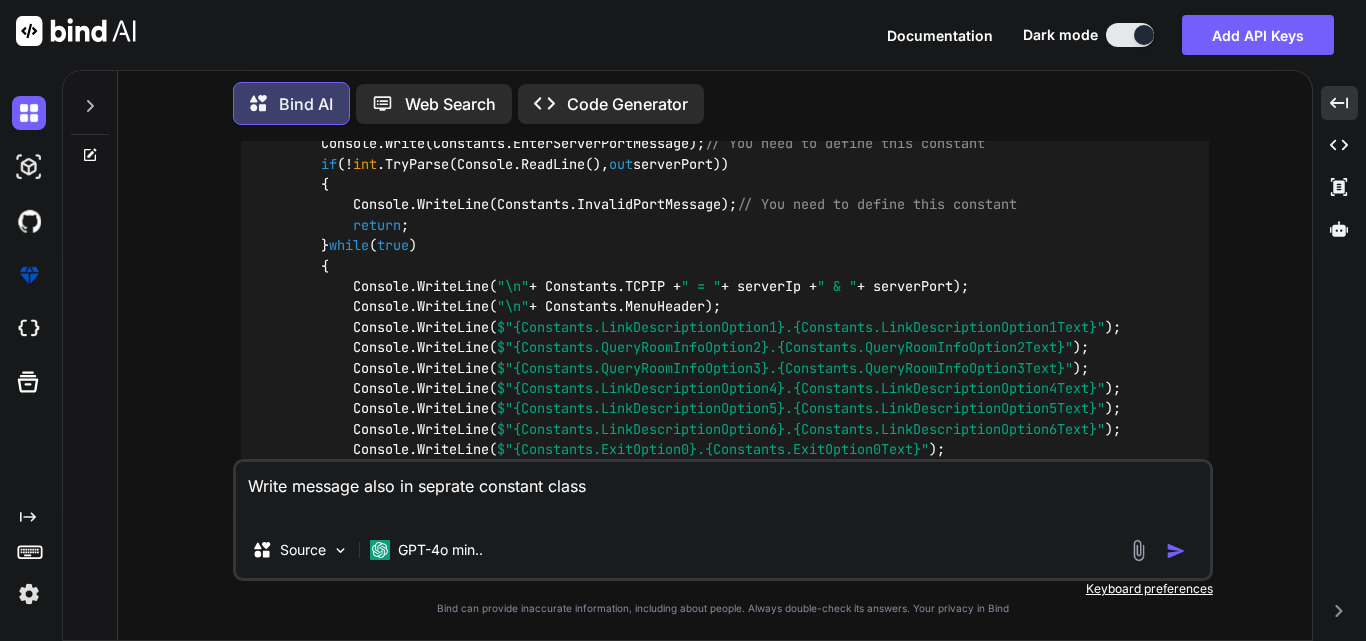 paste on "private static bool _loggingEnabled = true;
private static string serverIp;
private static int serverPort;
static async Task Main(string[] args)
{
Console.WriteLine(Constants.StartingClientMessage);
// Prompt user for Server IP and Port
Console.Write(Constants.EnterServerIpMessage); // You need to define this constant
serverIp = Console.ReadLine();
Console.Write(Constants.EnterServerPortMessage); // You need to define this constant
if (!int.TryParse(Console.ReadLine(), out serverPort))
{
Console.WriteLine(Constants.InvalidPortMessage); // You need to define this constant
return;
}
while (true)
{
Console.WriteLine("\n" + Constants.TCPIP + " = " + serverIp + " & " + serverPort);
Console.WriteLine("\n" + Constants.MenuHeader);
Console.WriteLine($"{Constants.LinkDescriptionOption1}. {Constants.LinkDescriptionOption1Text}");
Console.WriteLine..." 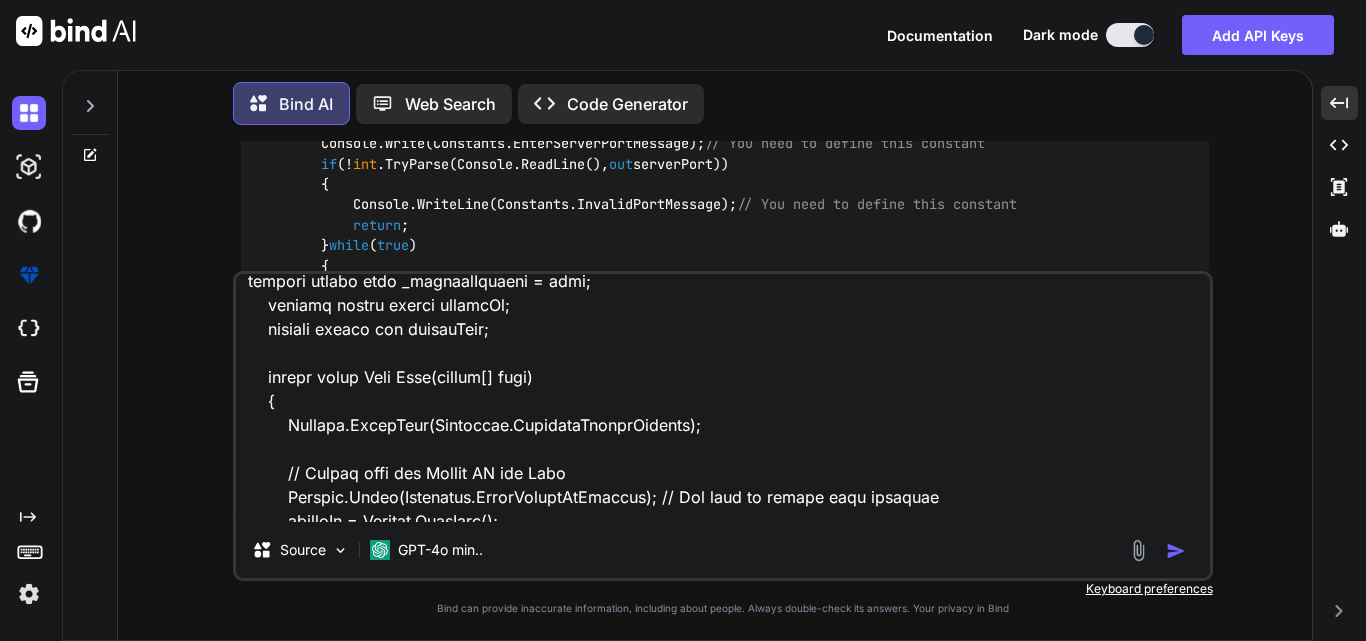 scroll, scrollTop: 0, scrollLeft: 0, axis: both 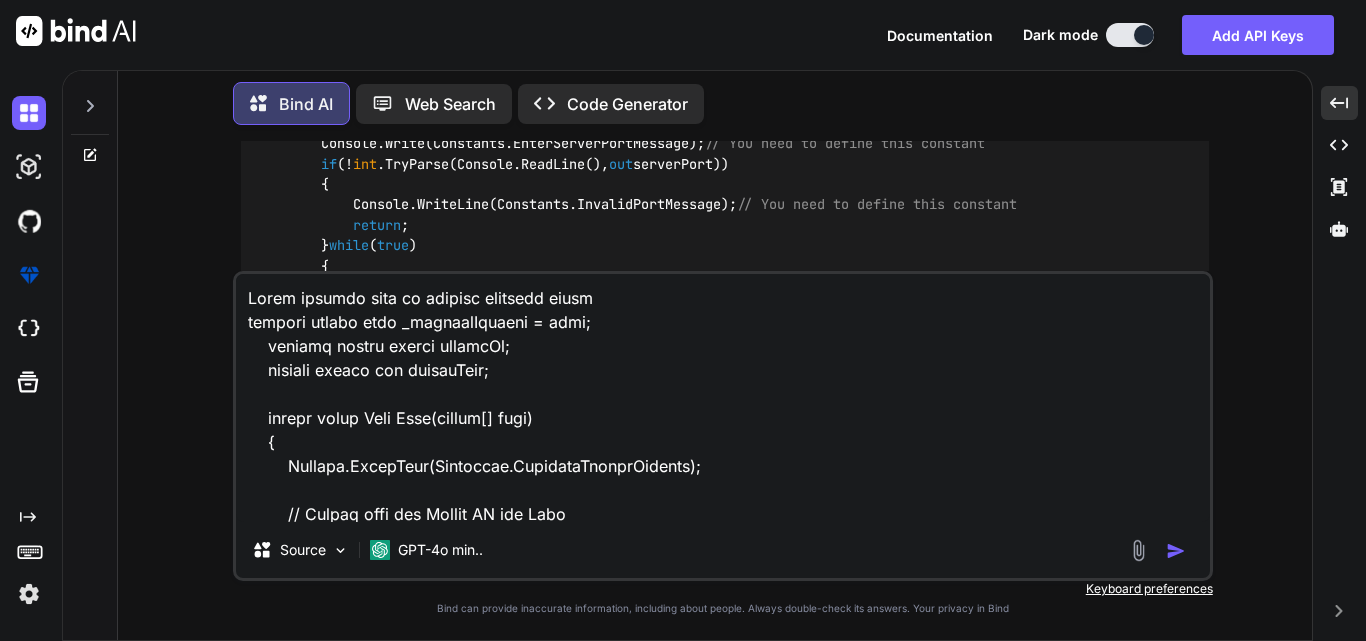 click at bounding box center (723, 398) 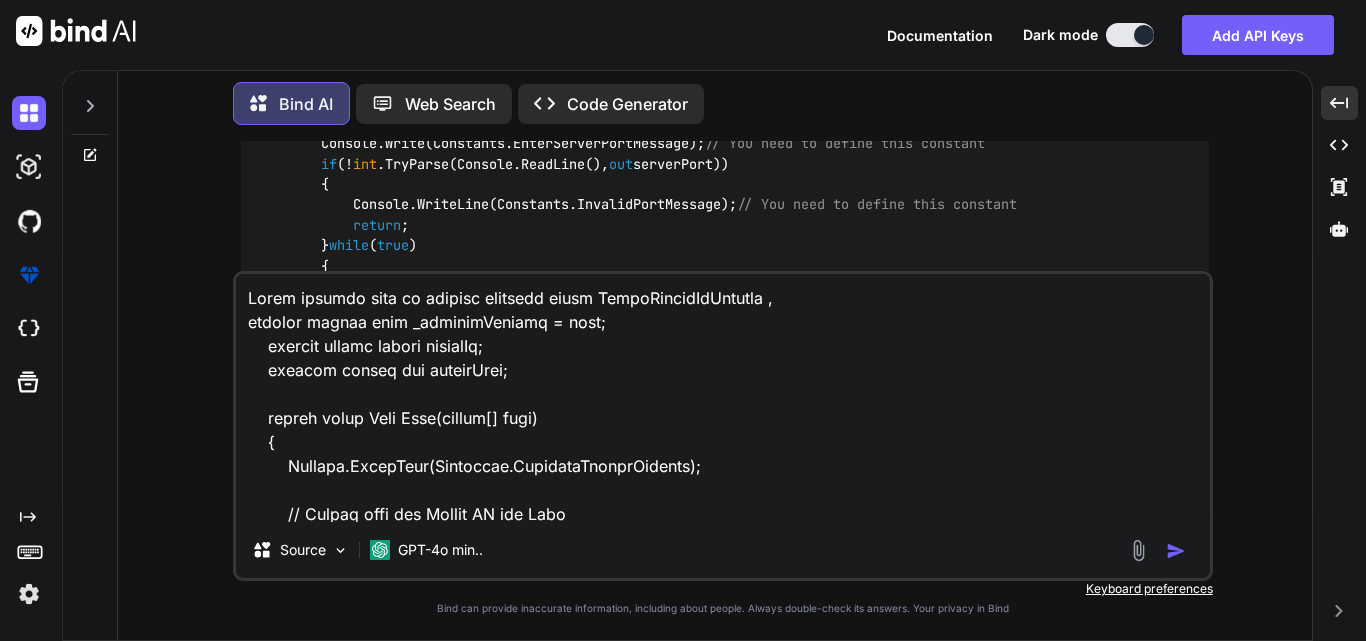 paste on "EnterServerPortMessage" 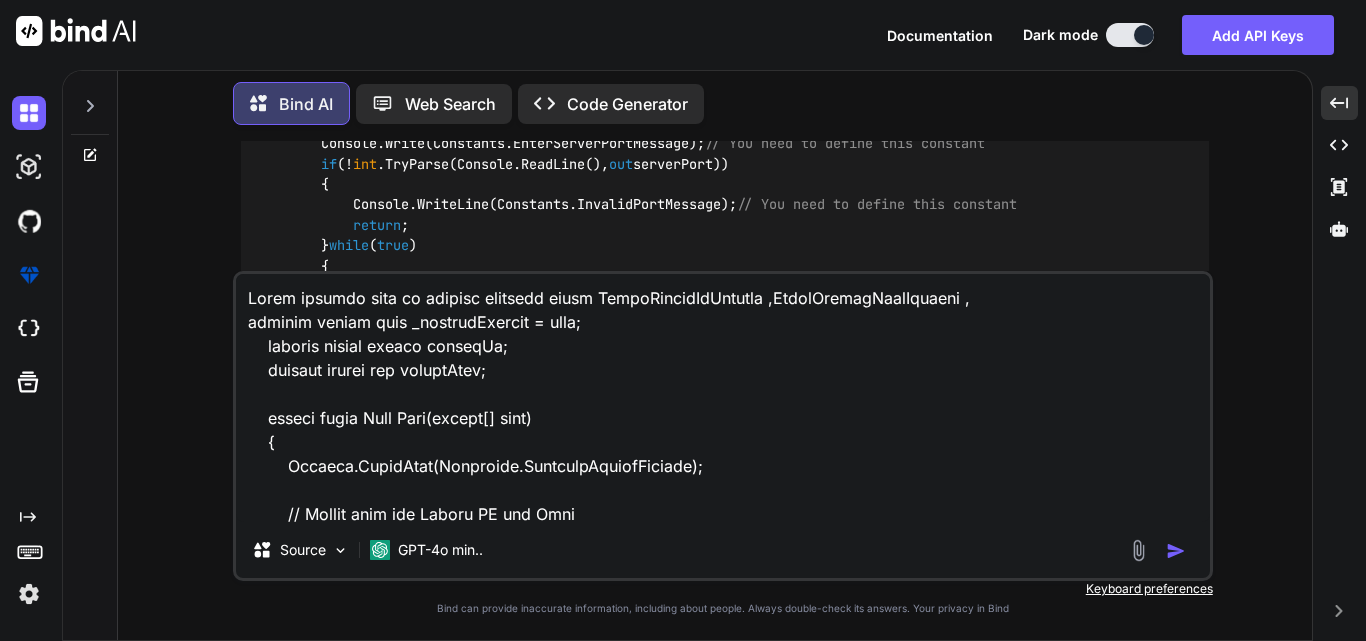 paste on "InvalidPortMessage" 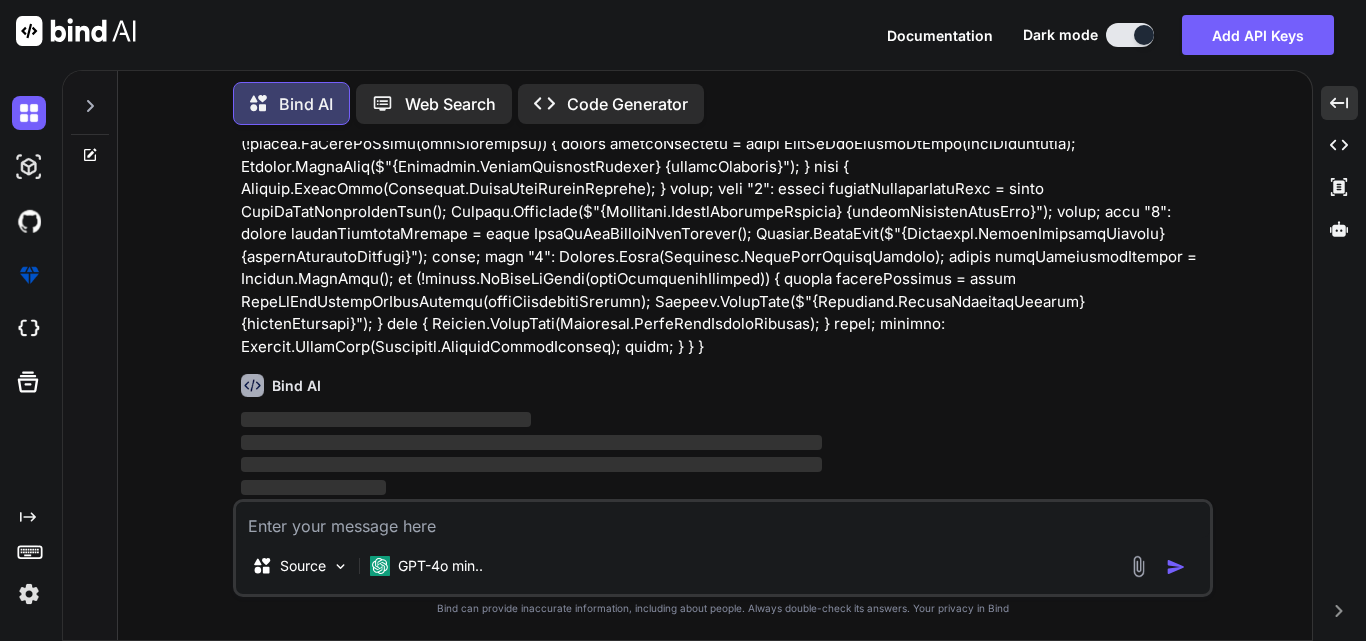 scroll, scrollTop: 4527, scrollLeft: 0, axis: vertical 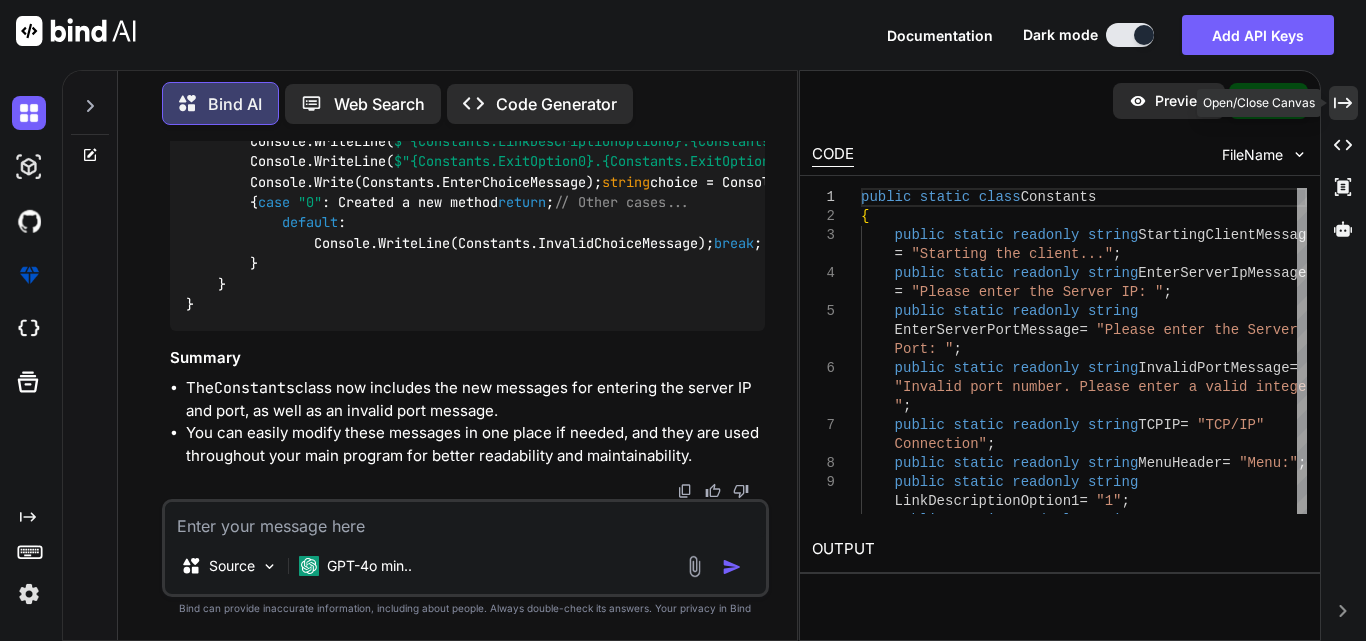 click 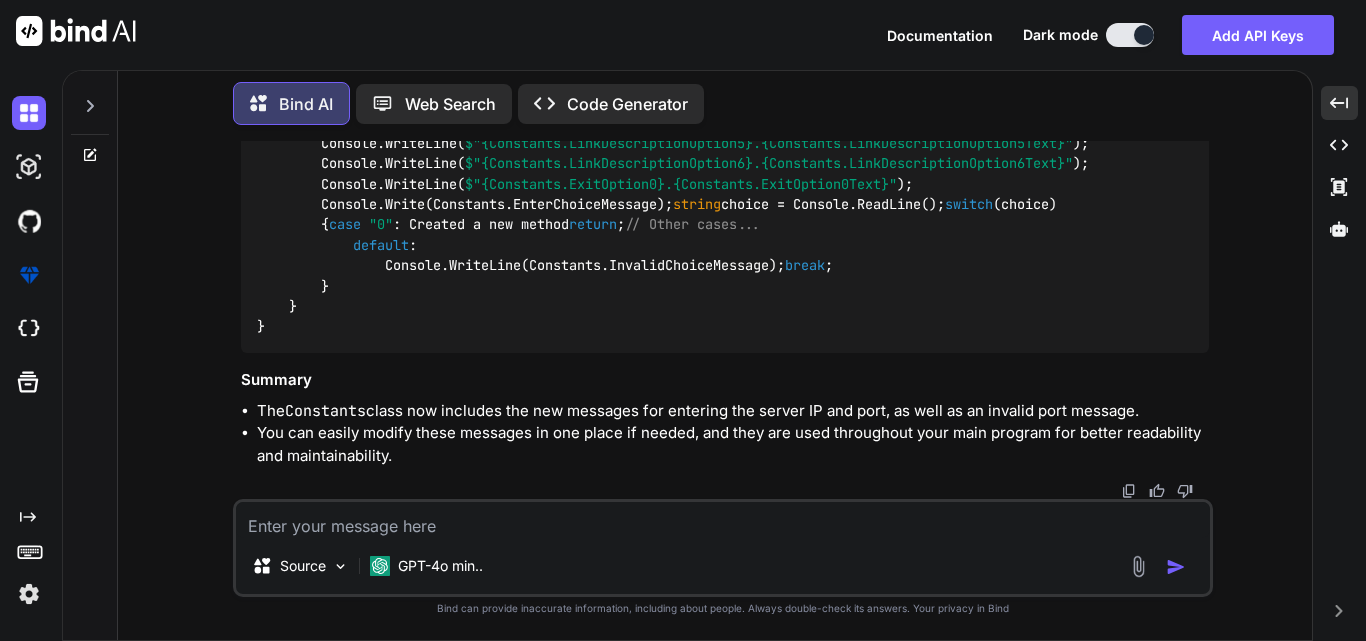 drag, startPoint x: 288, startPoint y: 194, endPoint x: 1016, endPoint y: 237, distance: 729.2688 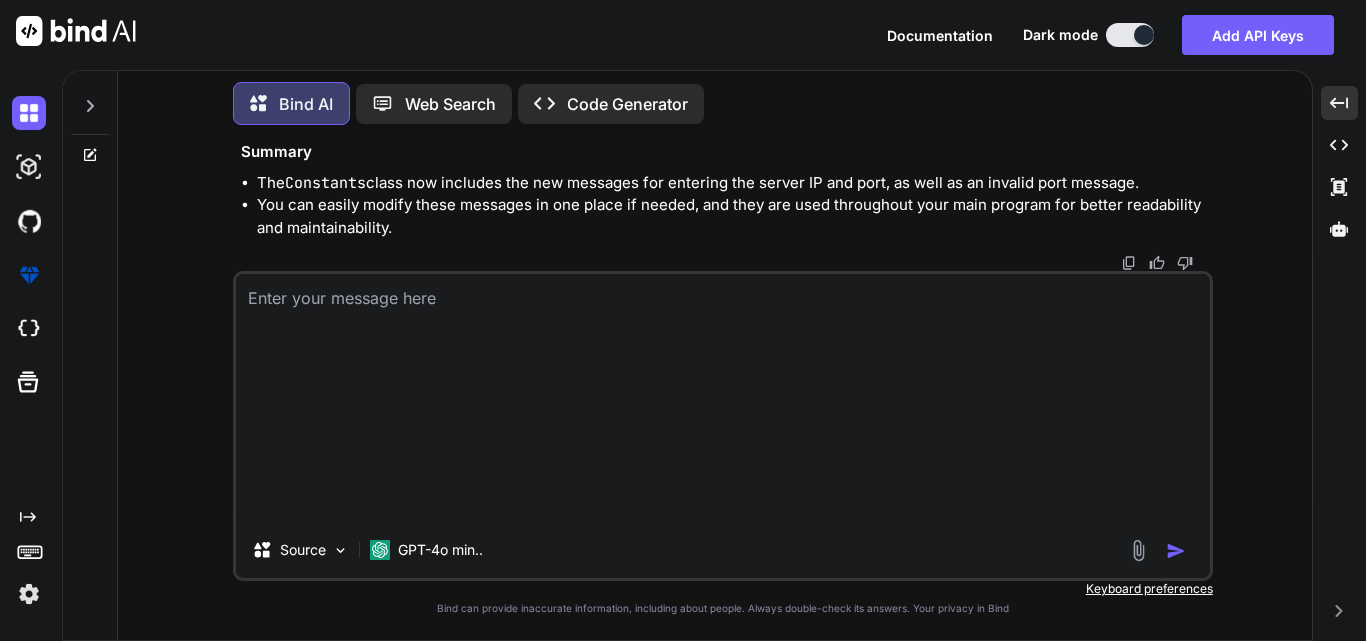 scroll, scrollTop: 0, scrollLeft: 0, axis: both 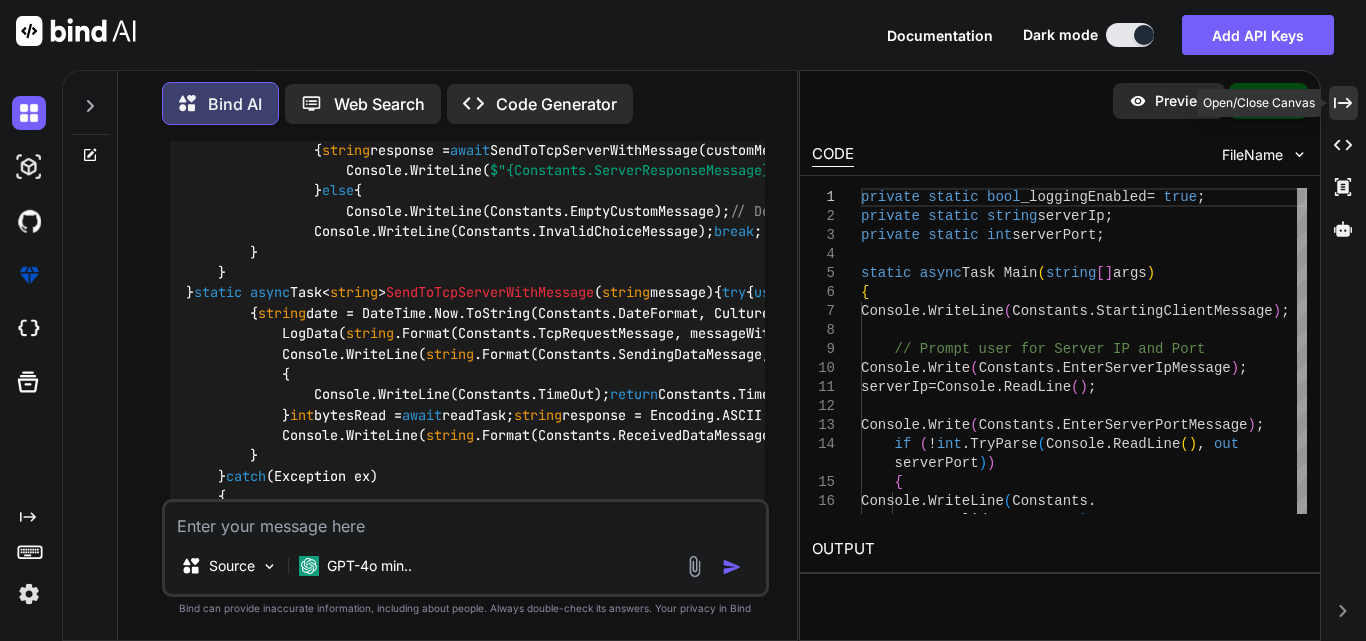 click on "Created with Pixso." 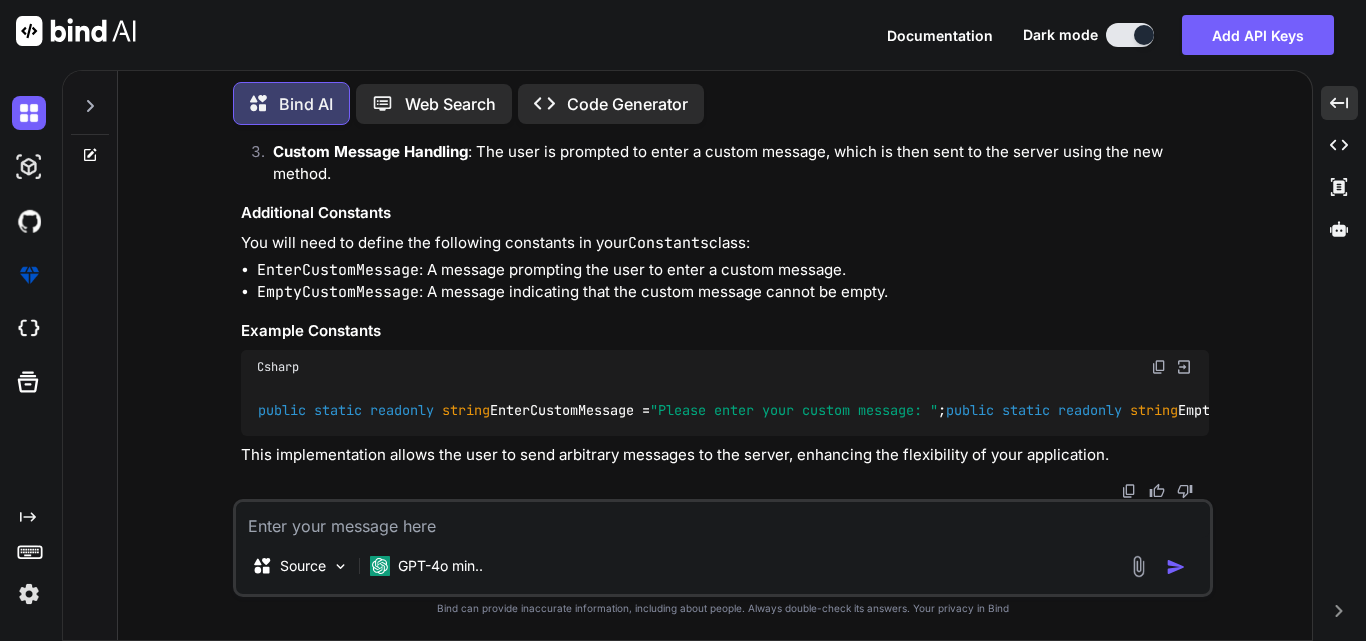 scroll, scrollTop: 10938, scrollLeft: 0, axis: vertical 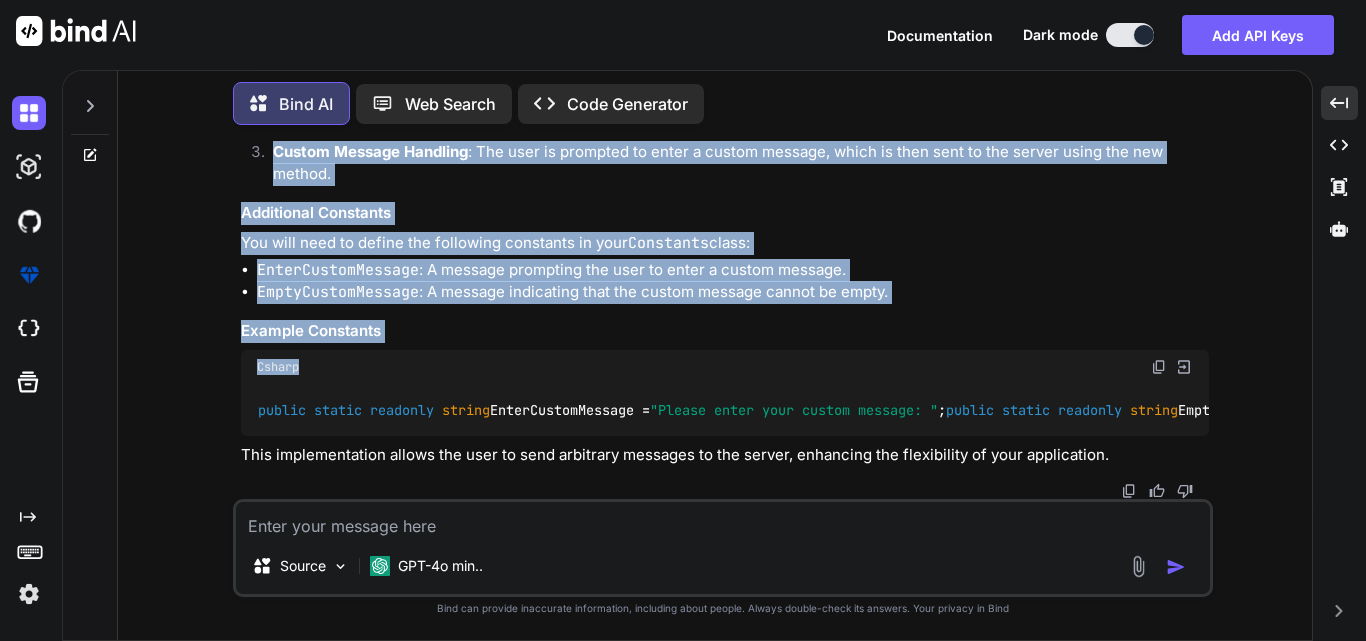 drag, startPoint x: 257, startPoint y: 258, endPoint x: 511, endPoint y: 323, distance: 262.18506 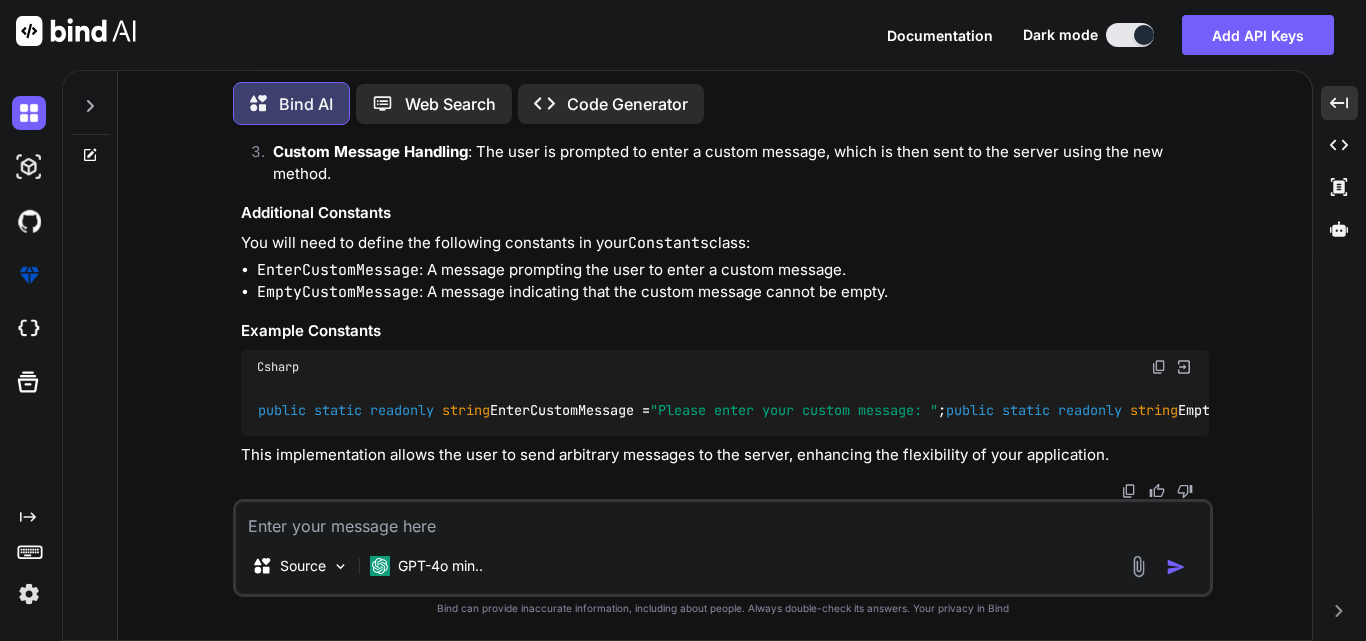 click 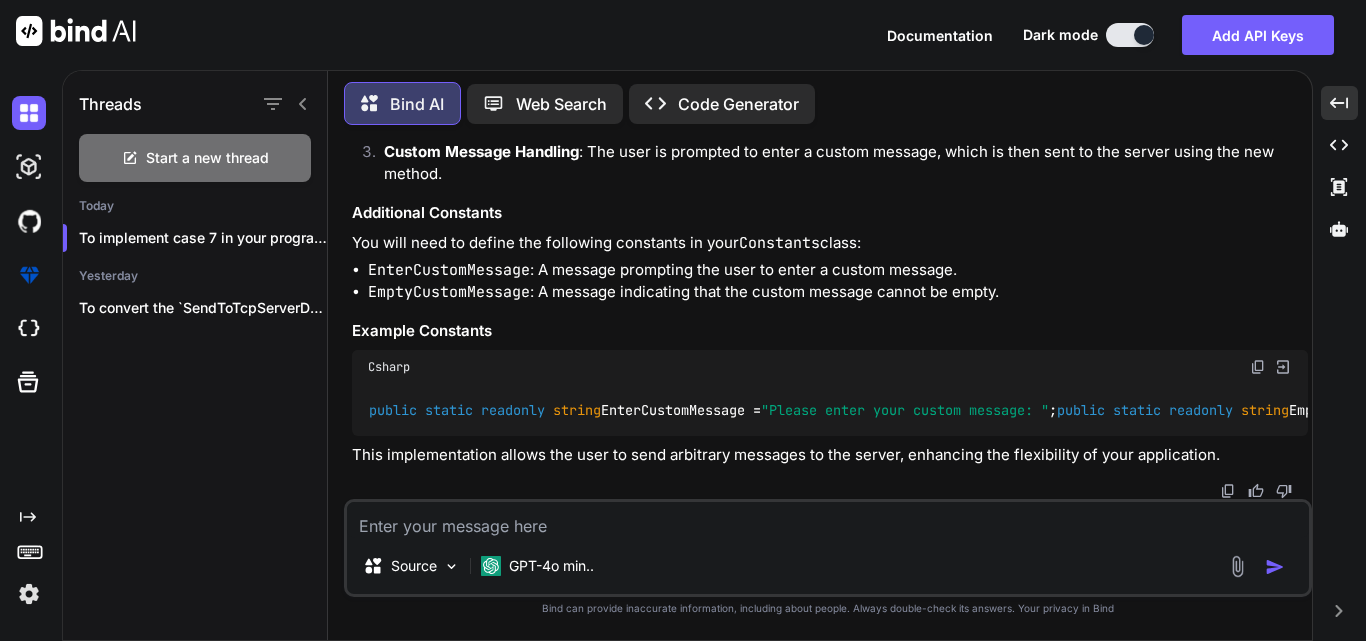 scroll, scrollTop: 11083, scrollLeft: 0, axis: vertical 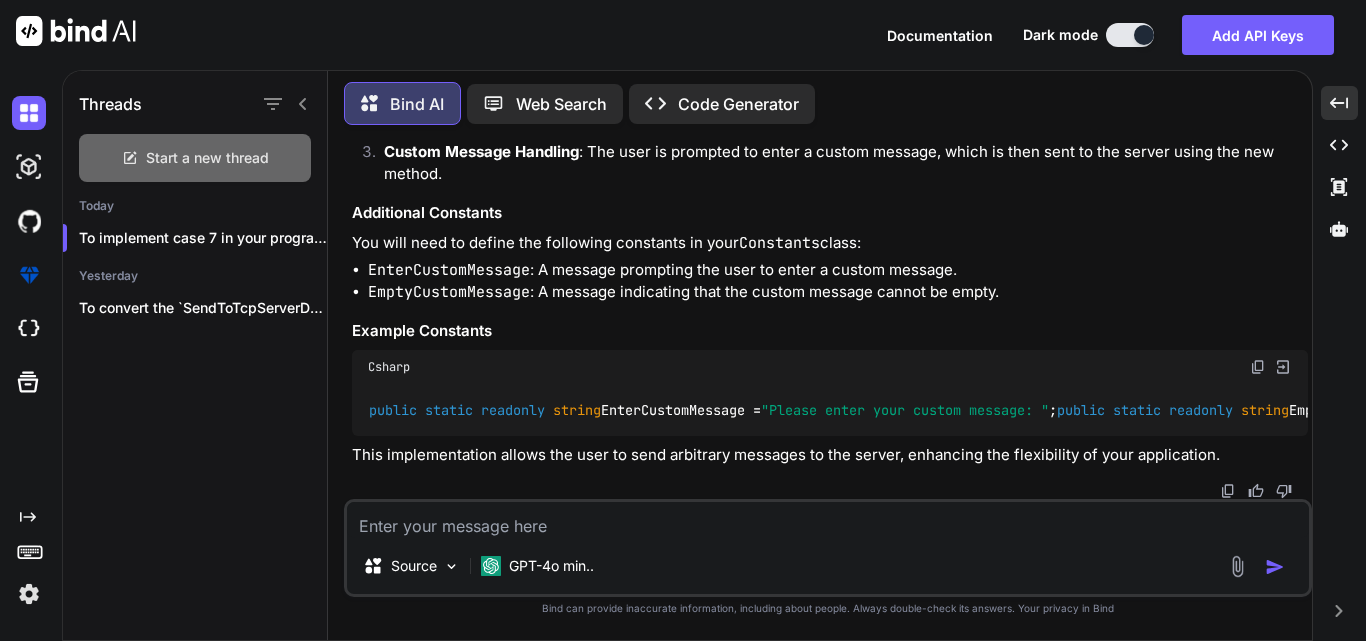 click on "Start a new thread" at bounding box center (207, 158) 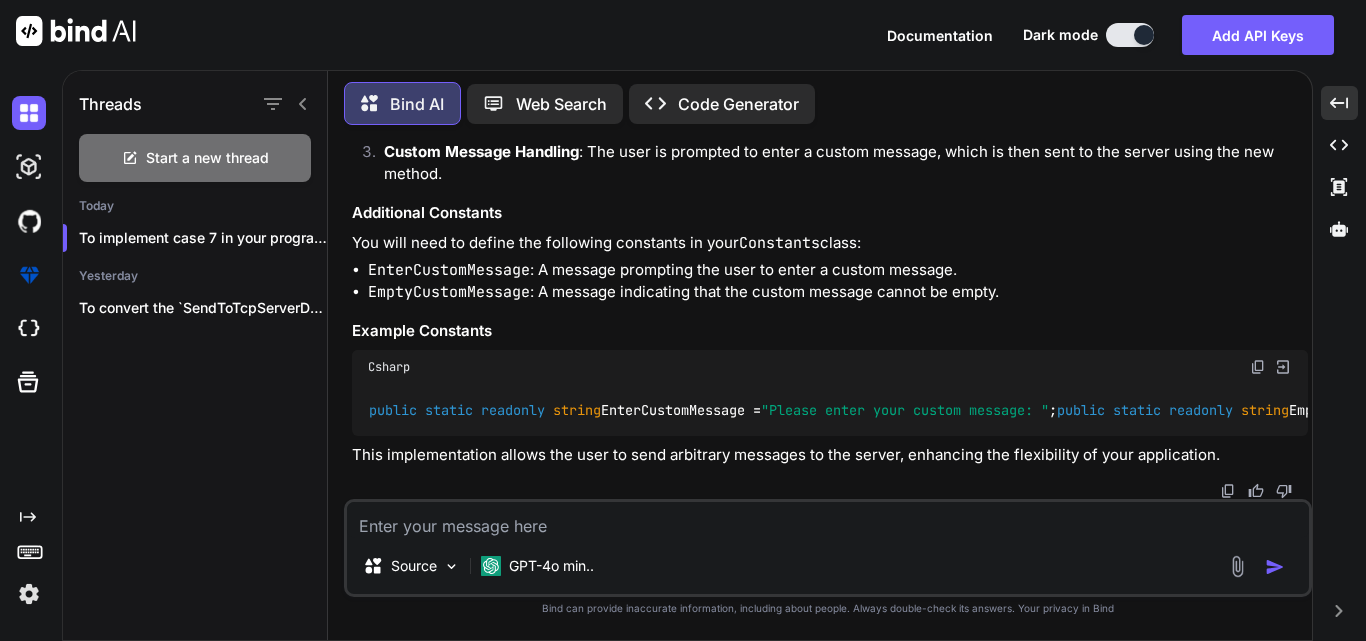 scroll, scrollTop: 0, scrollLeft: 0, axis: both 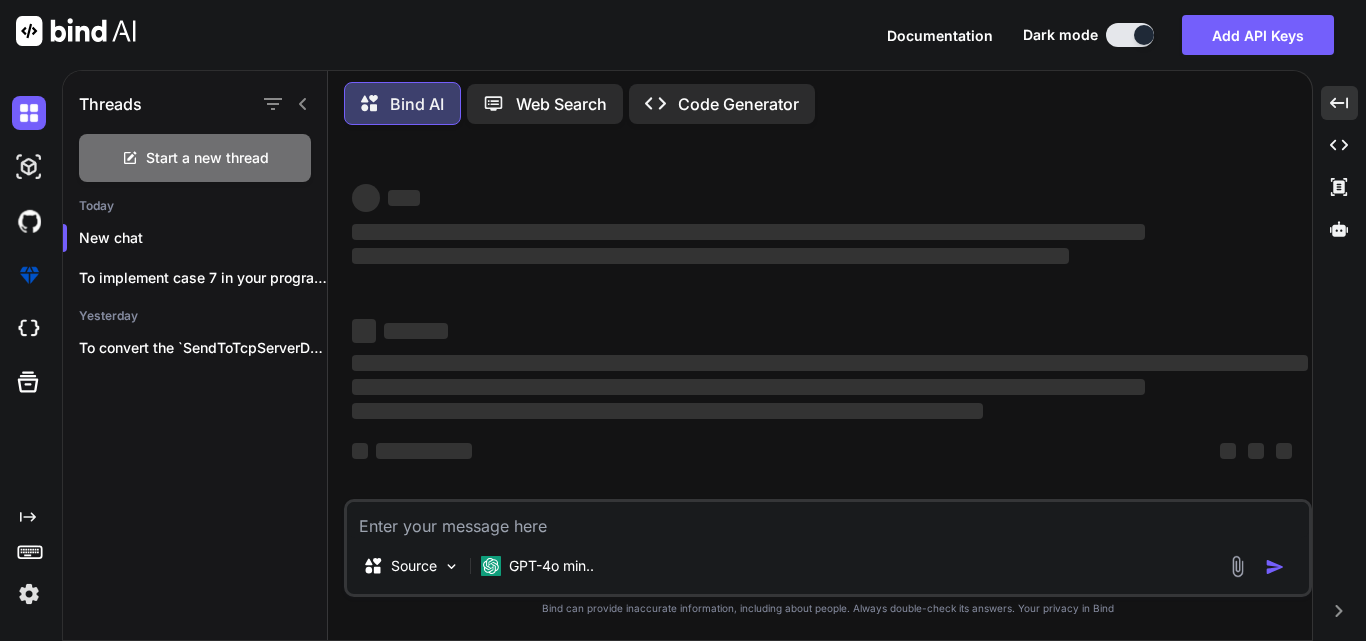 click at bounding box center [828, 520] 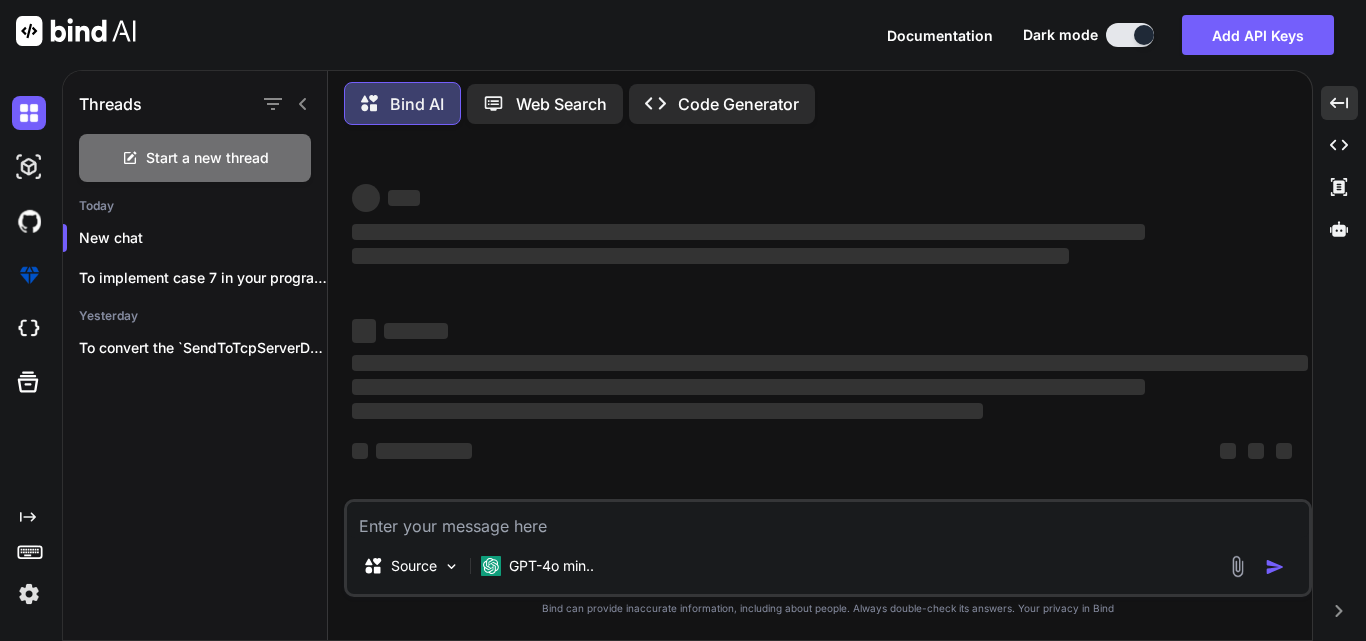 type on "C" 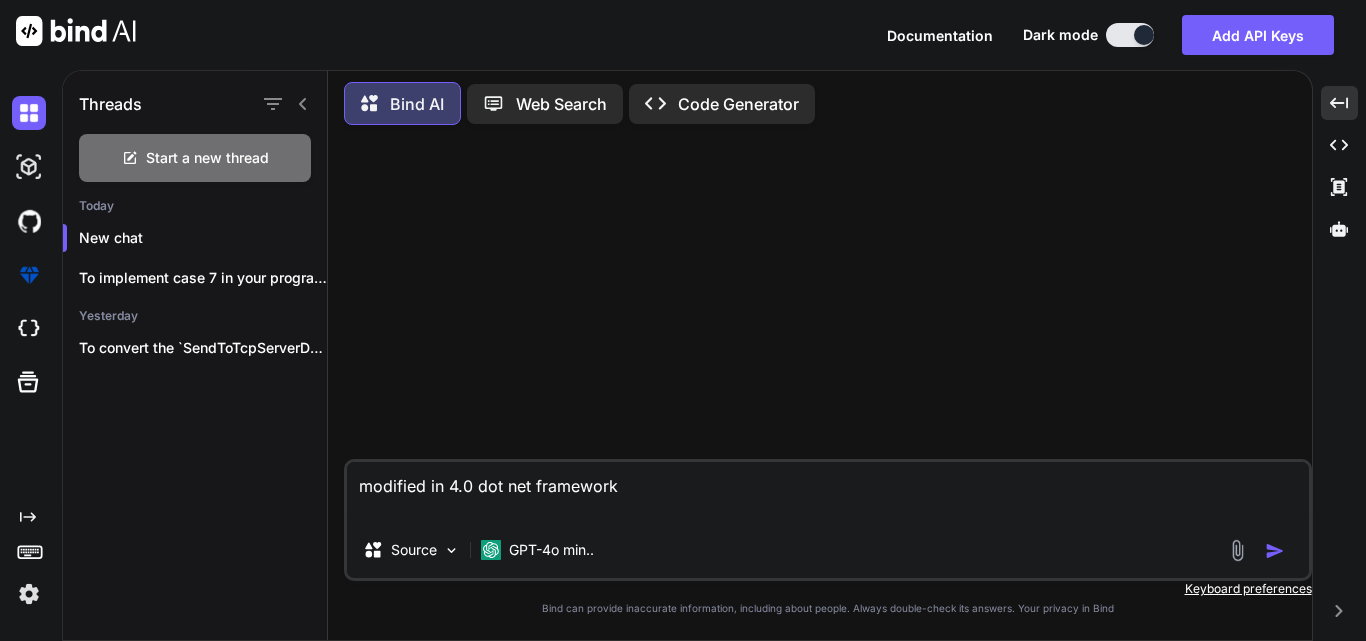 paste on "static async Task<string> SendToTcpServerWithMessage(string message)
{
try
{
using (TcpClient client = new TcpClient(serverIp, serverPort))
using (NetworkStream stream = client.GetStream())
{
//string date = DateTime.Now.ToString(Constants.DateFormat, CultureInfo.CurrentCulture);
//string time = DateTime.Now.ToString(Constants.TimeFormat, CultureInfo.CurrentCulture);
string messageWithTimestamp = $"{message}";
LogData(string.Format(Constants.TcpRequestMessage, messageWithTimestamp));
byte[] fullData = Encoding.ASCII.GetBytes(messageWithTimestamp);
await stream.WriteAsync(fullData, 0, fullData.Length);
Console.WriteLine(string.Format(Constants.SendingDataMessage, messageWithTimestamp));
byte[] buffer = new byte[1024];
var readTask = stream.ReadAsync(buffer, 0, buffer.Length);
var timeoutTask = Task.Delay(30000);
var completedTask = await Task.Wh..." 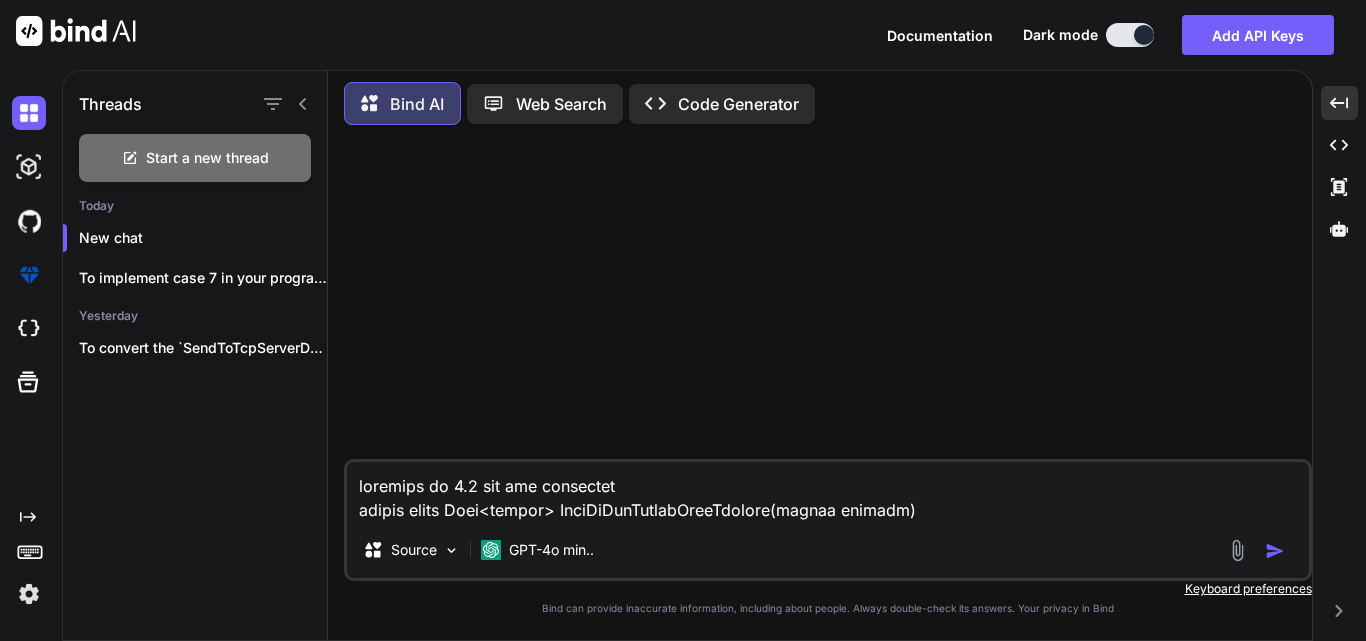 scroll, scrollTop: 722, scrollLeft: 0, axis: vertical 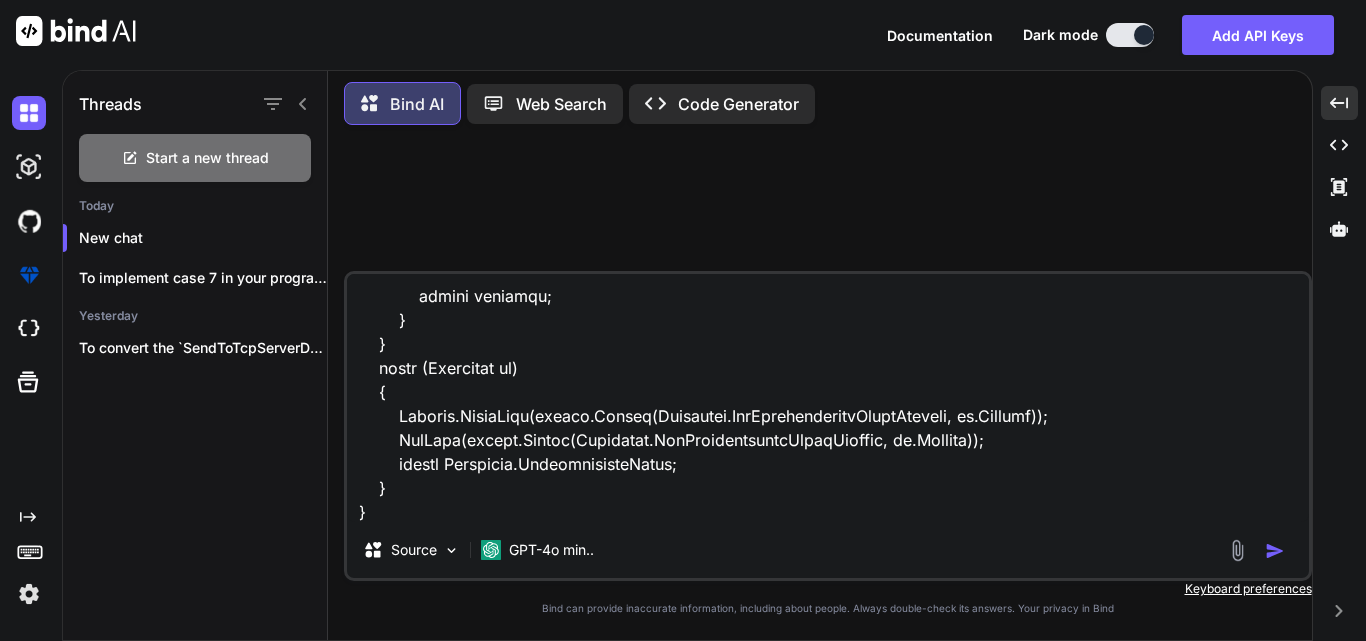 type 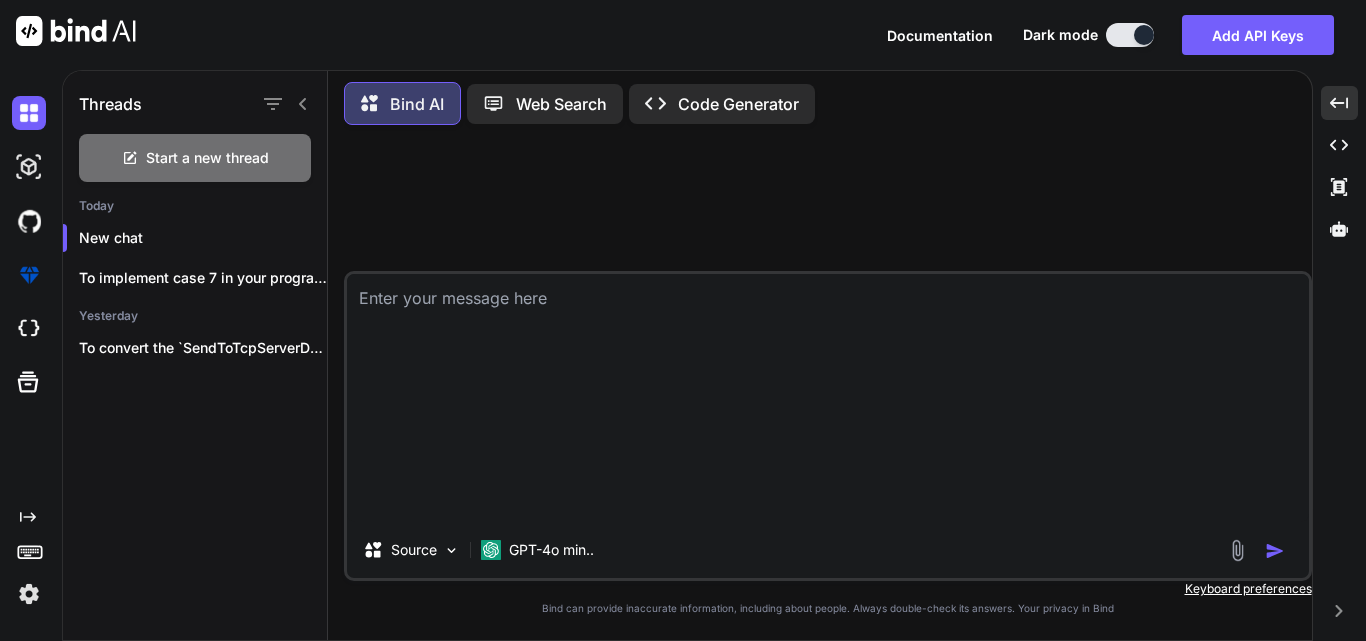 scroll, scrollTop: 0, scrollLeft: 0, axis: both 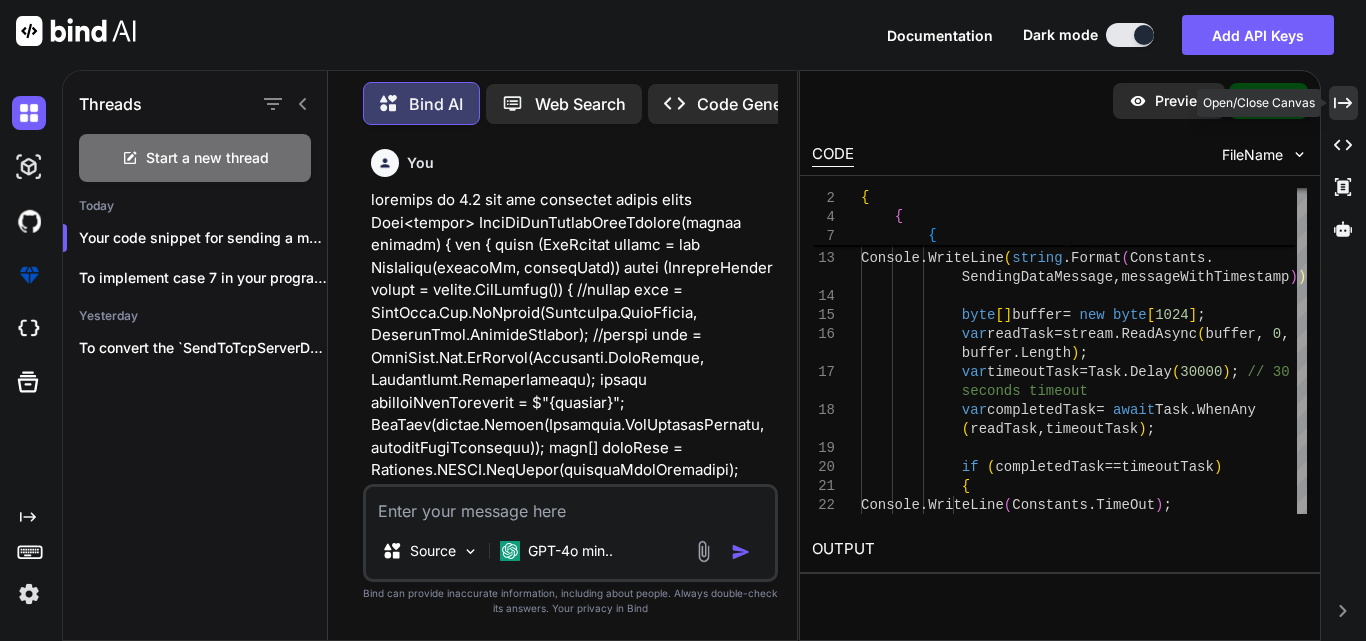 click on "Created with Pixso." 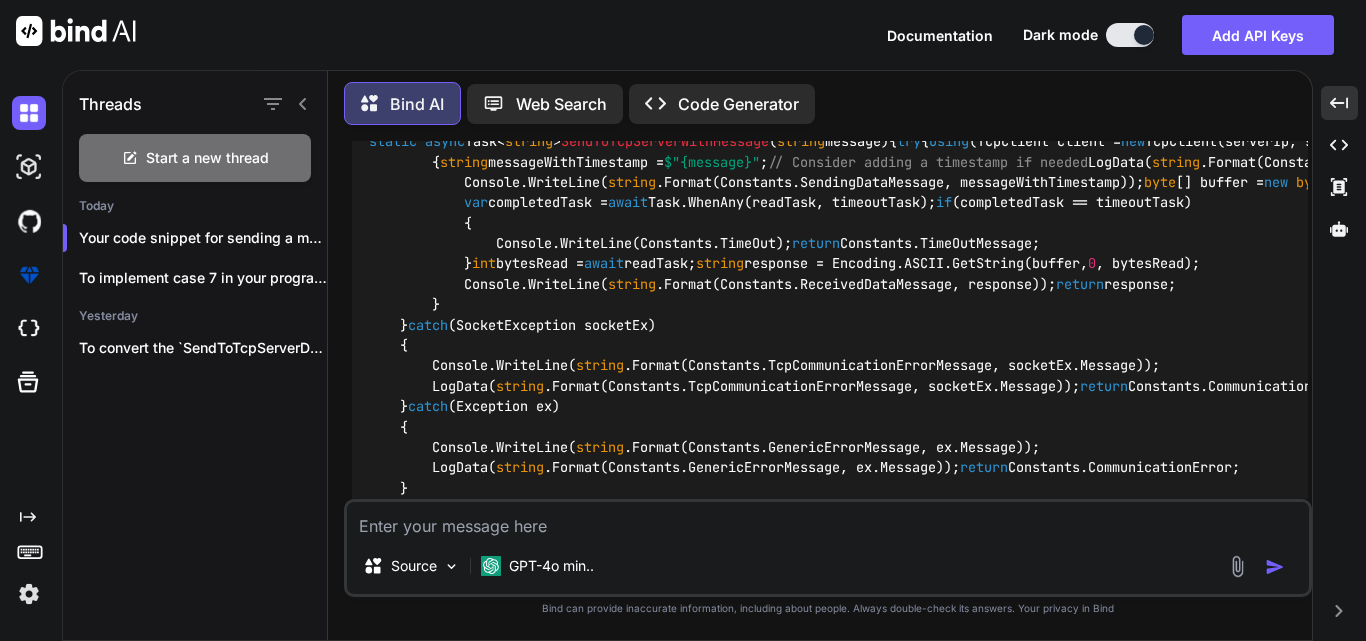 scroll, scrollTop: 300, scrollLeft: 0, axis: vertical 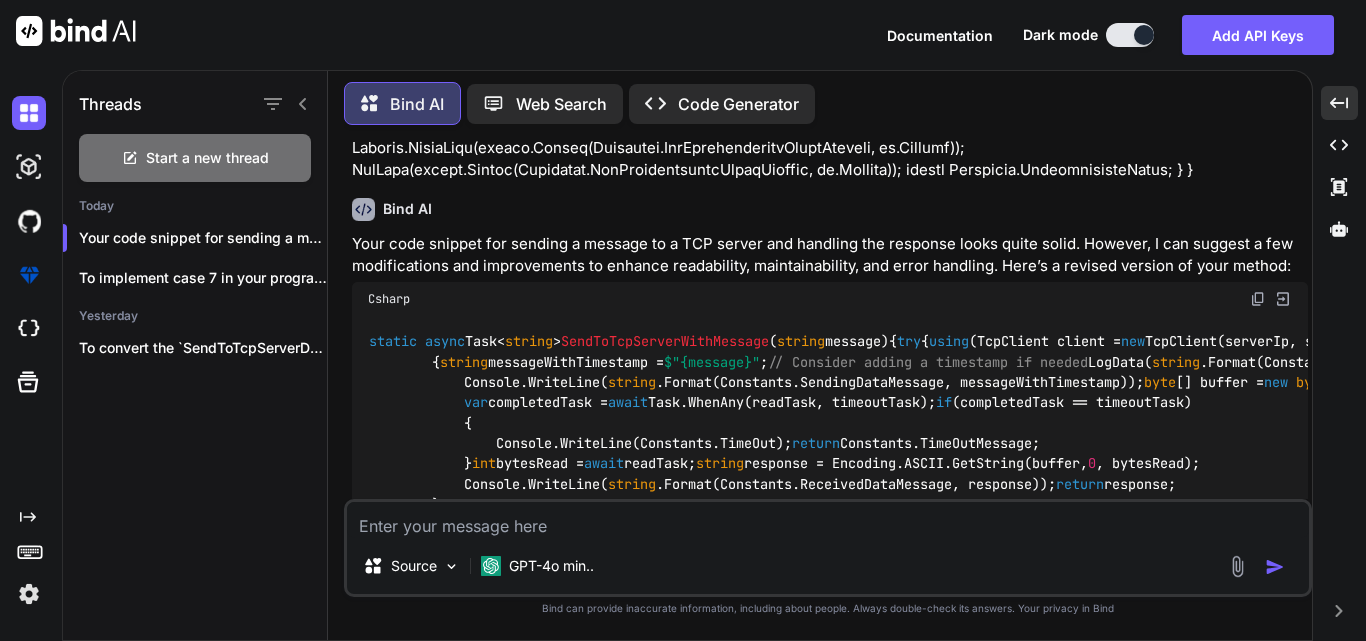 click at bounding box center [1258, 299] 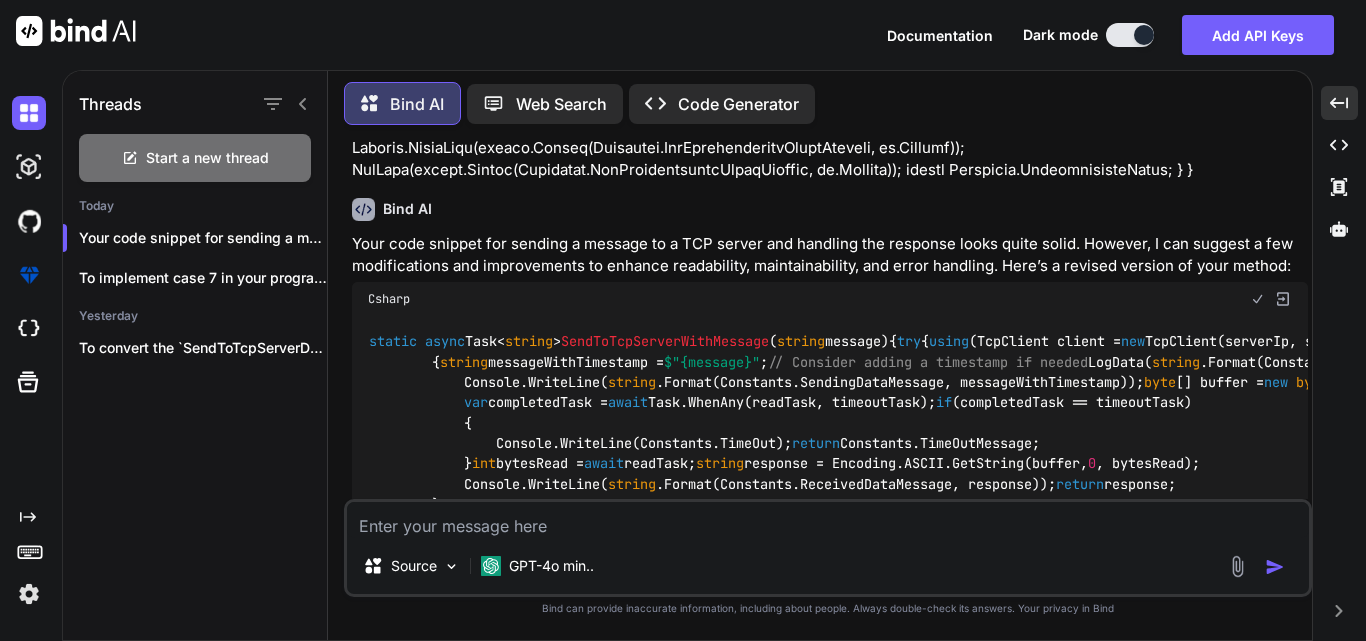 type 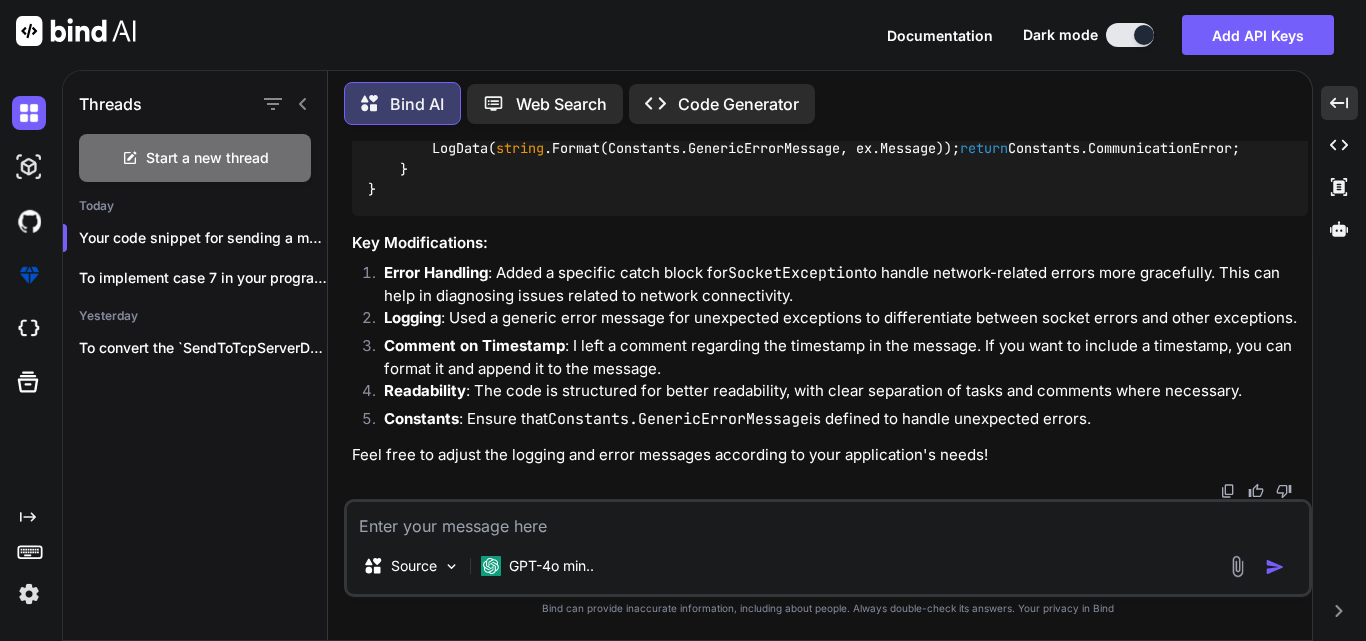 scroll, scrollTop: 1349, scrollLeft: 0, axis: vertical 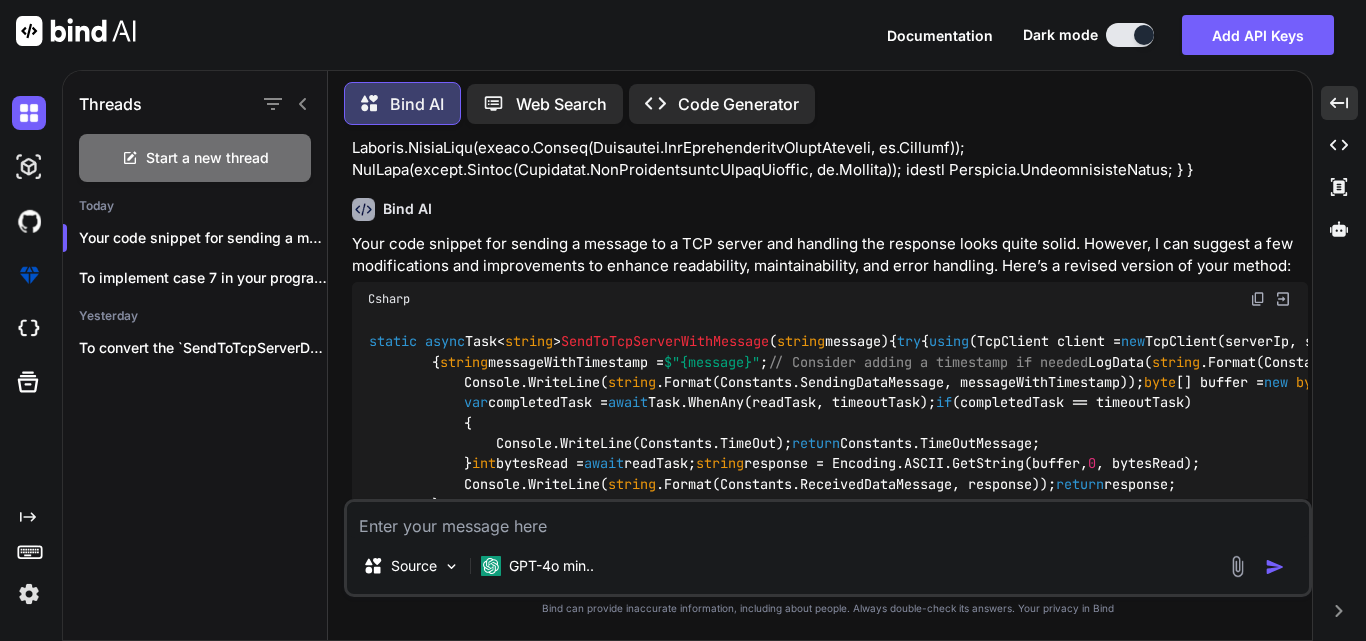 click at bounding box center [828, 520] 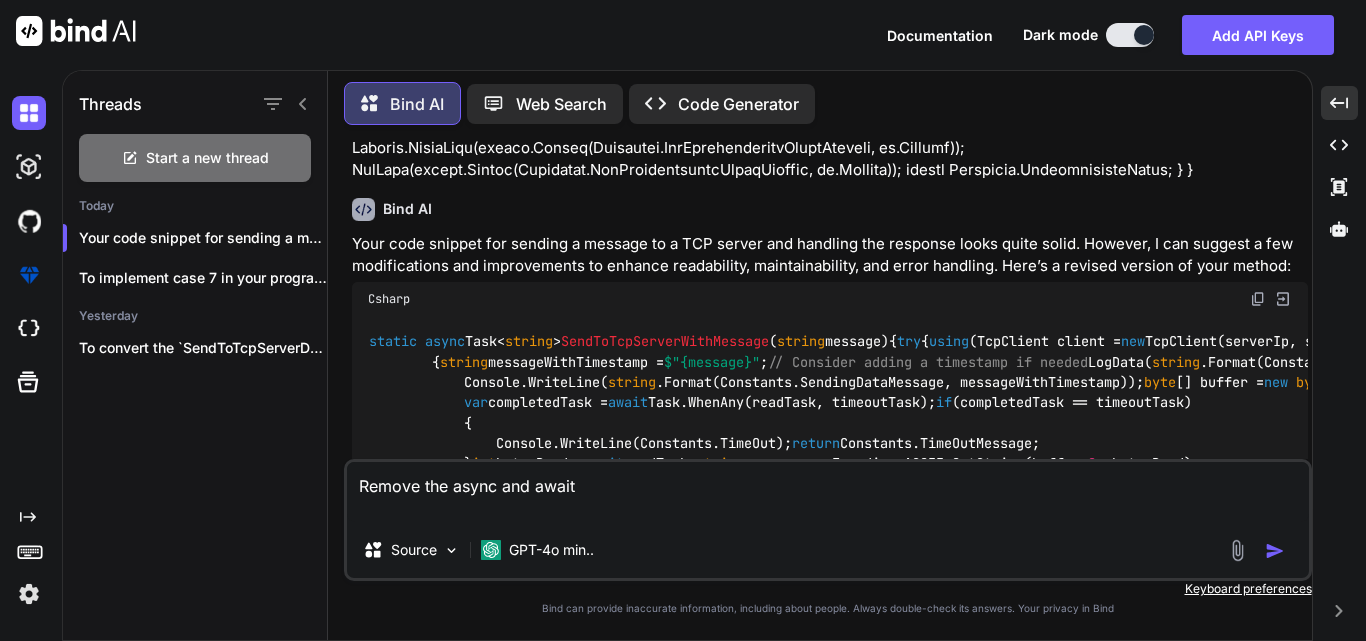 paste on "static async Task<string> SendToTcpServerWithMessage(string message)
{
try
{
using (TcpClient client = new TcpClient(serverIp, serverPort))
using (NetworkStream stream = client.GetStream())
{
string messageWithTimestamp = $"{message}"; // Consider adding a timestamp if needed
LogData(string.Format(Constants.TcpRequestMessage, messageWithTimestamp));
byte[] fullData = Encoding.ASCII.GetBytes(messageWithTimestamp);
await stream.WriteAsync(fullData, 0, fullData.Length);
Console.WriteLine(string.Format(Constants.SendingDataMessage, messageWithTimestamp));
byte[] buffer = new byte[1024];
var readTask = stream.ReadAsync(buffer, 0, buffer.Length);
var timeoutTask = Task.Delay(30000); // 30 seconds timeout
var completedTask = await Task.WhenAny(readTask, timeoutTask);
if (completedTask == timeoutTask)
{
Console.WriteLine(Constants.Tim..." 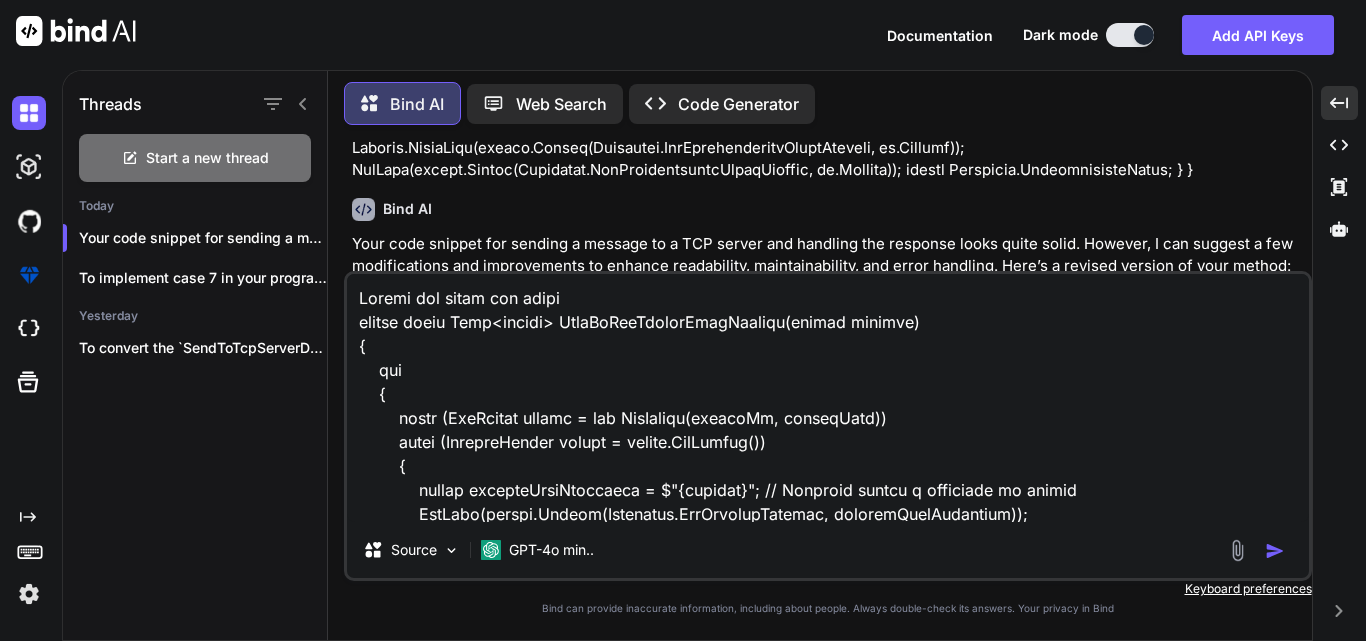 scroll, scrollTop: 866, scrollLeft: 0, axis: vertical 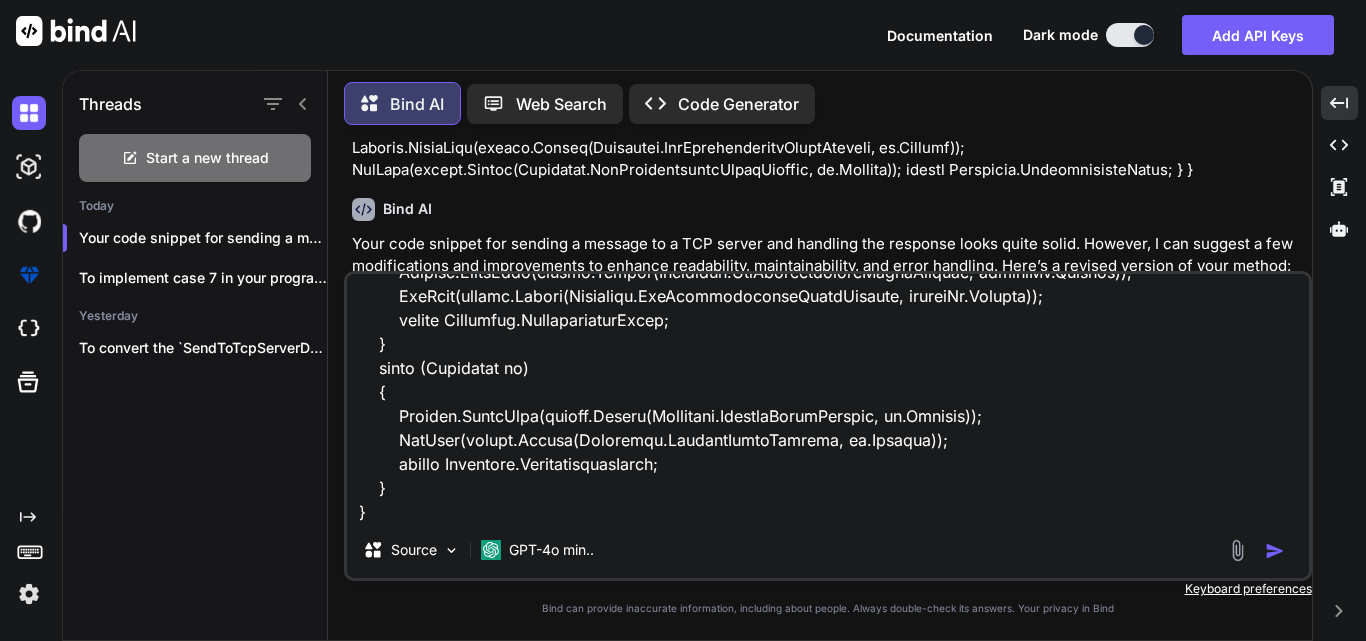 type 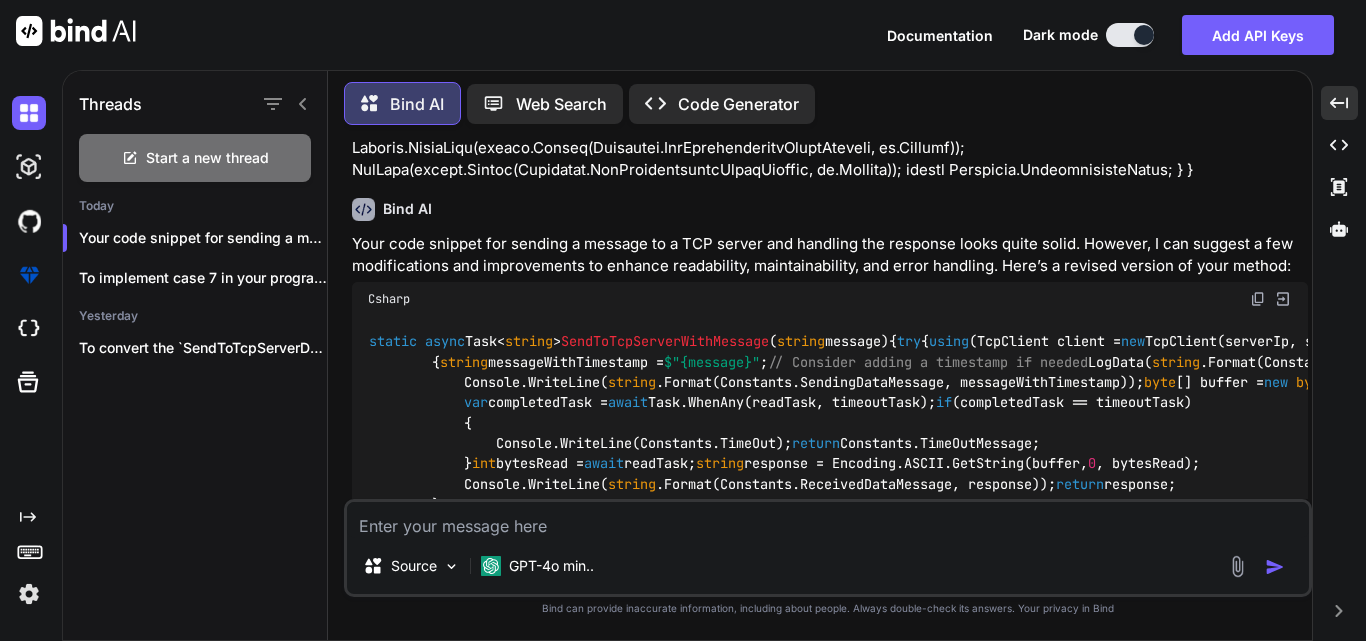 scroll, scrollTop: 0, scrollLeft: 0, axis: both 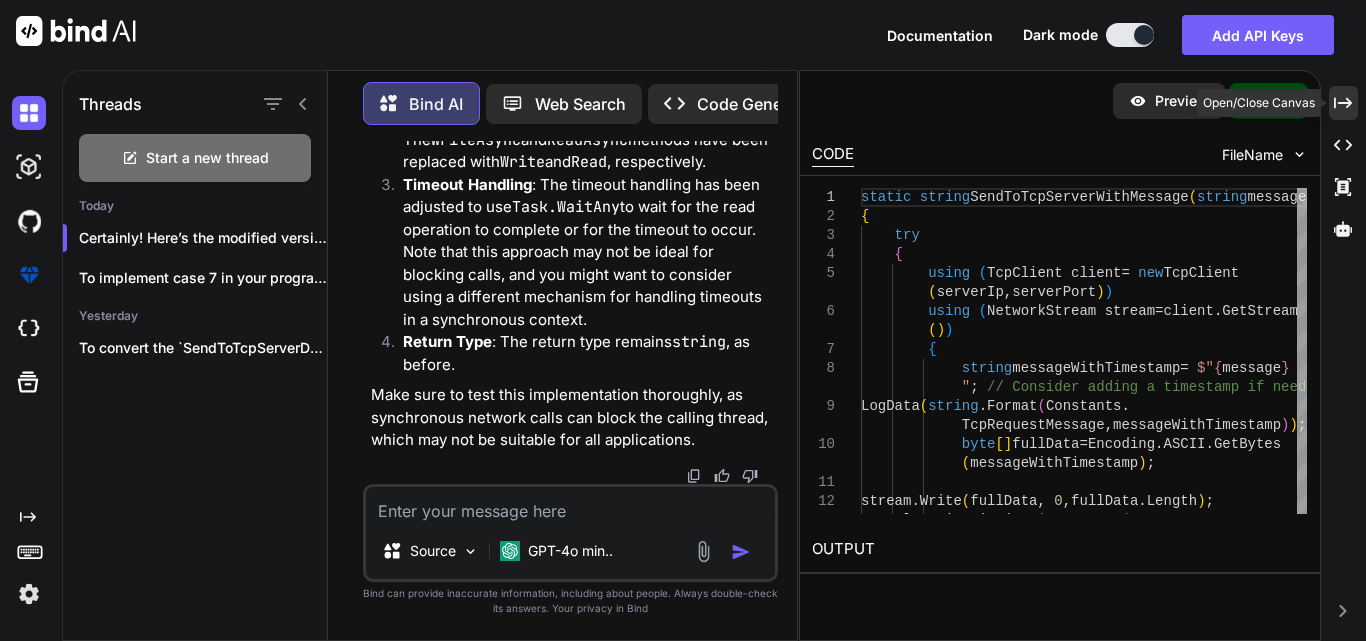click on "Created with Pixso." 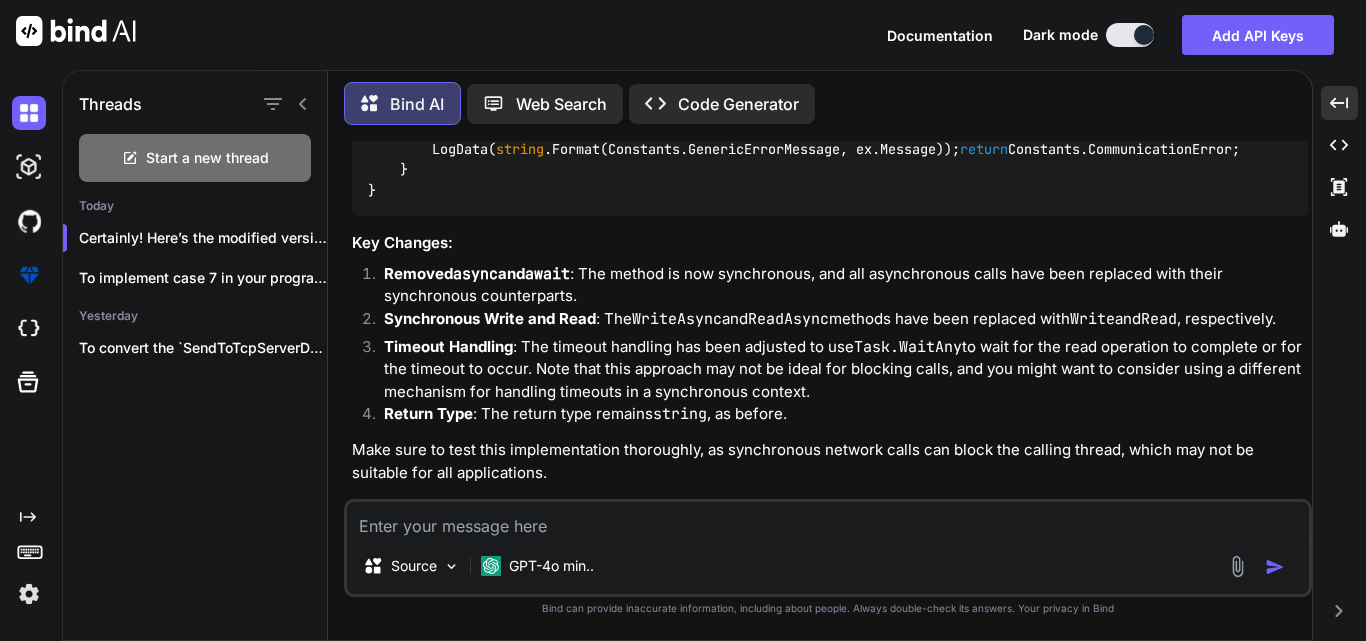scroll, scrollTop: 1977, scrollLeft: 0, axis: vertical 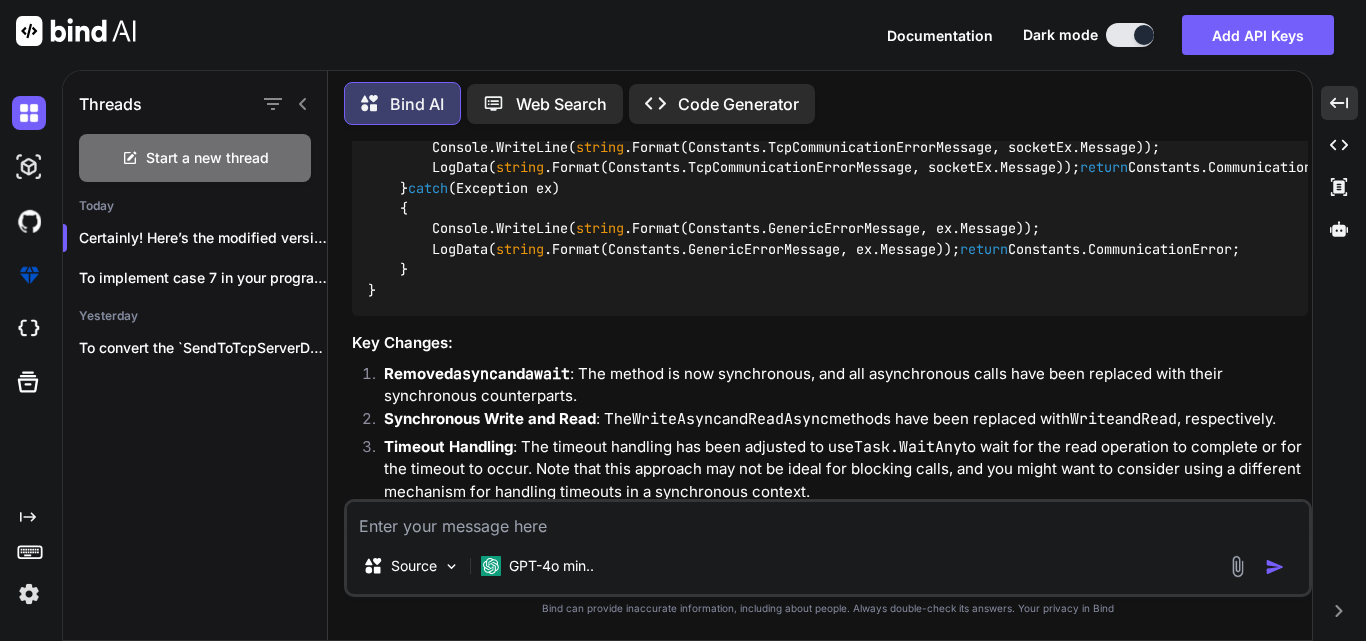 click at bounding box center [1258, -202] 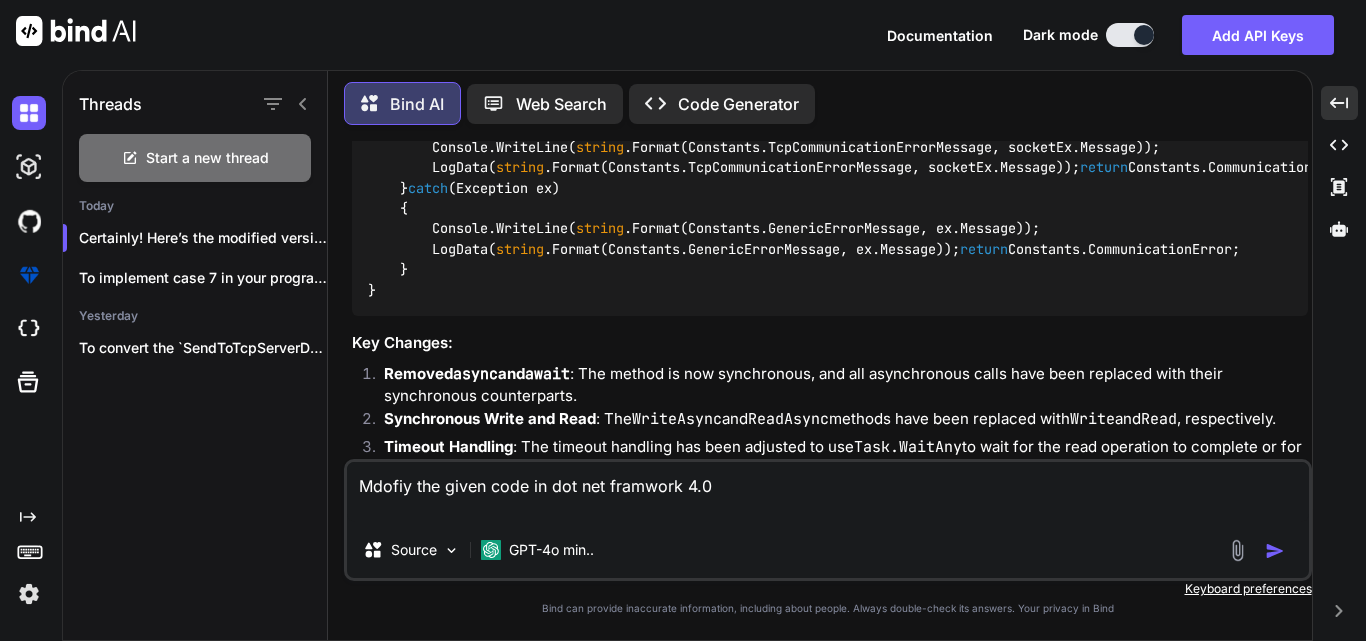 paste on "static async Task<string> SendToTcpServerWithMessage(string message)
{
try
{
using (TcpClient client = new TcpClient(serverIp, serverPort))
using (NetworkStream stream = client.GetStream())
{
//string date = DateTime.Now.ToString(Constants.DateFormat, CultureInfo.CurrentCulture);
//string time = DateTime.Now.ToString(Constants.TimeFormat, CultureInfo.CurrentCulture);
string messageWithTimestamp = $"{message}";
LogData(string.Format(Constants.TcpRequestMessage, messageWithTimestamp));
byte[] fullData = Encoding.ASCII.GetBytes(messageWithTimestamp);
await stream.WriteAsync(fullData, 0, fullData.Length);
Console.WriteLine(string.Format(Constants.SendingDataMessage, messageWithTimestamp));
byte[] buffer = new byte[1024];
var readTask = stream.ReadAsync(buffer, 0, buffer.Length);
var timeoutTask = Task.Delay(30000);
var completedTask = await Task.Wh..." 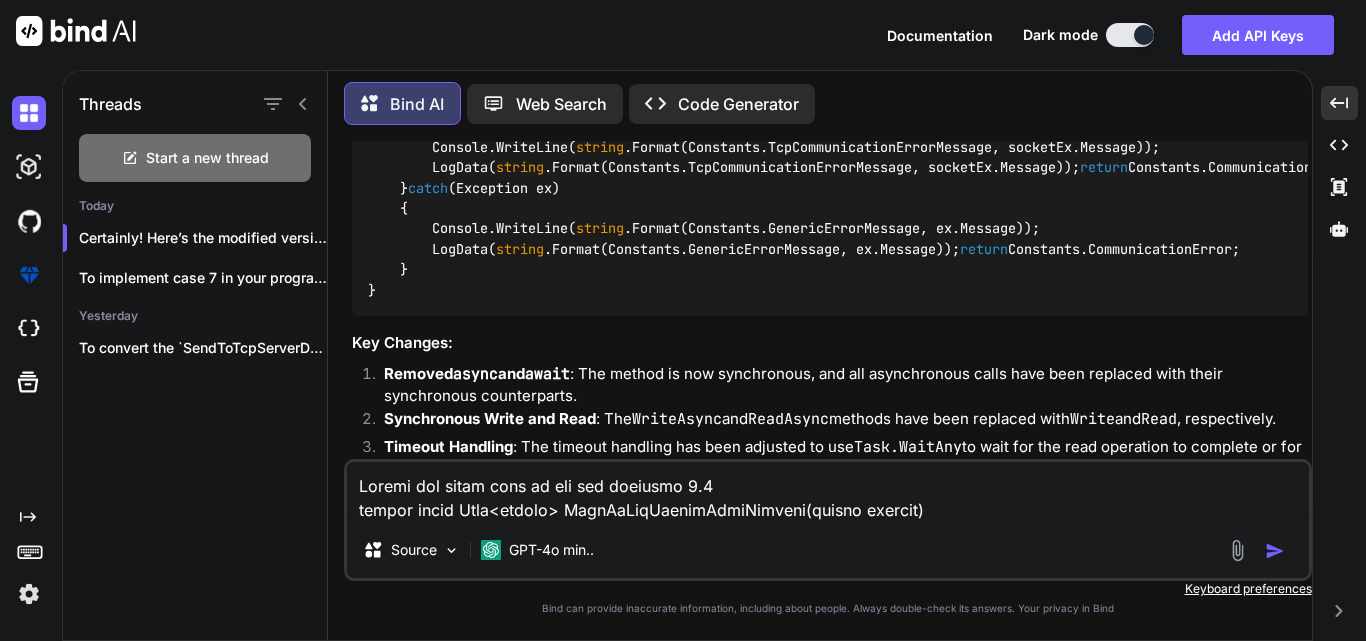 scroll, scrollTop: 722, scrollLeft: 0, axis: vertical 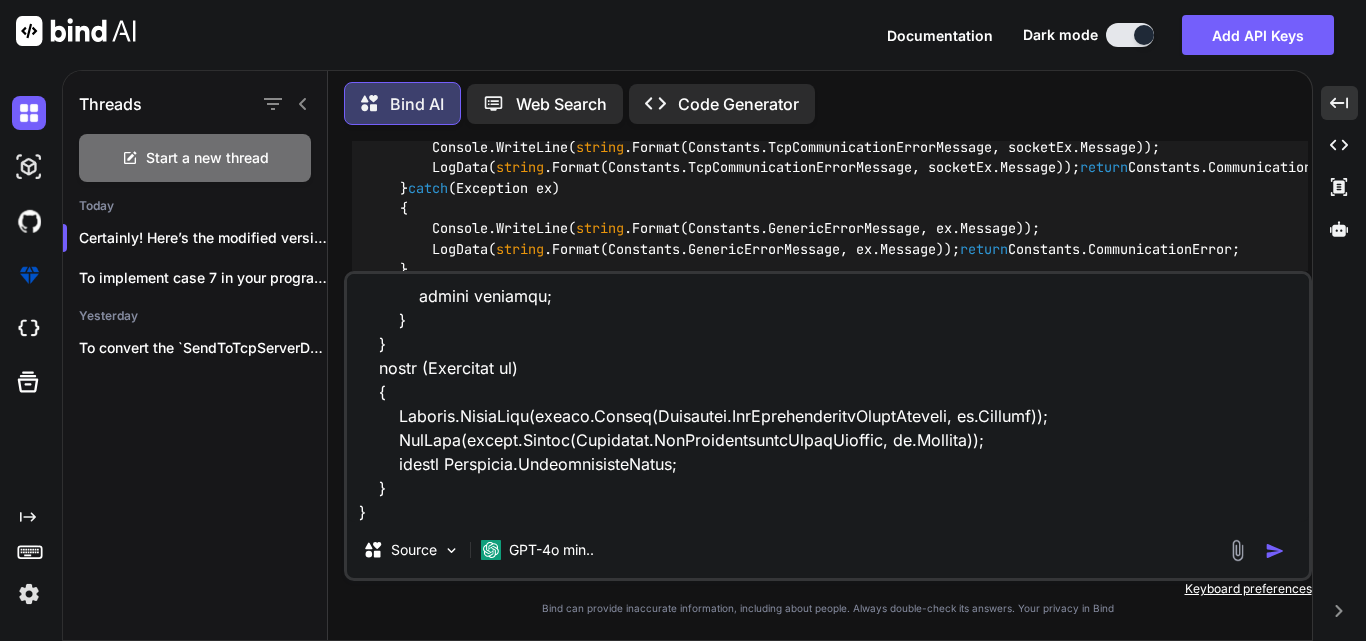 type on "Mdofiy the given code in dot net framwork 4.0
static async Task<string> SendToTcpServerWithMessage(string message)
{
try
{
using (TcpClient client = new TcpClient(serverIp, serverPort))
using (NetworkStream stream = client.GetStream())
{
//string date = DateTime.Now.ToString(Constants.DateFormat, CultureInfo.CurrentCulture);
//string time = DateTime.Now.ToString(Constants.TimeFormat, CultureInfo.CurrentCulture);
string messageWithTimestamp = $"{message}";
LogData(string.Format(Constants.TcpRequestMessage, messageWithTimestamp));
byte[] fullData = Encoding.ASCII.GetBytes(messageWithTimestamp);
await stream.WriteAsync(fullData, 0, fullData.Length);
Console.WriteLine(string.Format(Constants.SendingDataMessage, messageWithTimestamp));
byte[] buffer = new byte[1024];
var readTask = stream.ReadAsync(buffer, 0, buffer.Length);
var timeoutTask = Task.Delay(30000)..." 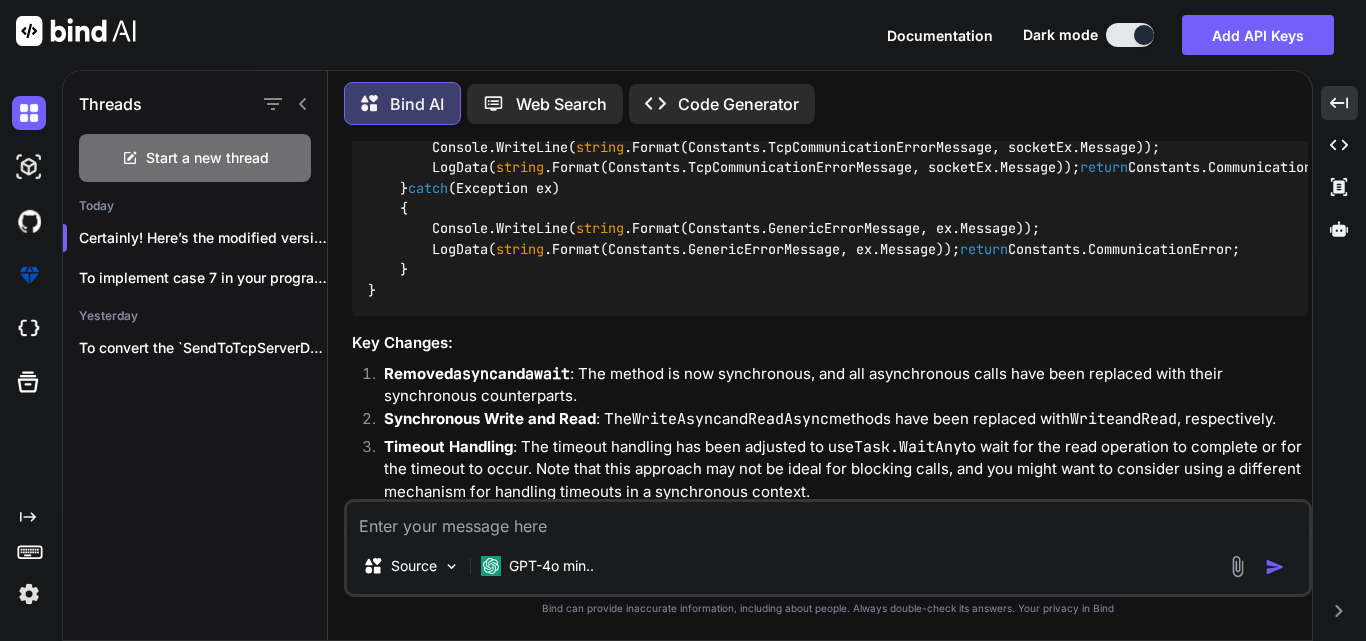 scroll, scrollTop: 0, scrollLeft: 0, axis: both 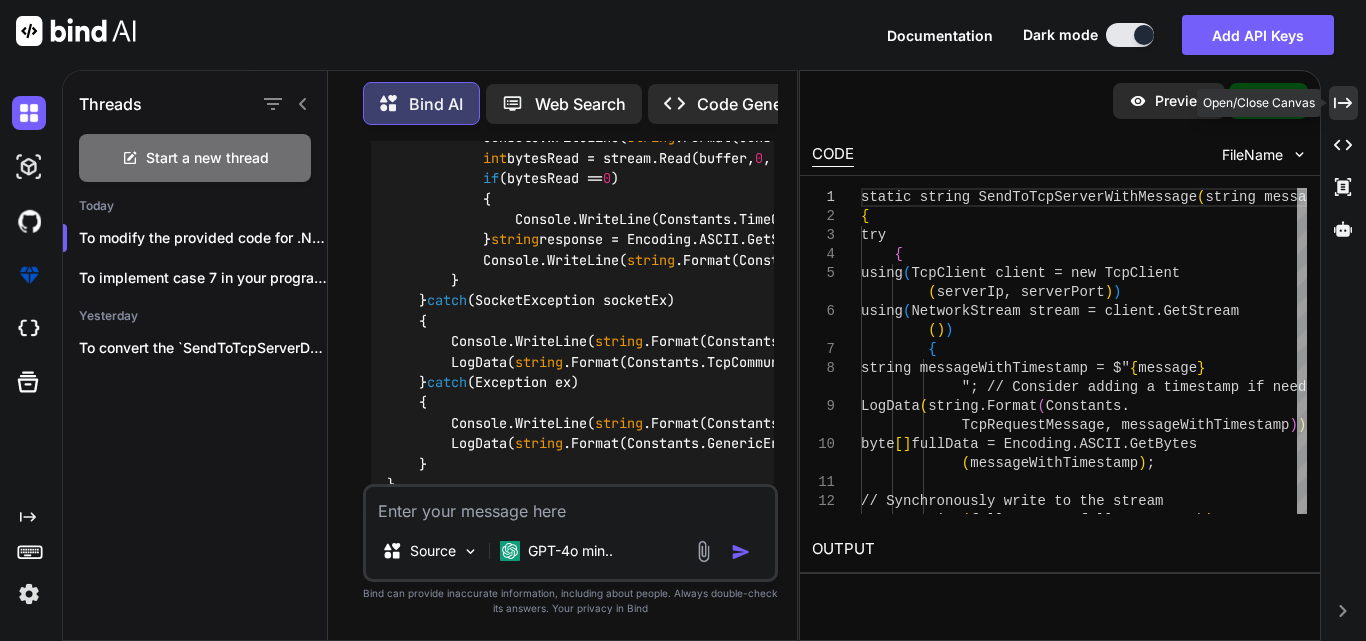 click on "Created with Pixso." 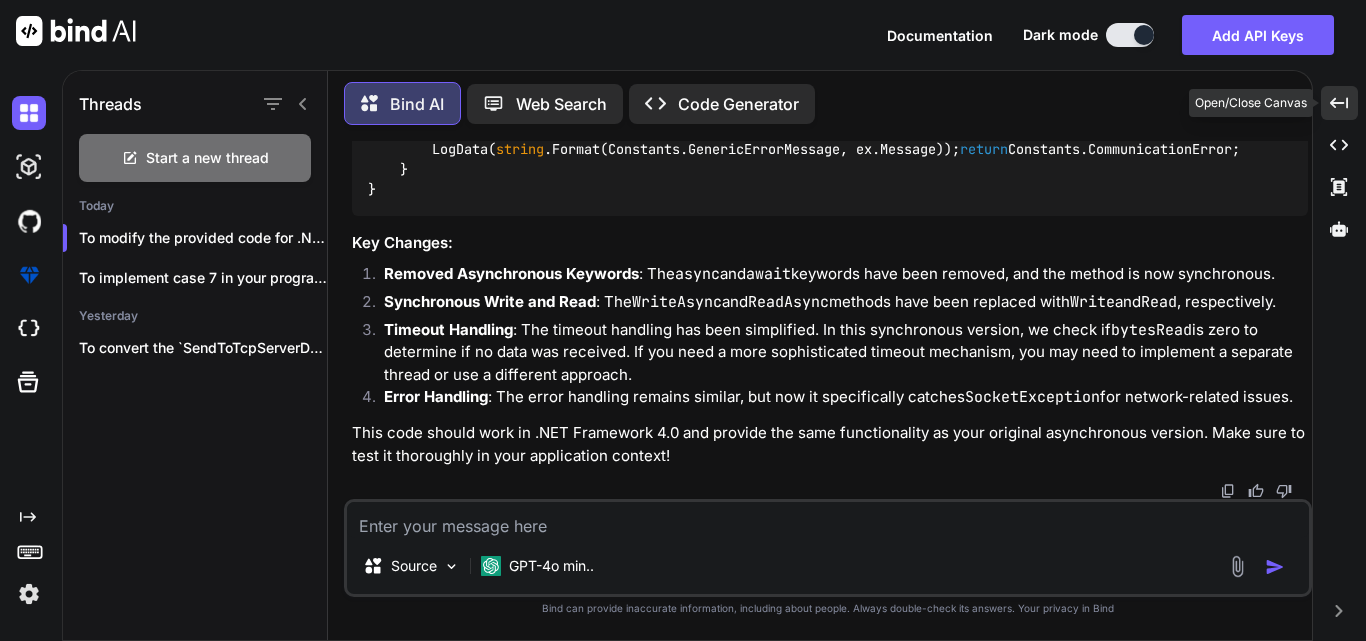 scroll, scrollTop: 3596, scrollLeft: 0, axis: vertical 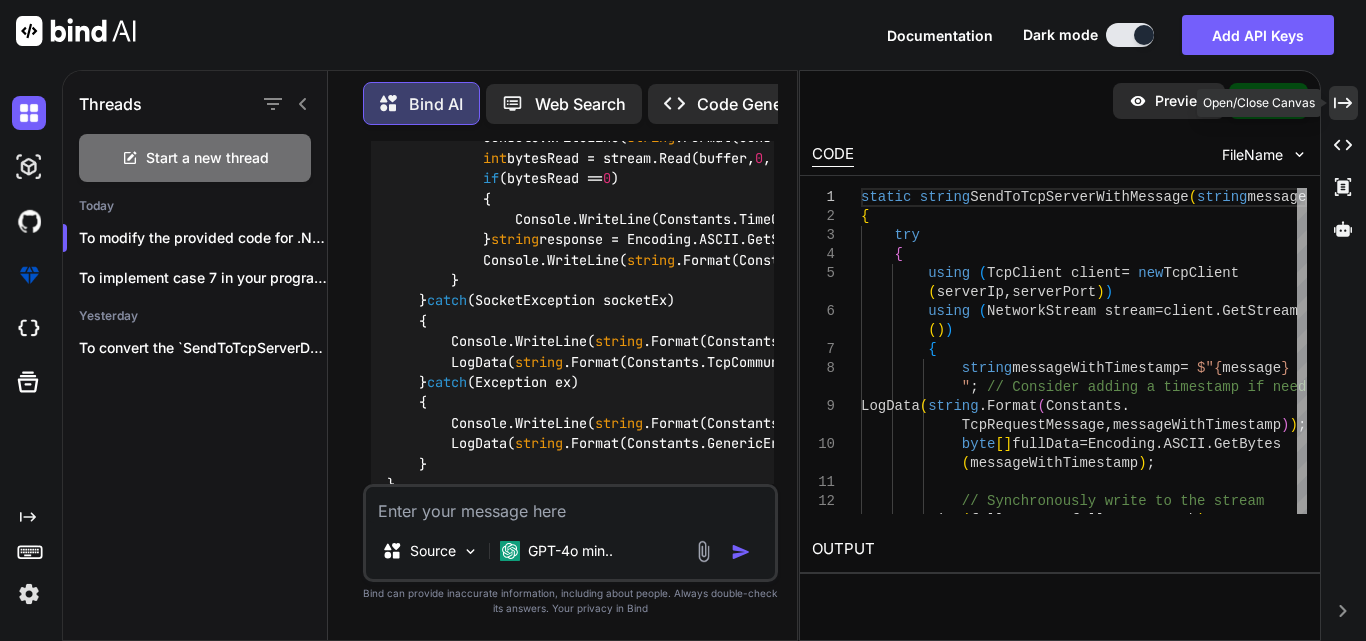 click on "Created with Pixso." 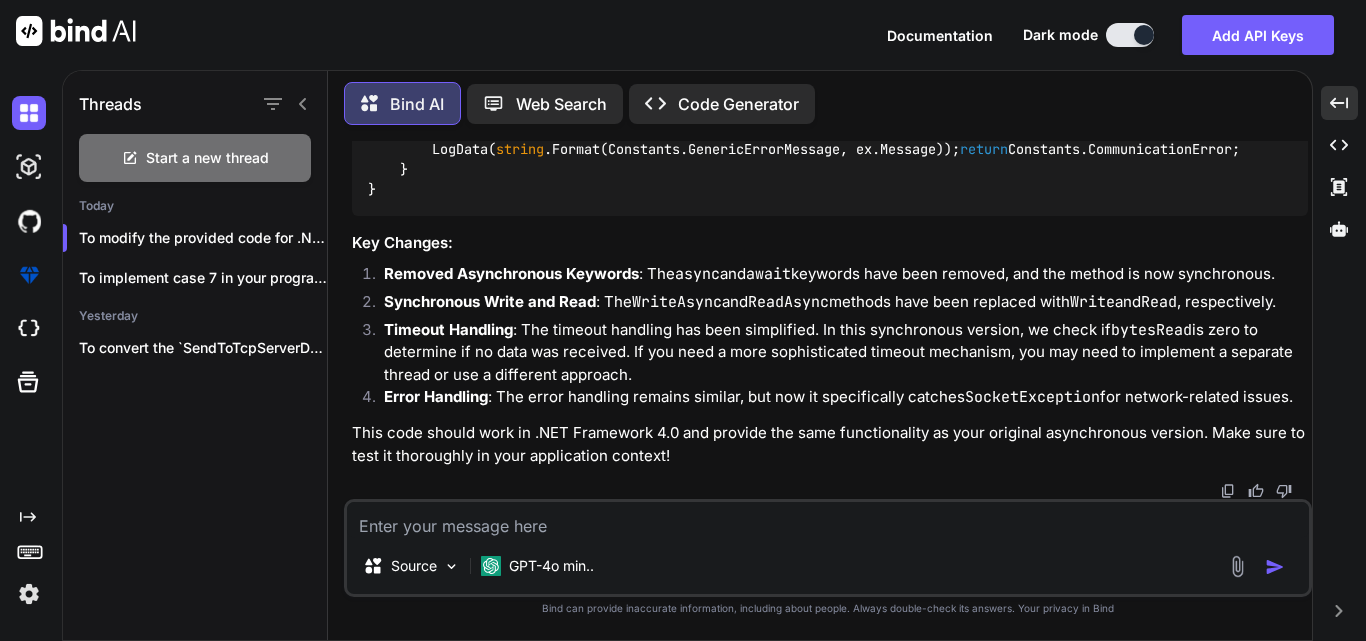 scroll, scrollTop: 3896, scrollLeft: 0, axis: vertical 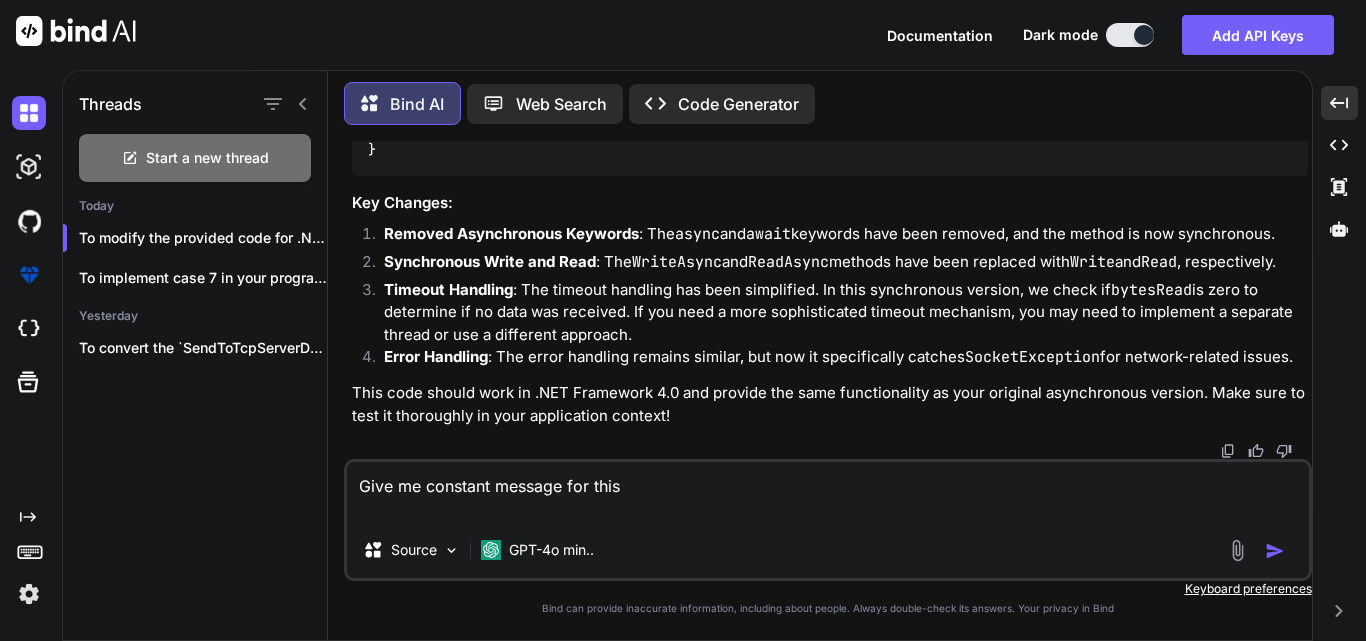 paste on "GenericErrorMessage" 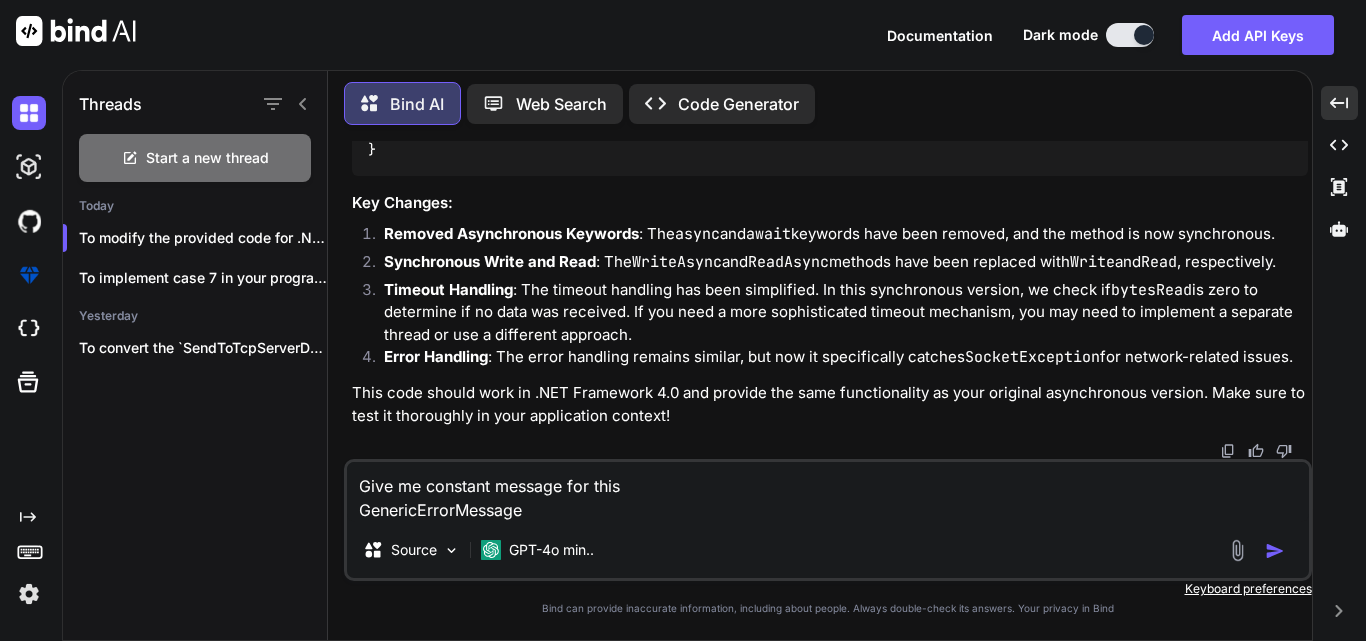 scroll, scrollTop: 4843, scrollLeft: 0, axis: vertical 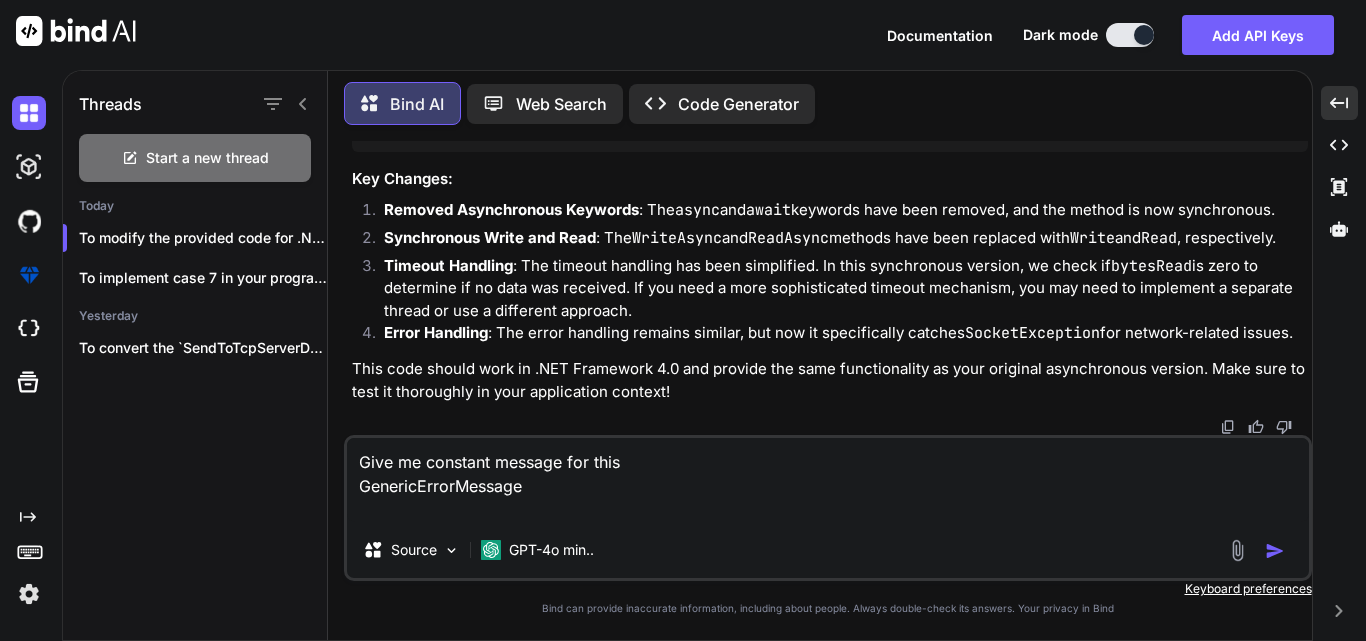 paste on "GenericErrorMessage" 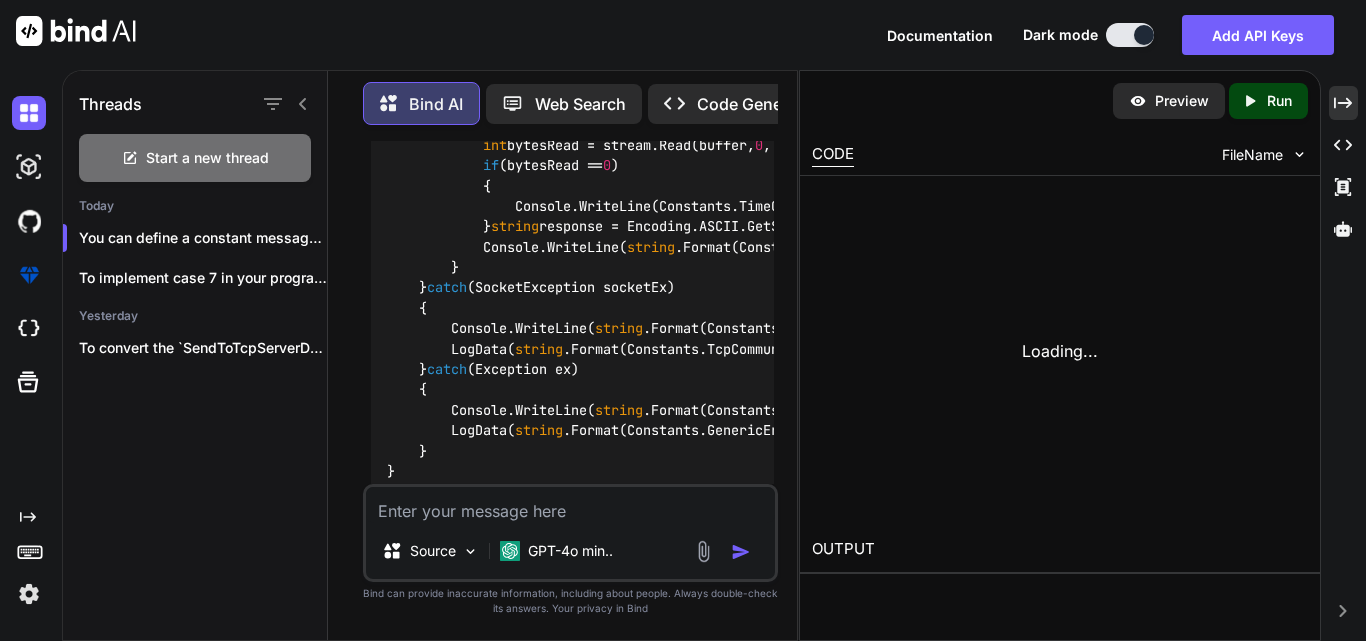 scroll, scrollTop: 7231, scrollLeft: 0, axis: vertical 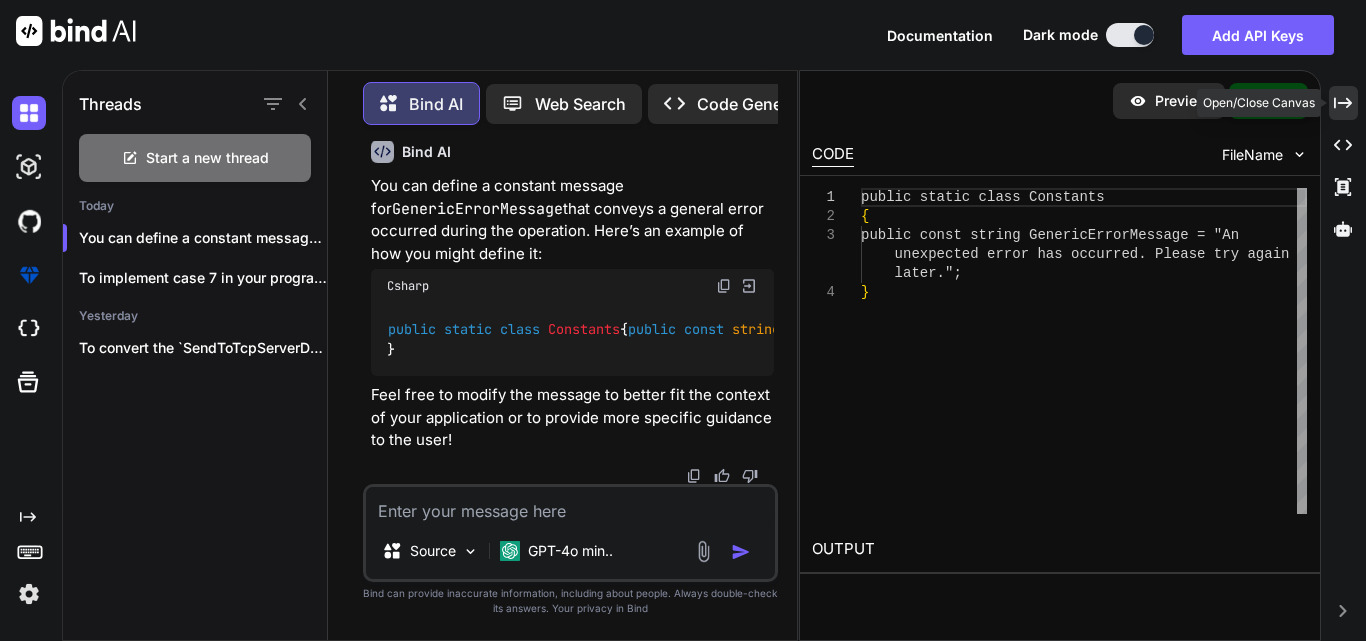 click on "Created with Pixso." 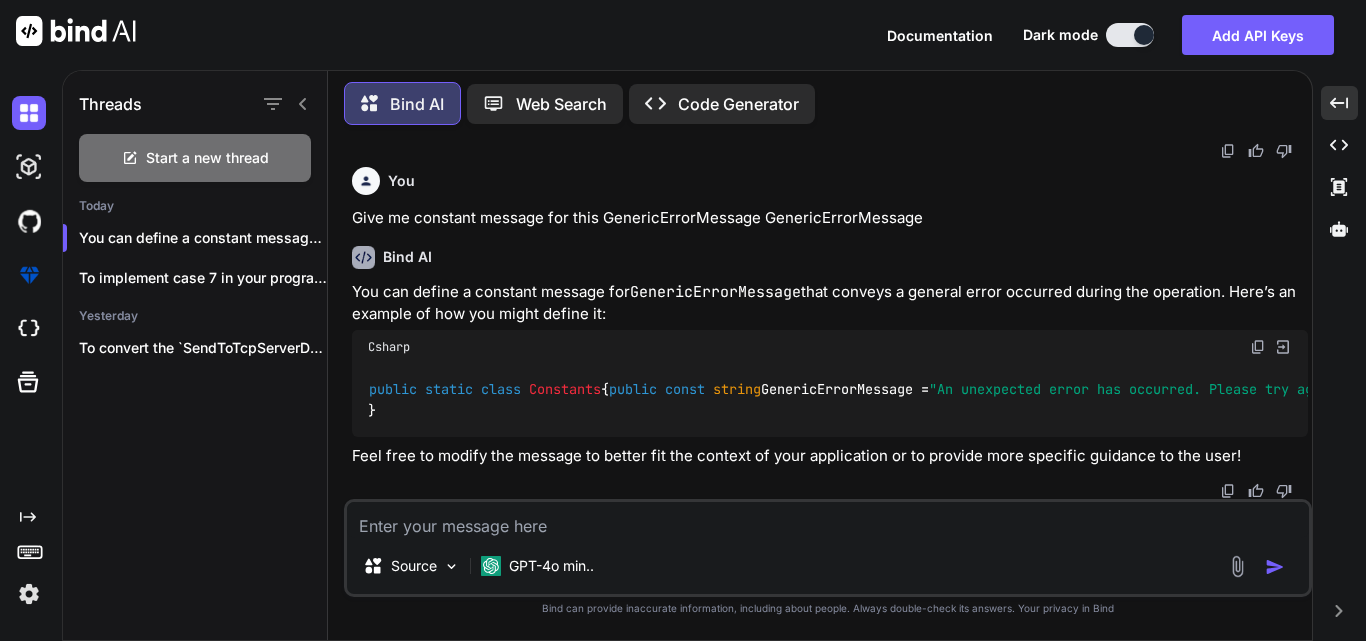 scroll, scrollTop: 5183, scrollLeft: 0, axis: vertical 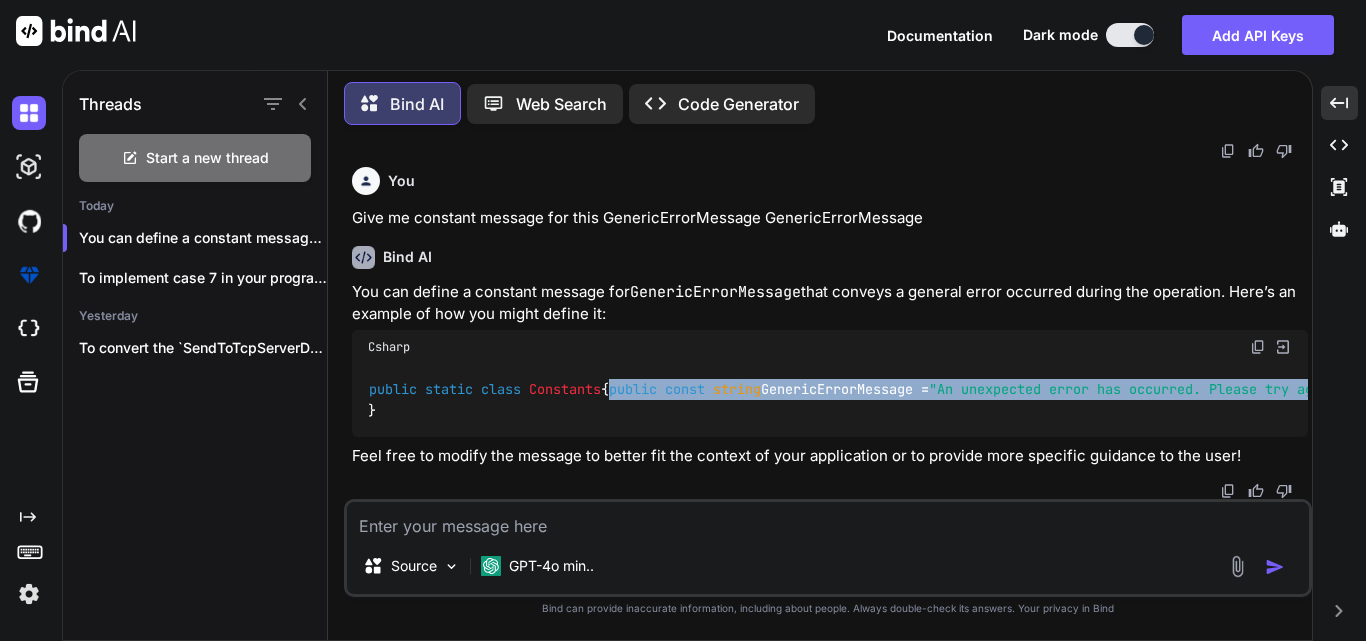 drag, startPoint x: 400, startPoint y: 390, endPoint x: 1252, endPoint y: 391, distance: 852.0006 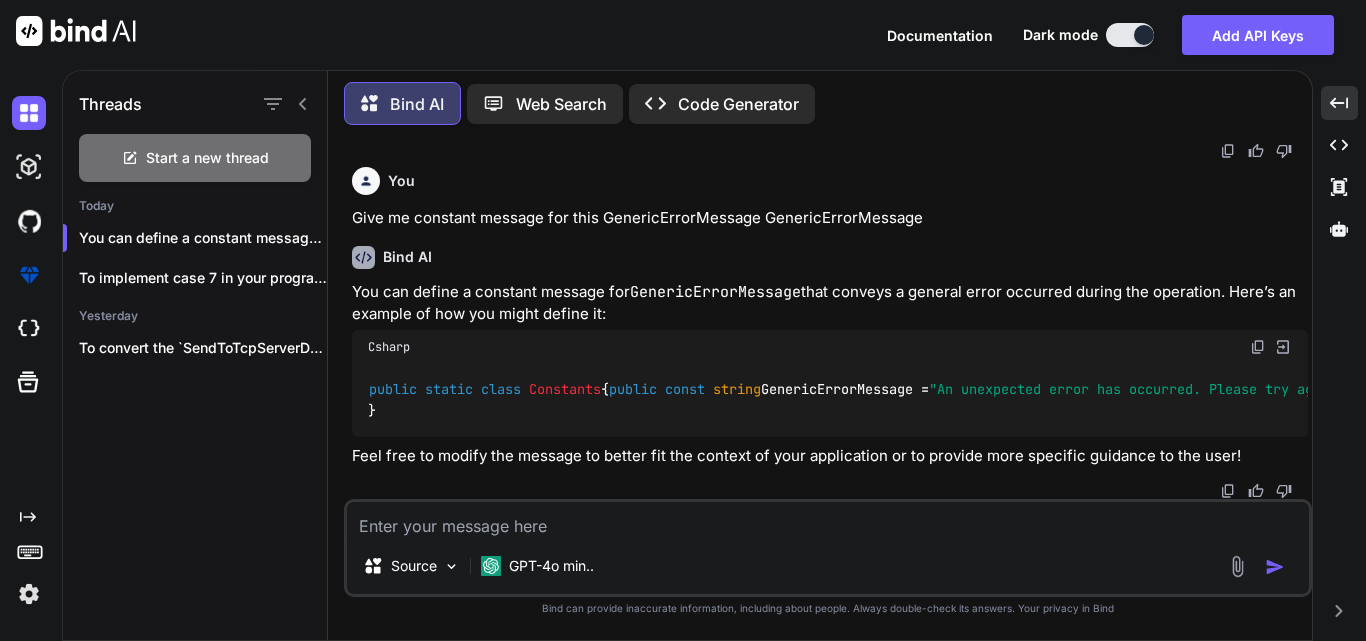 click at bounding box center [828, 520] 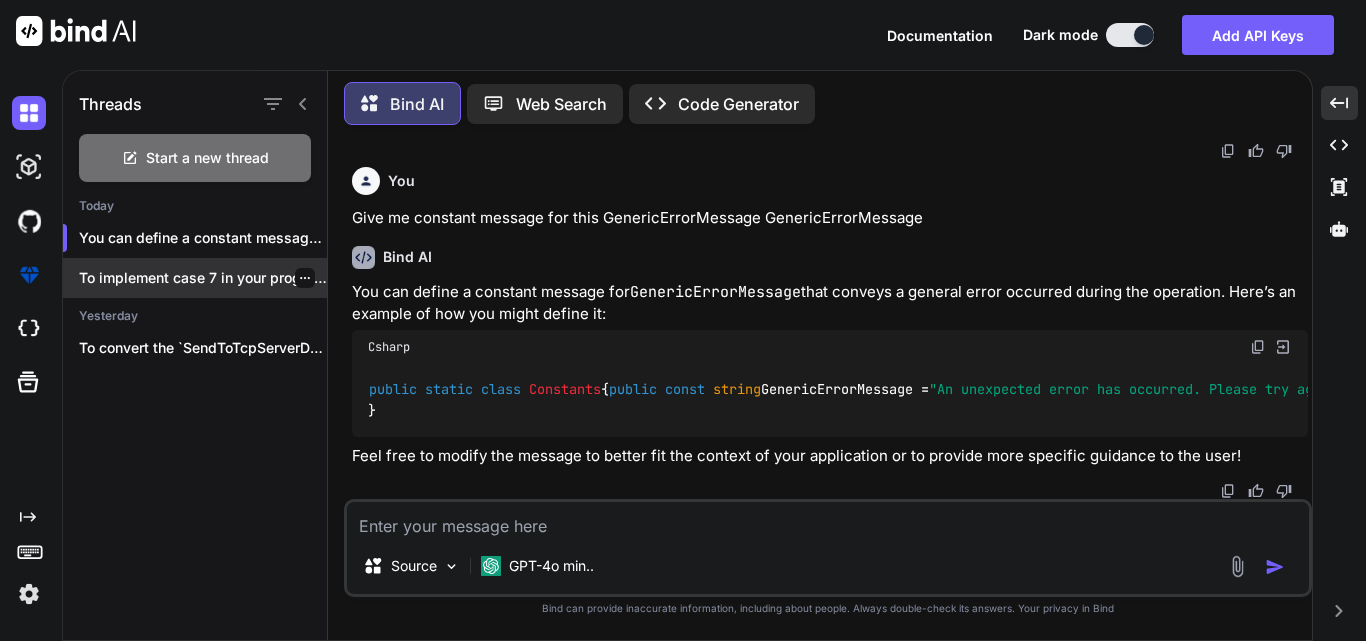 click on "To implement case 7 in your program, you..." at bounding box center (203, 278) 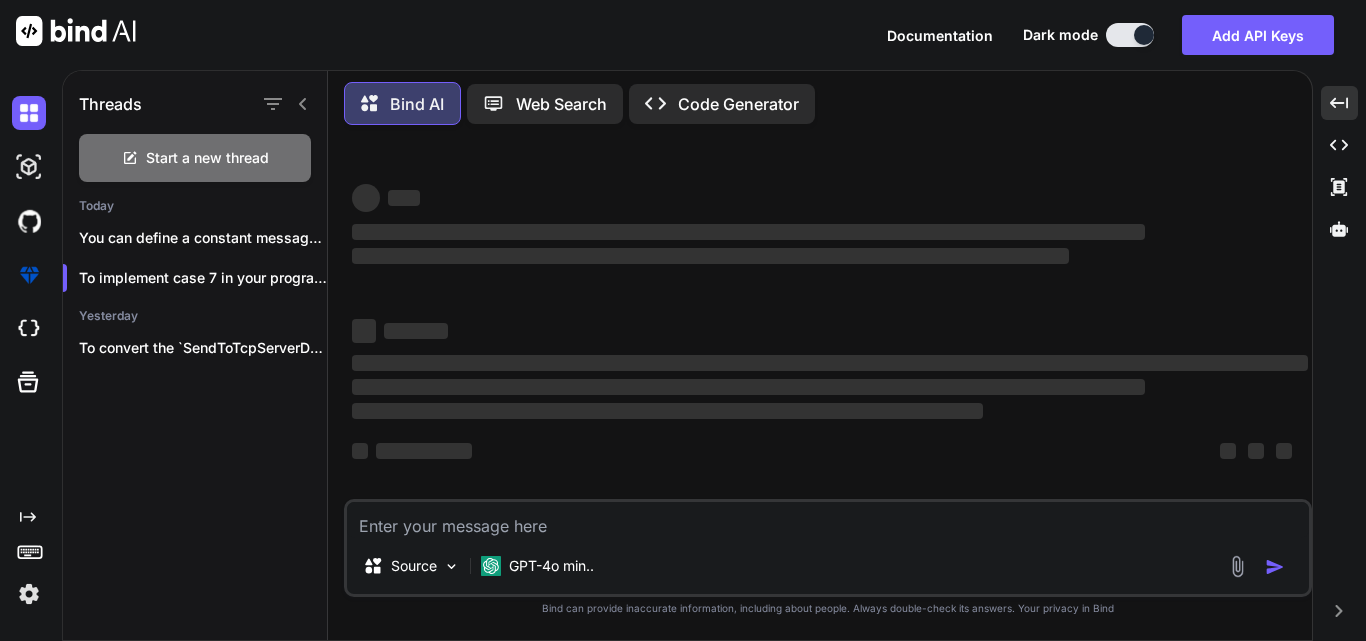 scroll, scrollTop: 0, scrollLeft: 0, axis: both 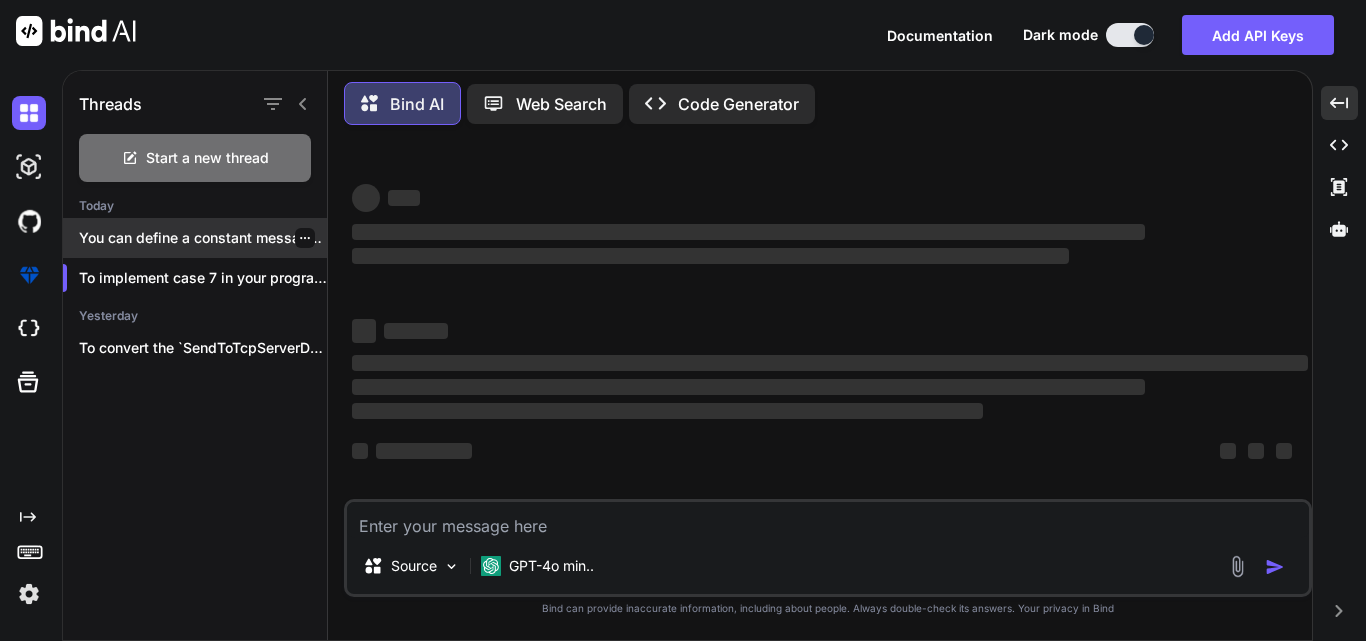 click on "You can define a constant message for `G..." at bounding box center [203, 238] 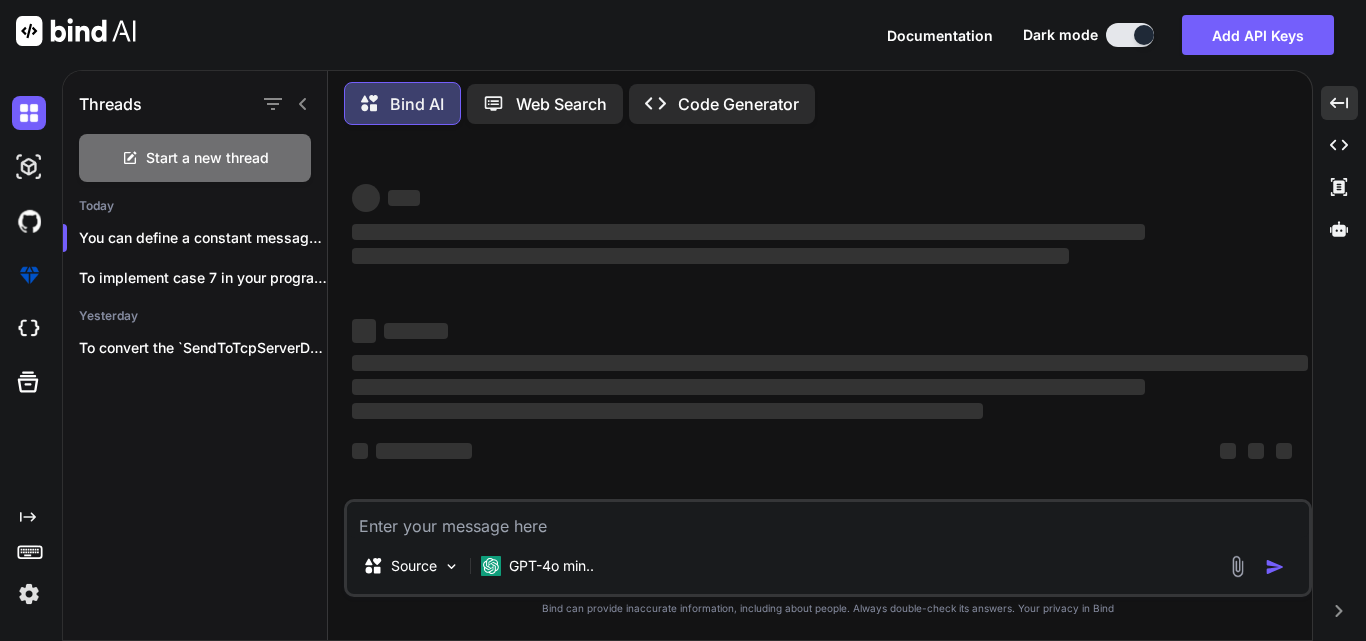 click at bounding box center [828, 520] 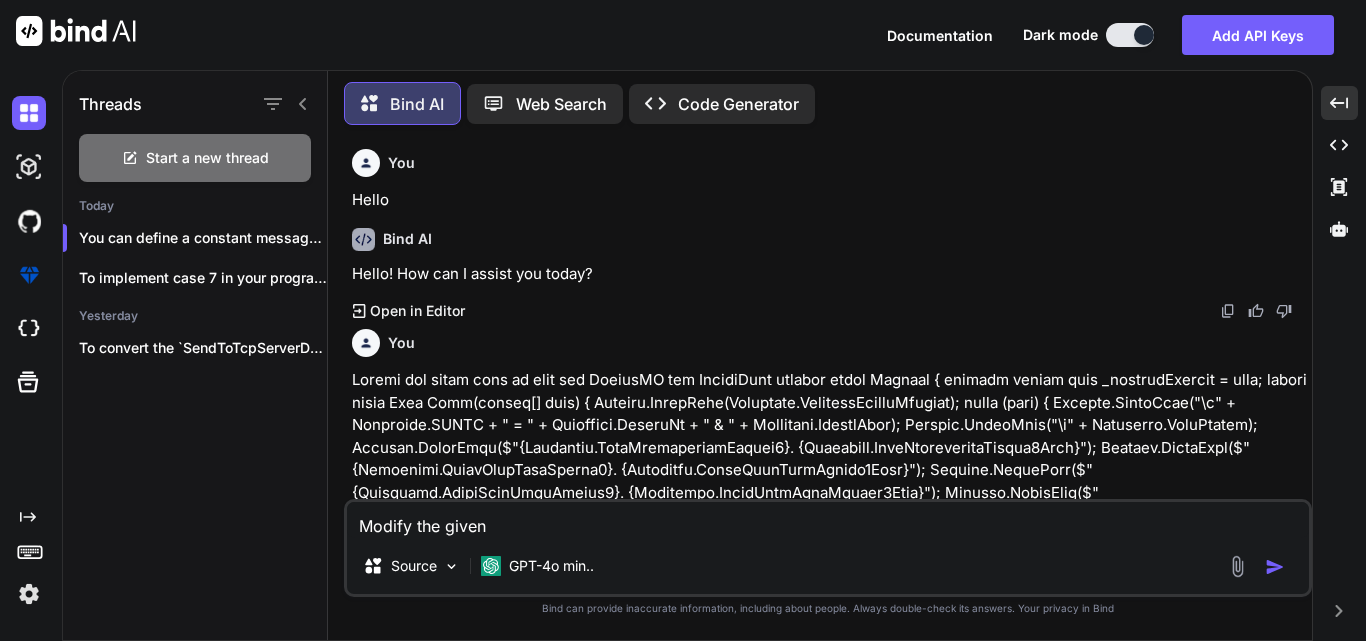 type on "Modify the given" 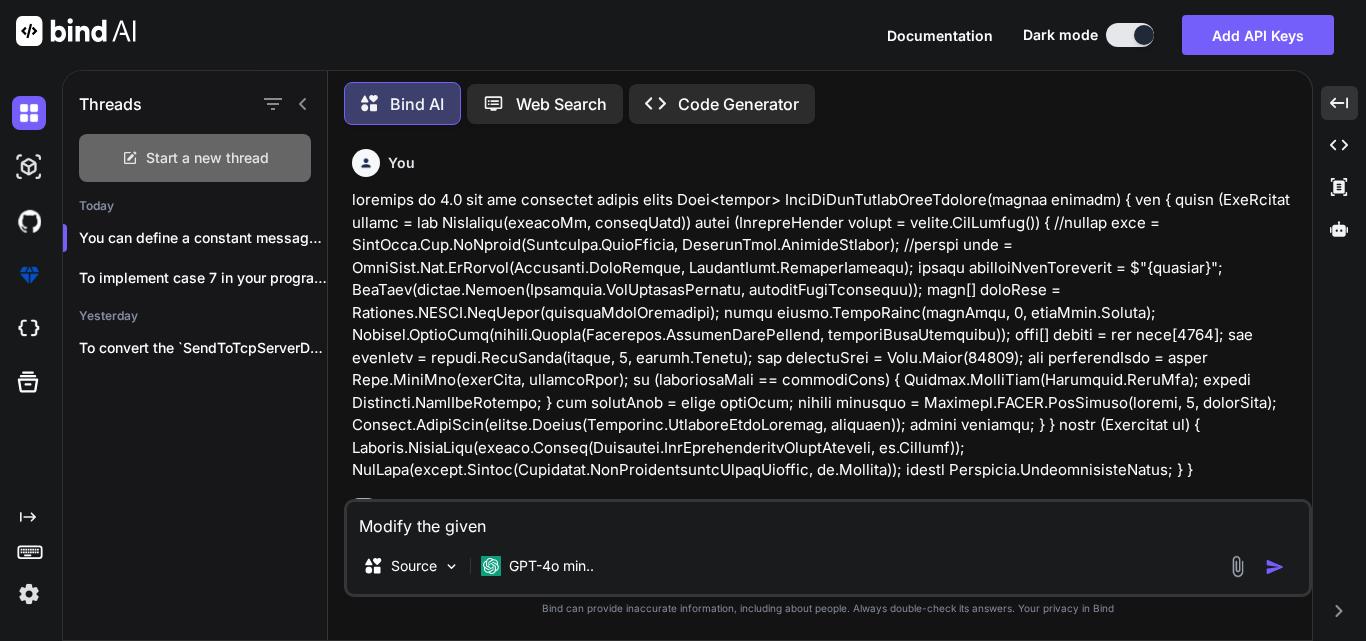 click on "Start a new thread" at bounding box center [207, 158] 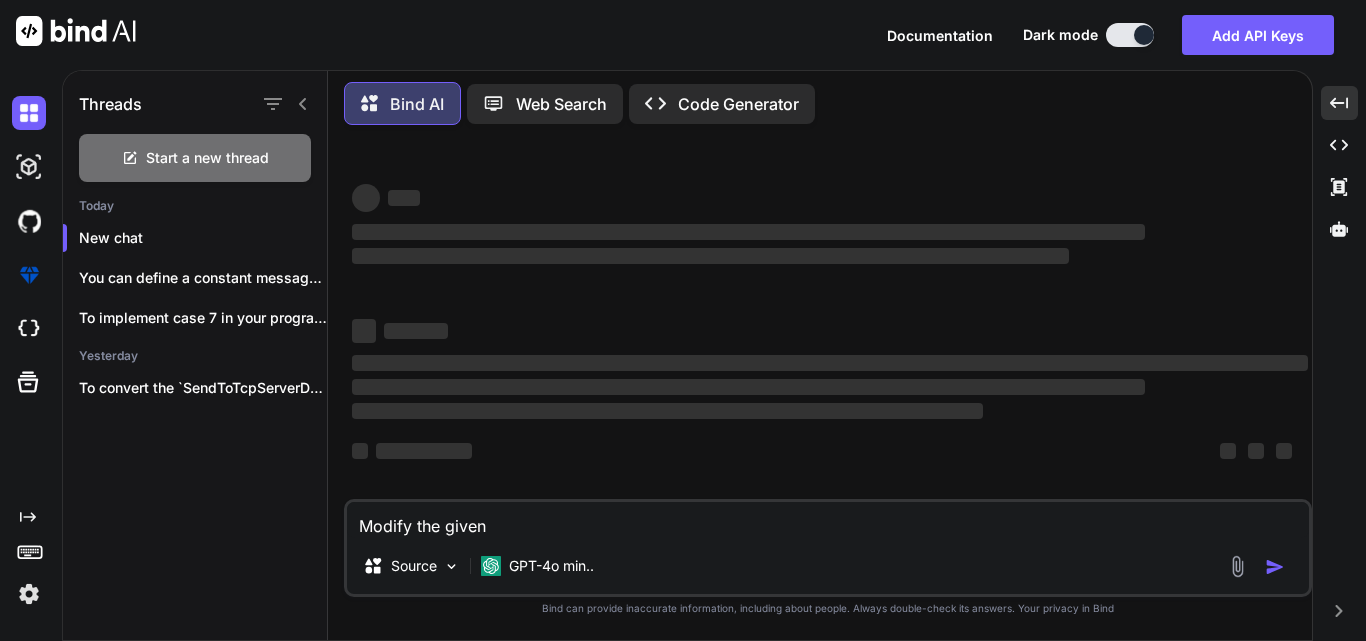 click on "Modify the given" at bounding box center (828, 520) 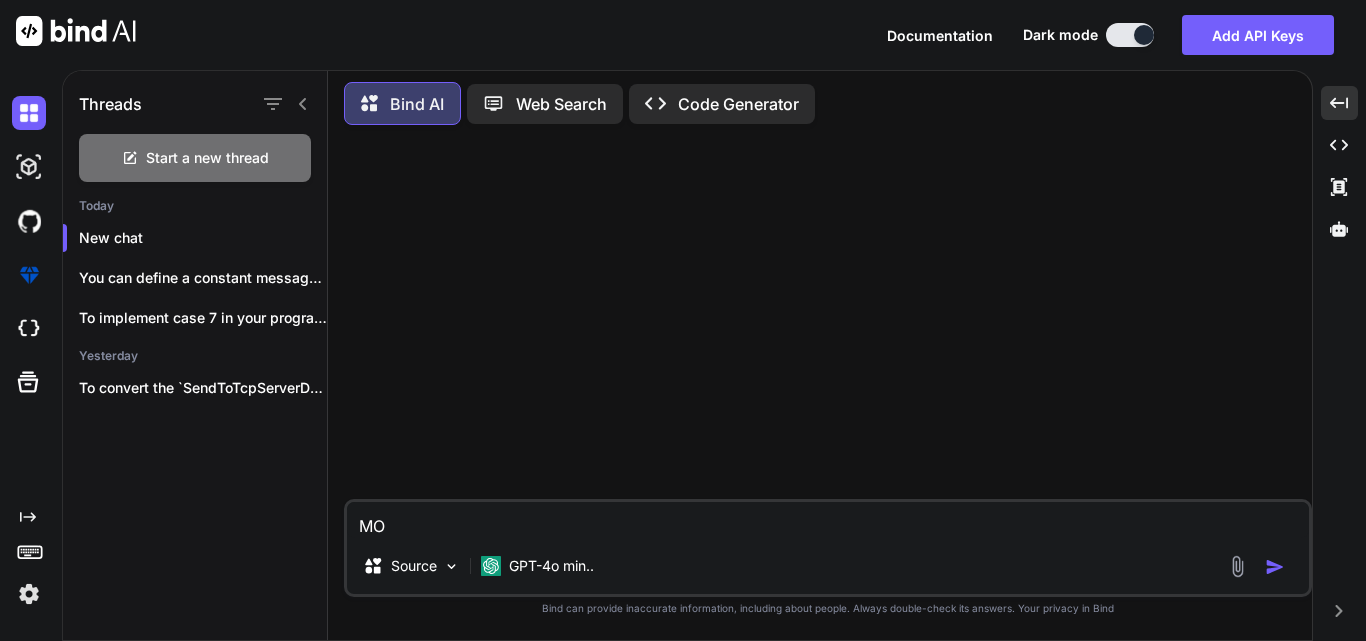 type on "M" 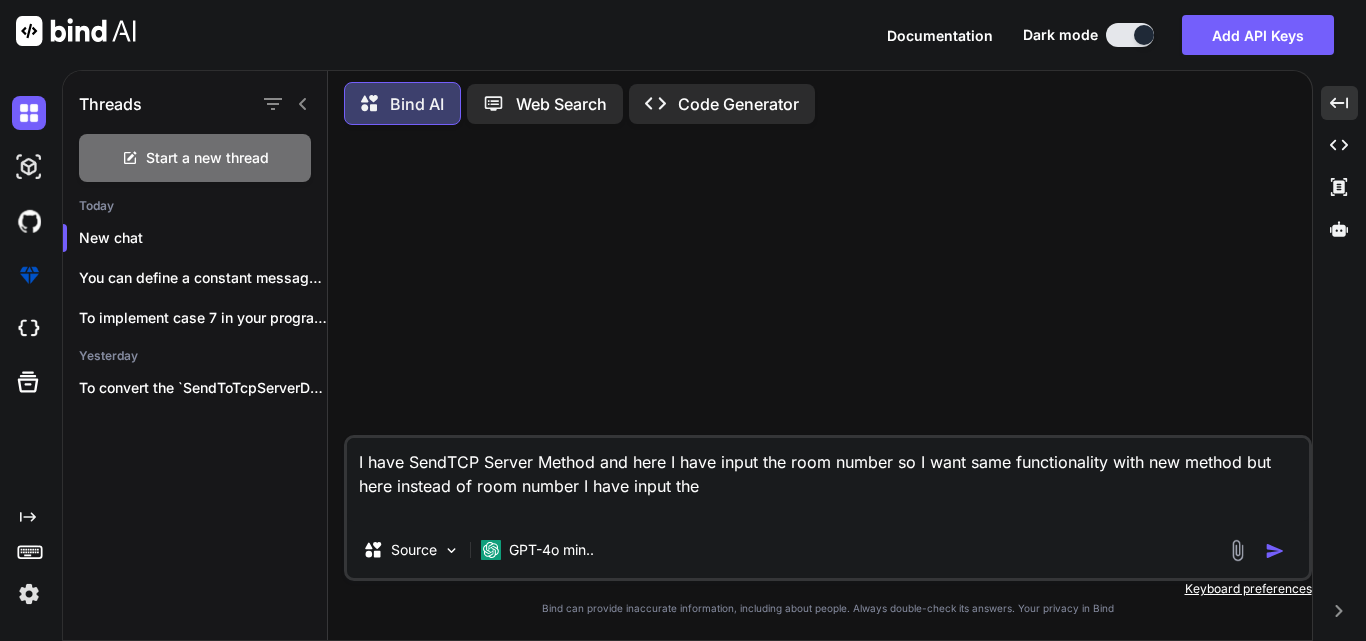 paste on "public const string PostInquiryFormatinfoDetails = "\x02" + "<PostInquiry PostInformation=\"{0}\" " +
"MaximumGuestsNum=\"16\"  RequestType=\"4\" " +
"PaymentMethod=\"16\" Date=\"{1}\" Time=\"{2}\" " +
"WSNum=\"POS1\" />" + "\x03";" 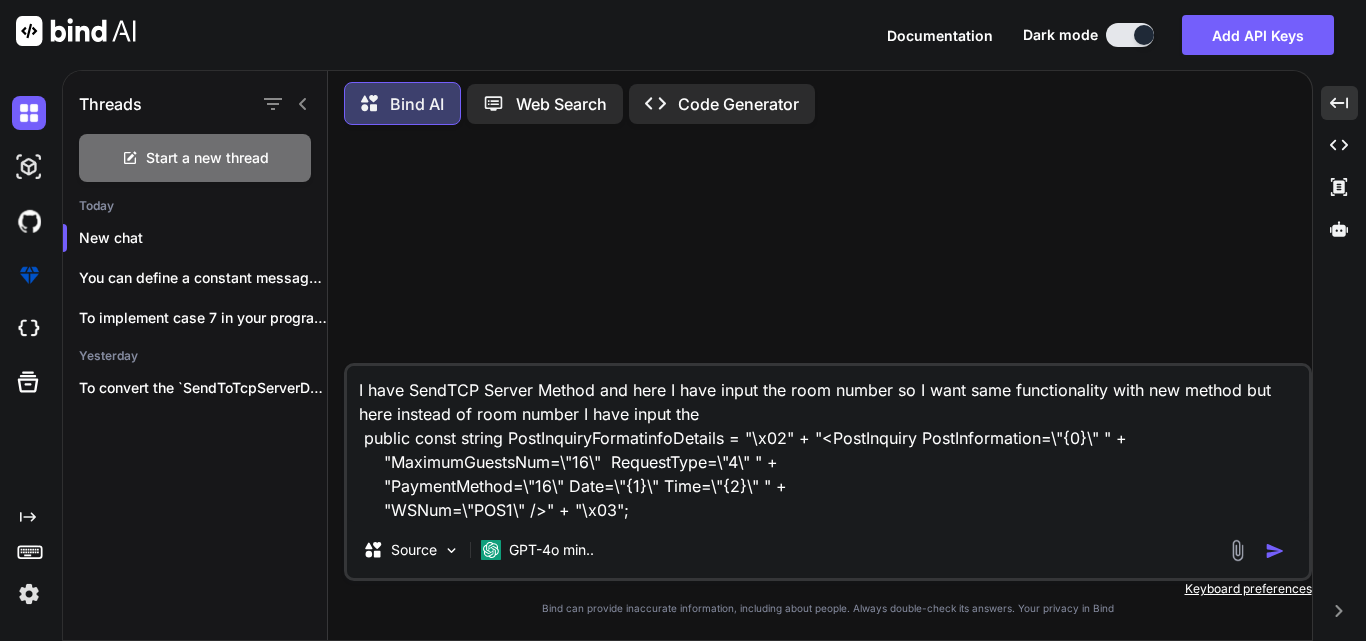 click on "I have SendTCP Server Method and here I have input the room number so I want same functionality with new method but here instead of room number I have input the
public const string PostInquiryFormatinfoDetails = "\x02" + "<PostInquiry PostInformation=\"{0}\" " +
"MaximumGuestsNum=\"16\"  RequestType=\"4\" " +
"PaymentMethod=\"16\" Date=\"{1}\" Time=\"{2}\" " +
"WSNum=\"POS1\" />" + "\x03";" at bounding box center [828, 444] 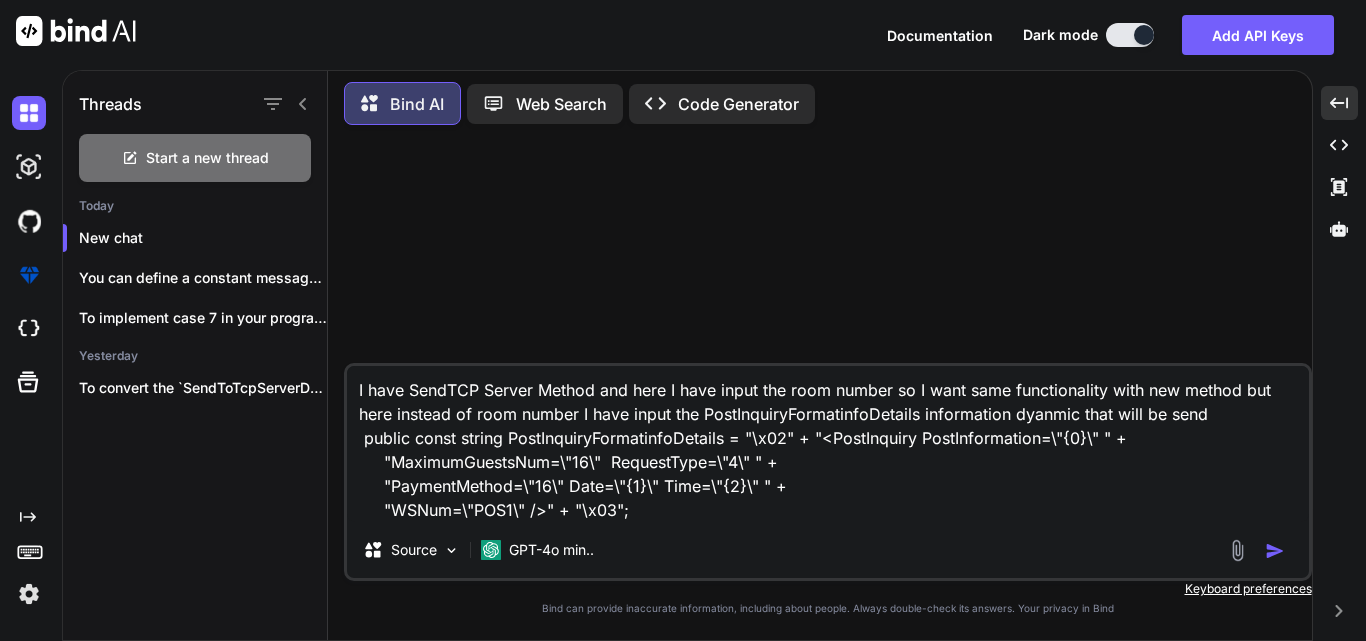 click on "I have SendTCP Server Method and here I have input the room number so I want same functionality with new method but here instead of room number I have input the PostInquiryFormatinfoDetails  information dyanmic that will be send
public const string PostInquiryFormatinfoDetails = "\x02" + "<PostInquiry PostInformation=\"{0}\" " +
"MaximumGuestsNum=\"16\"  RequestType=\"4\" " +
"PaymentMethod=\"16\" Date=\"{1}\" Time=\"{2}\" " +
"WSNum=\"POS1\" />" + "\x03";" at bounding box center (828, 444) 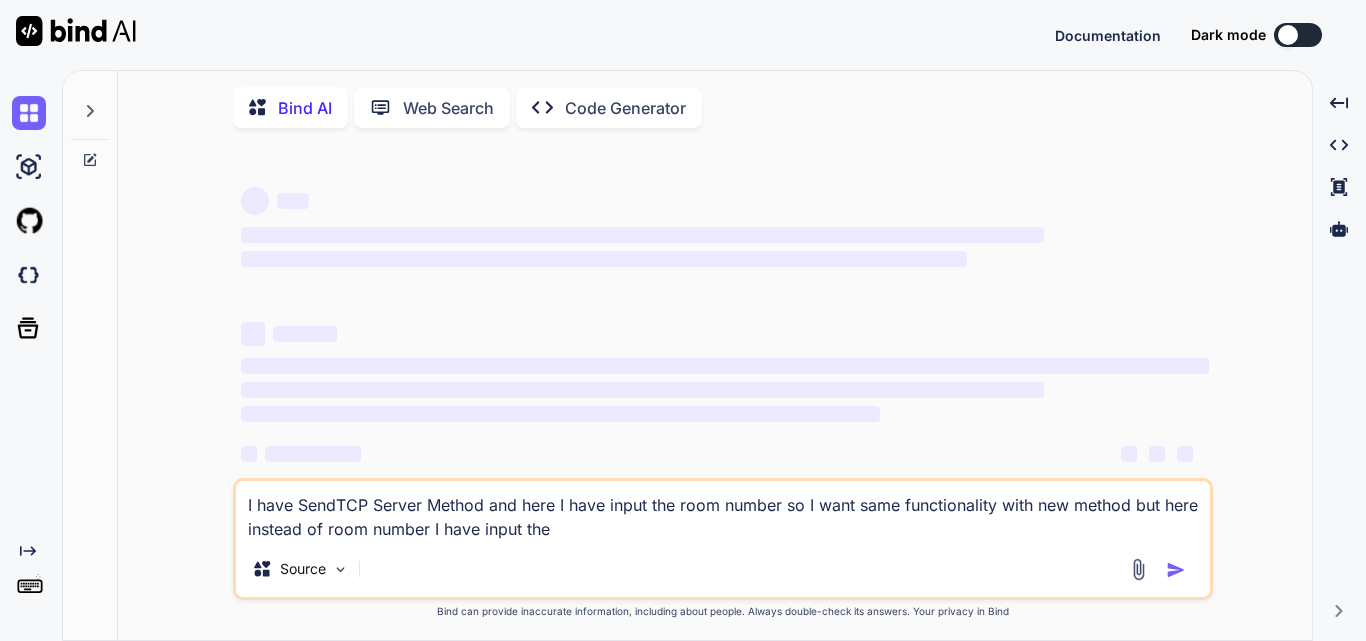 scroll, scrollTop: 0, scrollLeft: 0, axis: both 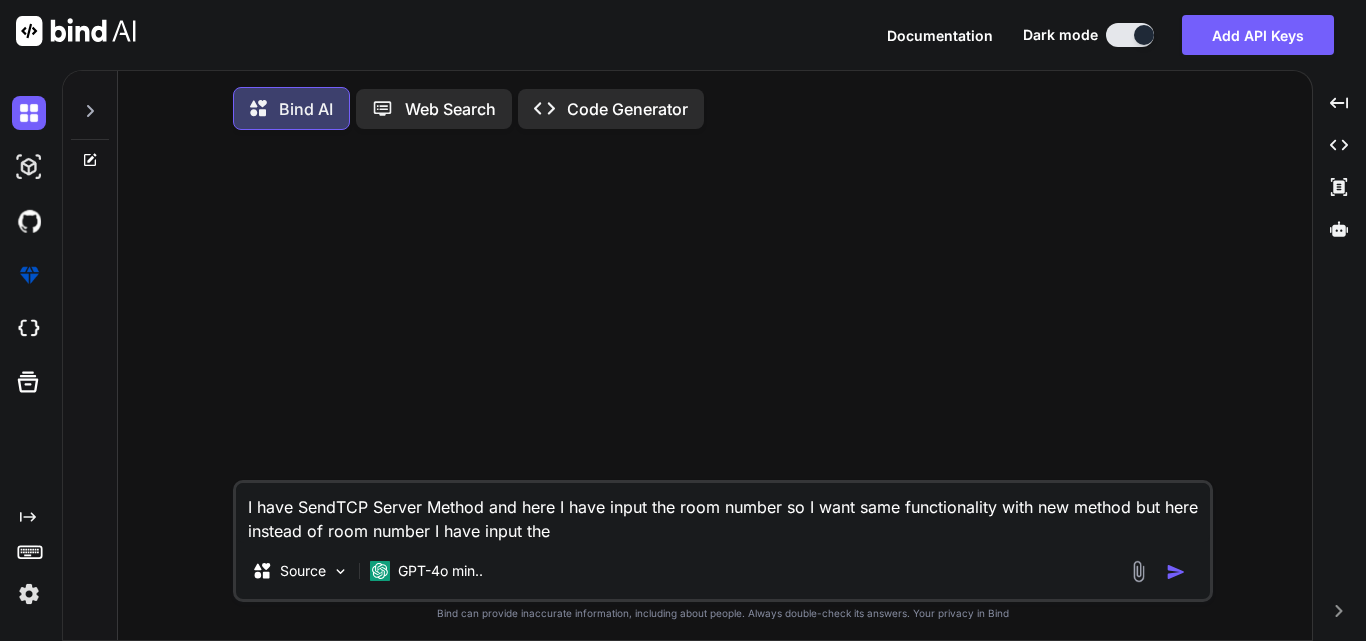 click on "I have SendTCP Server Method and here I have input the room number so I want same functionality with new method but here instead of room number I have input the" at bounding box center [723, 513] 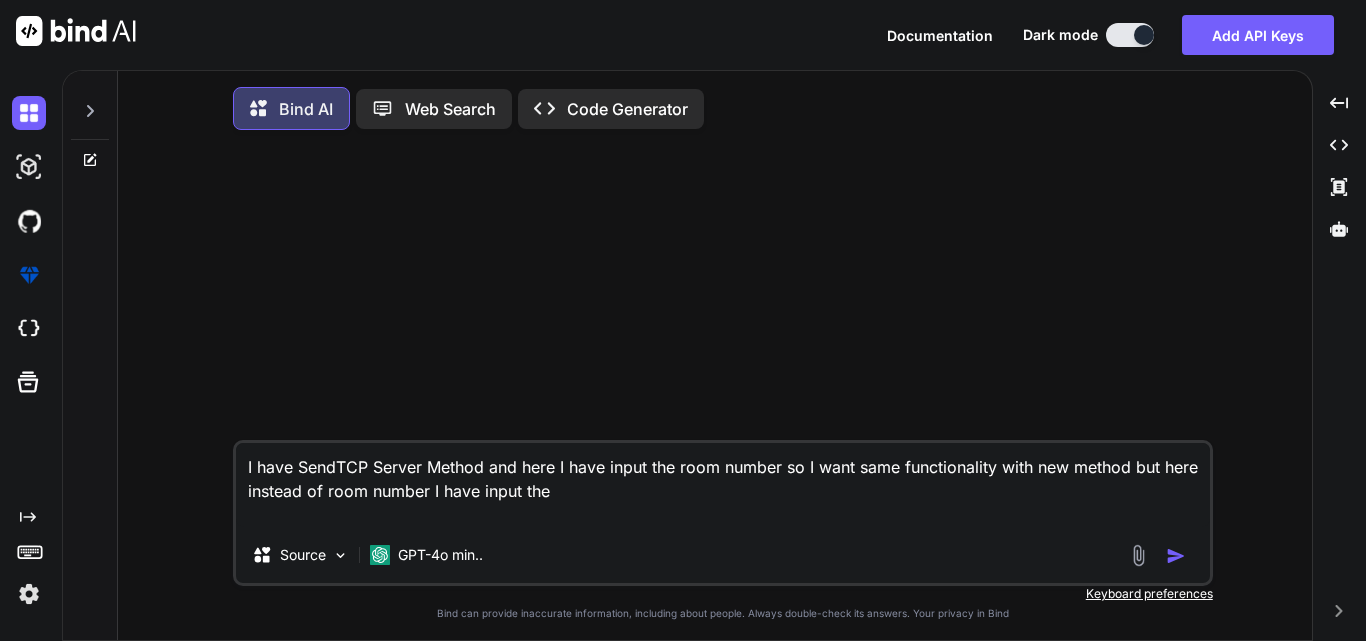 paste on "public const string PostInquiryFormatinfoDetails = "\x02" + "<PostInquiry PostInformation=\"{0}\" " +
"MaximumGuestsNum=\"16\"  RequestType=\"4\" " +
"PaymentMethod=\"16\" Date=\"{1}\" Time=\"{2}\" " +
"WSNum=\"POS1\" />" + "\x03";" 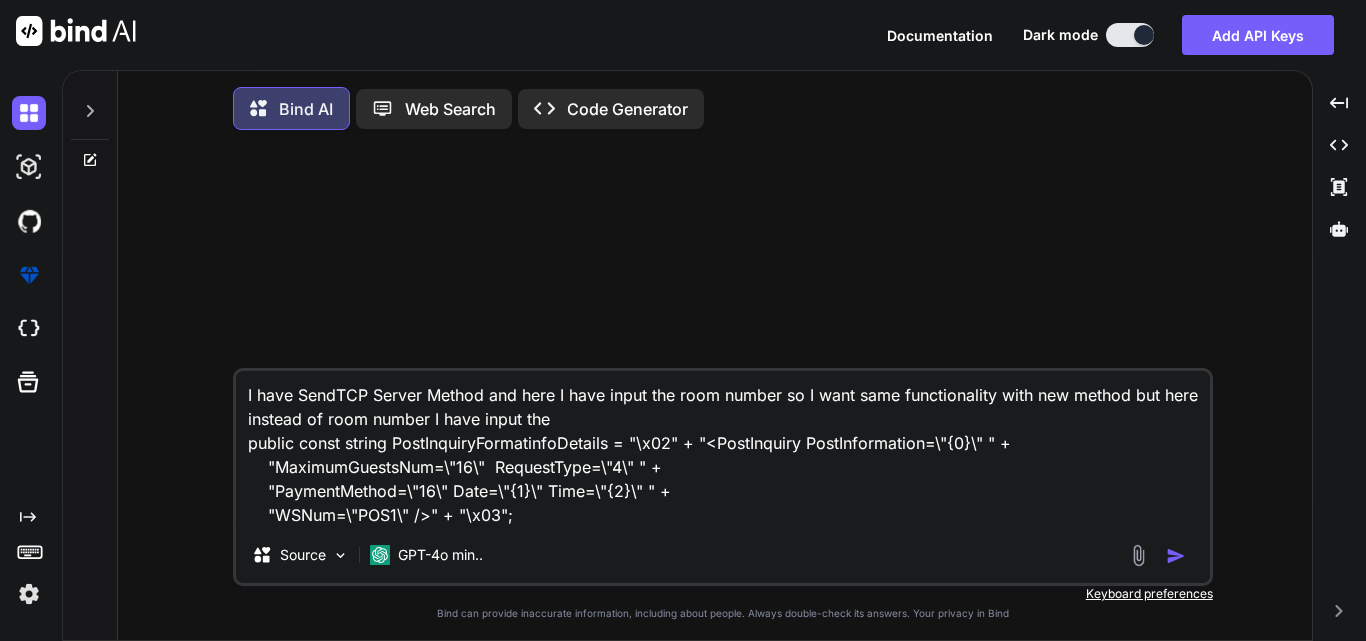 click on "I have SendTCP Server Method and here I have input the room number so I want same functionality with new method but here instead of room number I have input the
public const string PostInquiryFormatinfoDetails = "\x02" + "<PostInquiry PostInformation=\"{0}\" " +
"MaximumGuestsNum=\"16\"  RequestType=\"4\" " +
"PaymentMethod=\"16\" Date=\"{1}\" Time=\"{2}\" " +
"WSNum=\"POS1\" />" + "\x03";" at bounding box center (723, 449) 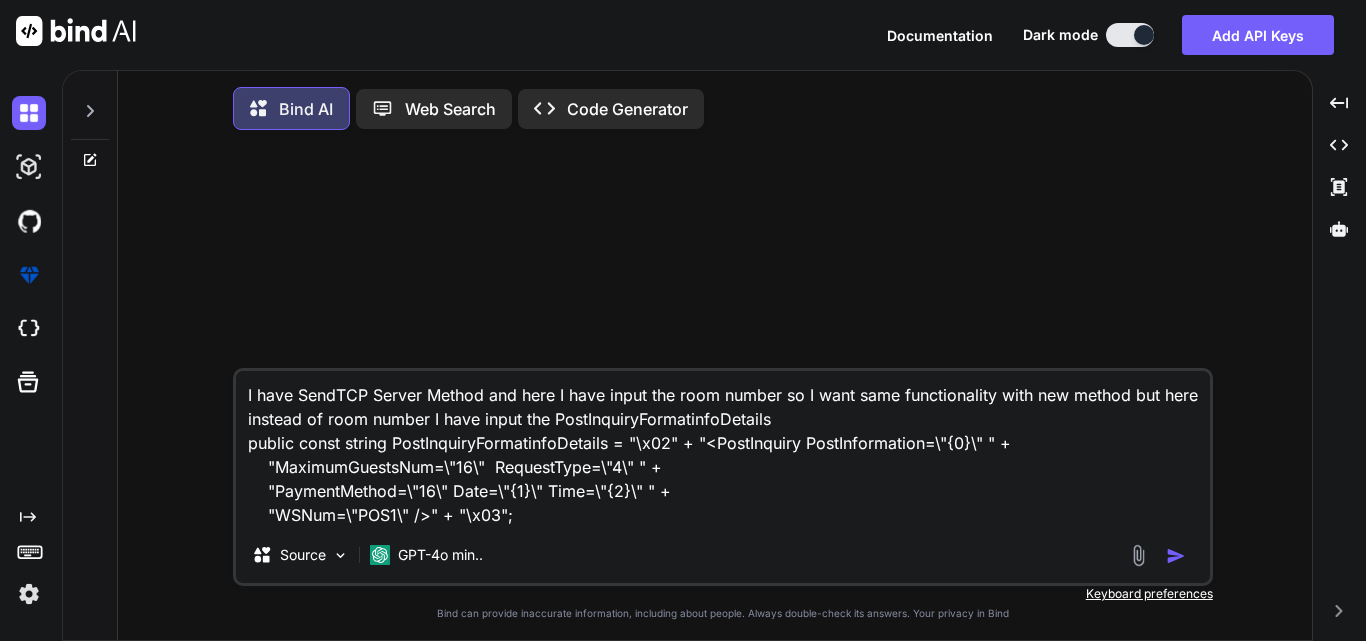 type on "I have SendTCP Server Method and here I have input the room number so I want same functionality with new method but here instead of room number I have input the PostInquiryFormatinfoDetails
public const string PostInquiryFormatinfoDetails = "\x02" + "<PostInquiry PostInformation=\"{0}\" " +
"MaximumGuestsNum=\"16\"  RequestType=\"4\" " +
"PaymentMethod=\"16\" Date=\"{1}\" Time=\"{2}\" " +
"WSNum=\"POS1\" />" + "\x03";" 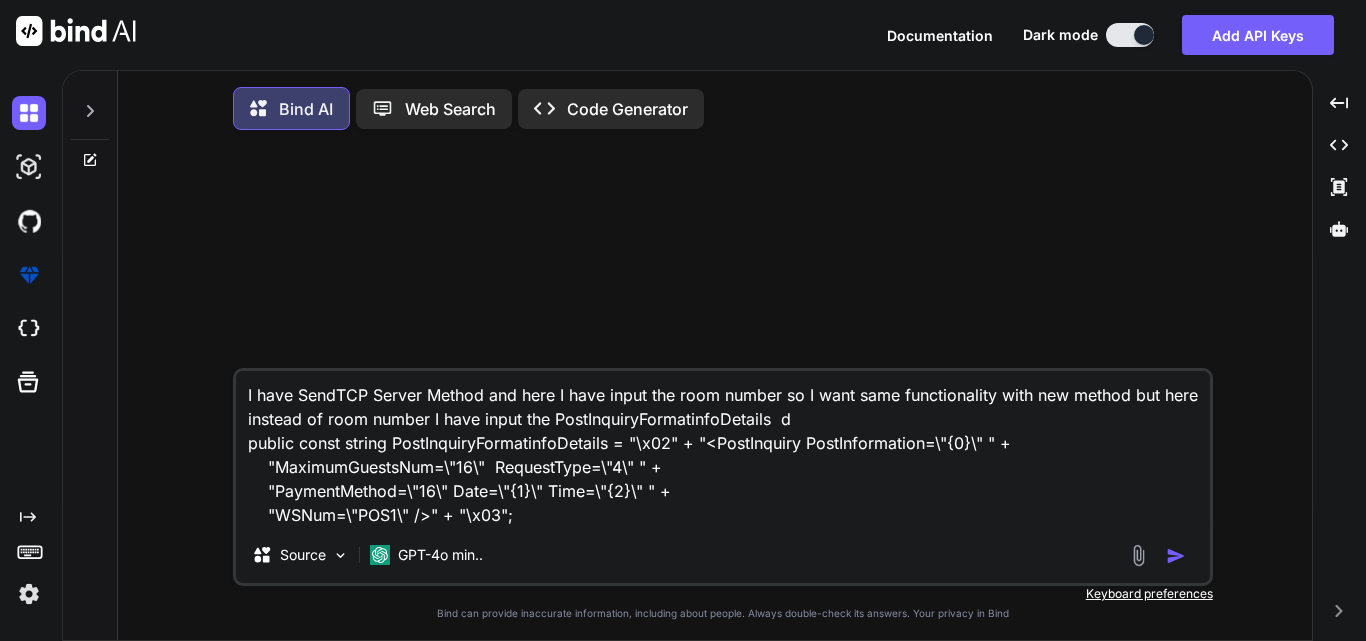 type on "I have SendTCP Server Method and here I have input the room number so I want same functionality with new method but here instead of room number I have input the PostInquiryFormatinfoDetails  dy
public const string PostInquiryFormatinfoDetails = "\x02" + "<PostInquiry PostInformation=\"{0}\" " +
"MaximumGuestsNum=\"16\"  RequestType=\"4\" " +
"PaymentMethod=\"16\" Date=\"{1}\" Time=\"{2}\" " +
"WSNum=\"POS1\" />" + "\x03";" 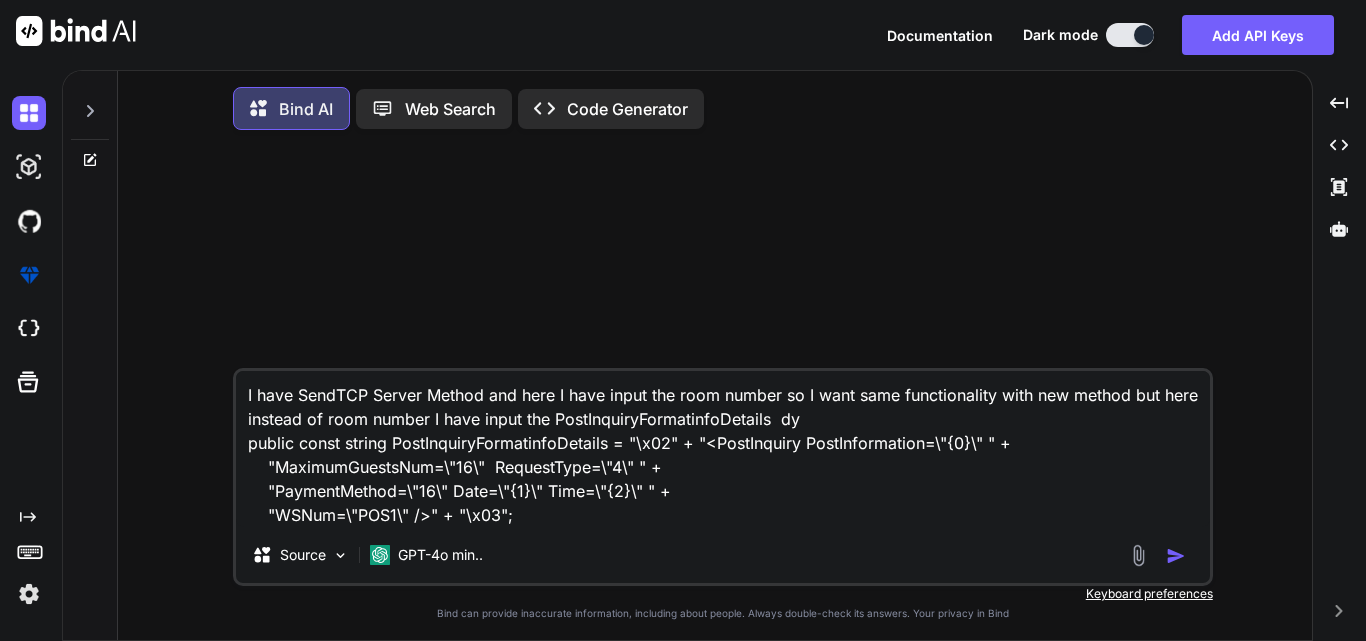 type on "I have SendTCP Server Method and here I have input the room number so I want same functionality with new method but here instead of room number I have input the PostInquiryFormatinfoDetails  dyn
public const string PostInquiryFormatinfoDetails = "\x02" + "<PostInquiry PostInformation=\"{0}\" " +
"MaximumGuestsNum=\"16\"  RequestType=\"4\" " +
"PaymentMethod=\"16\" Date=\"{1}\" Time=\"{2}\" " +
"WSNum=\"POS1\" />" + "\x03";" 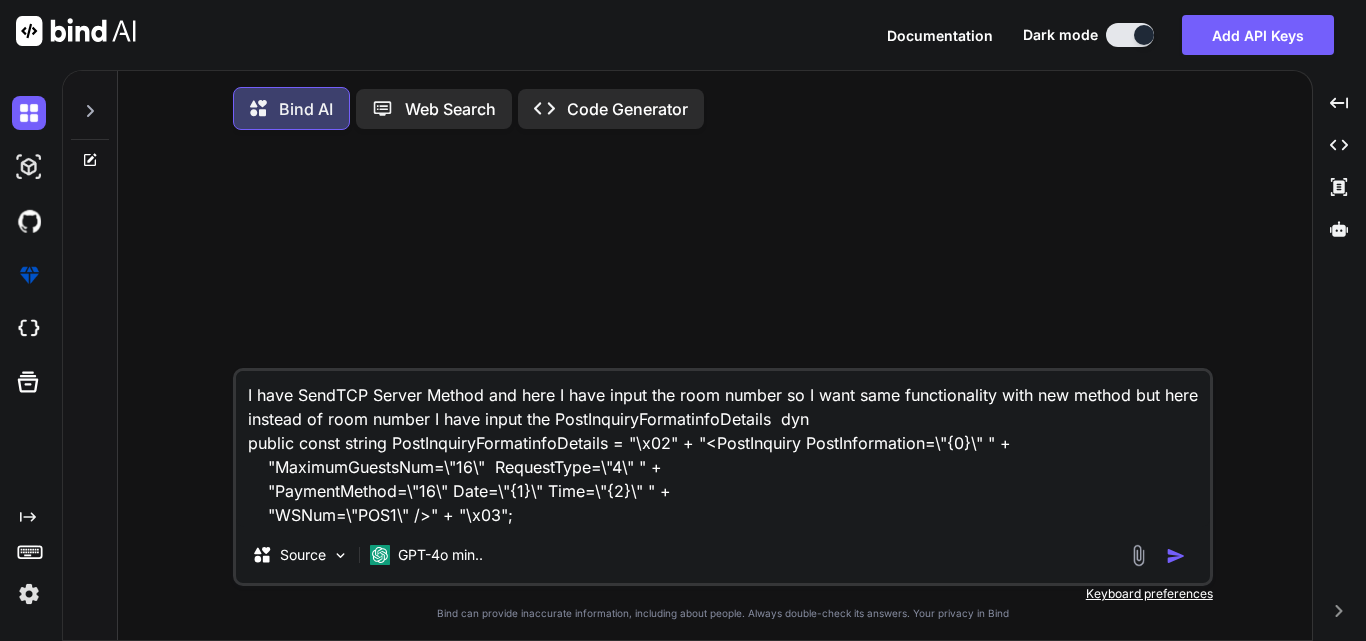 type on "I have SendTCP Server Method and here I have input the room number so I want same functionality with new method but here instead of room number I have input the PostInquiryFormatinfoDetails  dyna
public const string PostInquiryFormatinfoDetails = "\x02" + "<PostInquiry PostInformation=\"{0}\" " +
"MaximumGuestsNum=\"16\"  RequestType=\"4\" " +
"PaymentMethod=\"16\" Date=\"{1}\" Time=\"{2}\" " +
"WSNum=\"POS1\" />" + "\x03";" 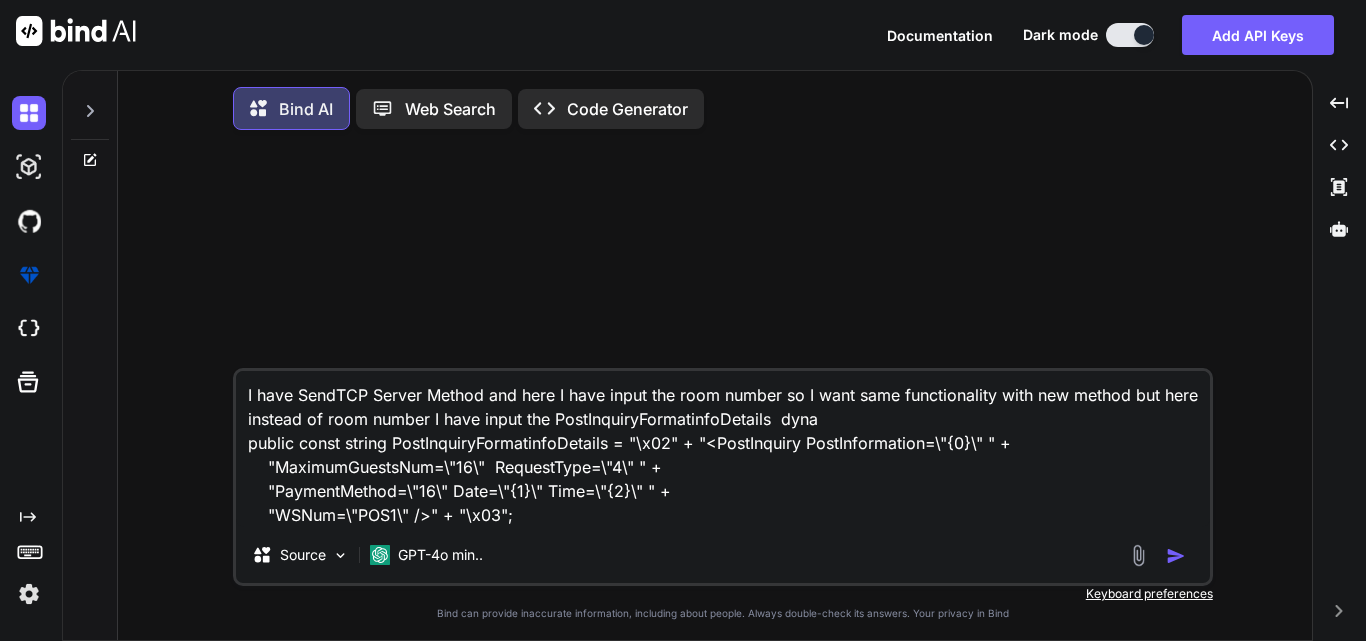 type on "I have SendTCP Server Method and here I have input the room number so I want same functionality with new method but here instead of room number I have input the PostInquiryFormatinfoDetails  dynam
public const string PostInquiryFormatinfoDetails = "\x02" + "<PostInquiry PostInformation=\"{0}\" " +
"MaximumGuestsNum=\"16\"  RequestType=\"4\" " +
"PaymentMethod=\"16\" Date=\"{1}\" Time=\"{2}\" " +
"WSNum=\"POS1\" />" + "\x03";" 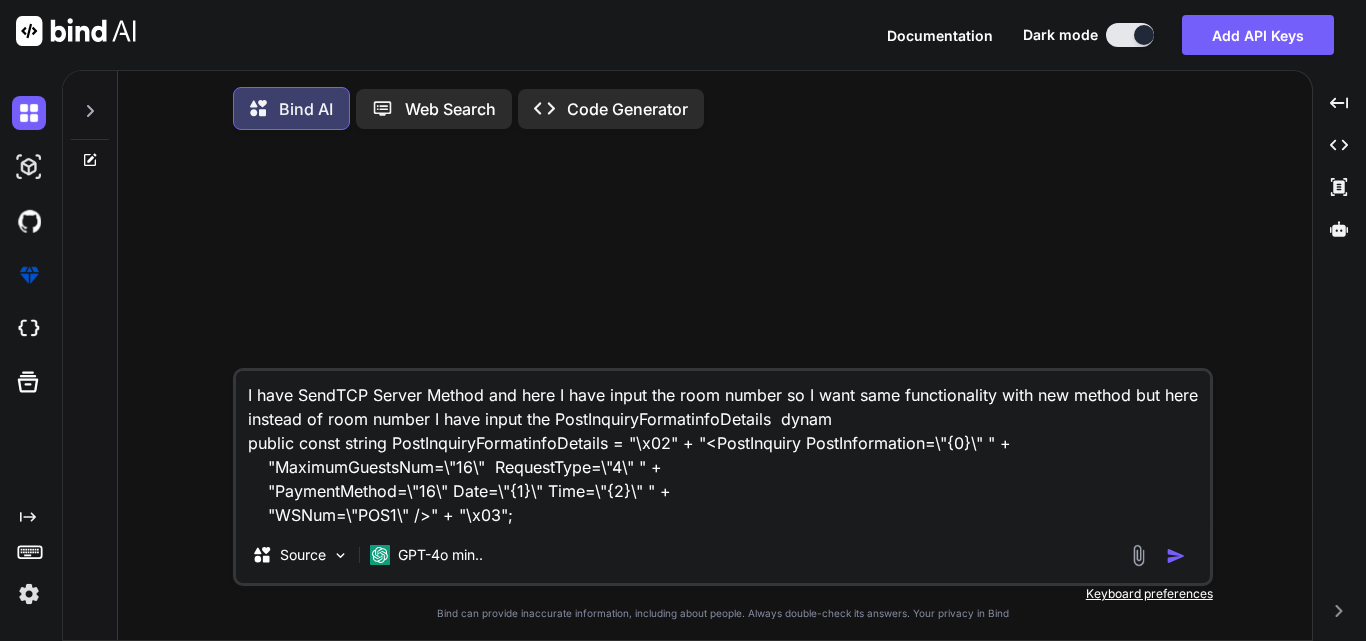 type on "I have SendTCP Server Method and here I have input the room number so I want same functionality with new method but here instead of room number I have input the PostInquiryFormatinfoDetails  dynami
public const string PostInquiryFormatinfoDetails = "\x02" + "<PostInquiry PostInformation=\"{0}\" " +
"MaximumGuestsNum=\"16\"  RequestType=\"4\" " +
"PaymentMethod=\"16\" Date=\"{1}\" Time=\"{2}\" " +
"WSNum=\"POS1\" />" + "\x03";" 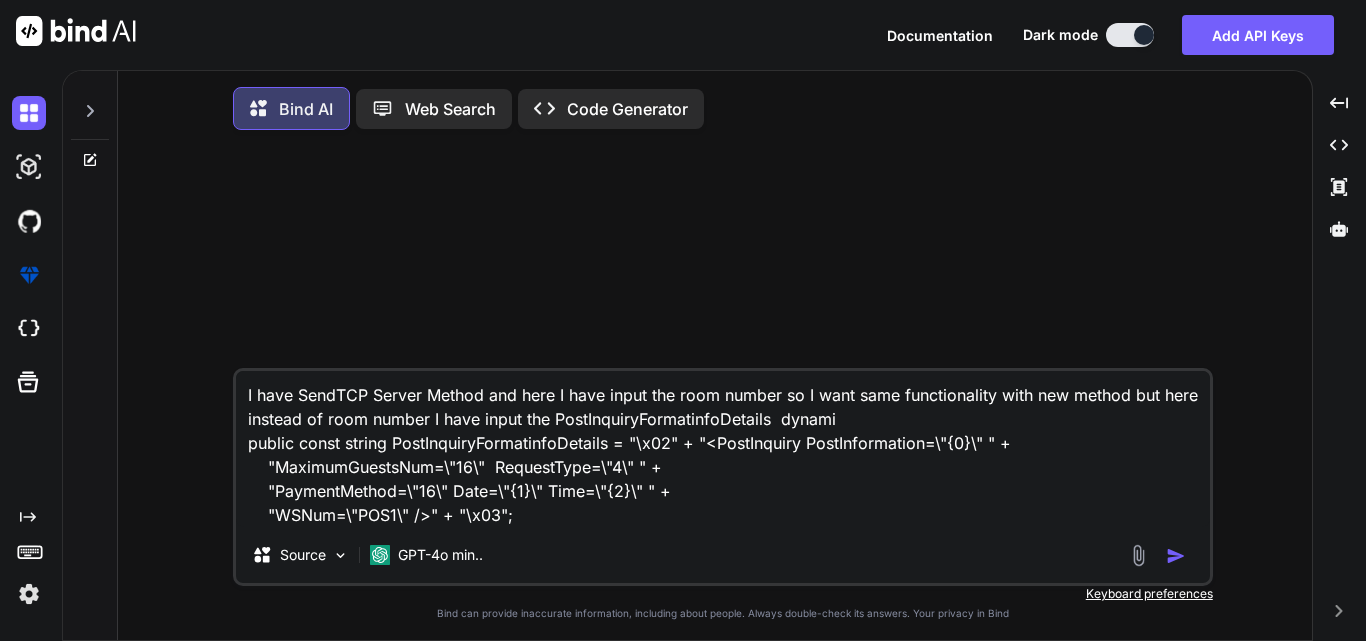 type on "I have SendTCP Server Method and here I have input the room number so I want same functionality with new method but here instead of room number I have input the PostInquiryFormatinfoDetails  dynamic
public const string PostInquiryFormatinfoDetails = "\x02" + "<PostInquiry PostInformation=\"{0}\" " +
"MaximumGuestsNum=\"16\"  RequestType=\"4\" " +
"PaymentMethod=\"16\" Date=\"{1}\" Time=\"{2}\" " +
"WSNum=\"POS1\" />" + "\x03";" 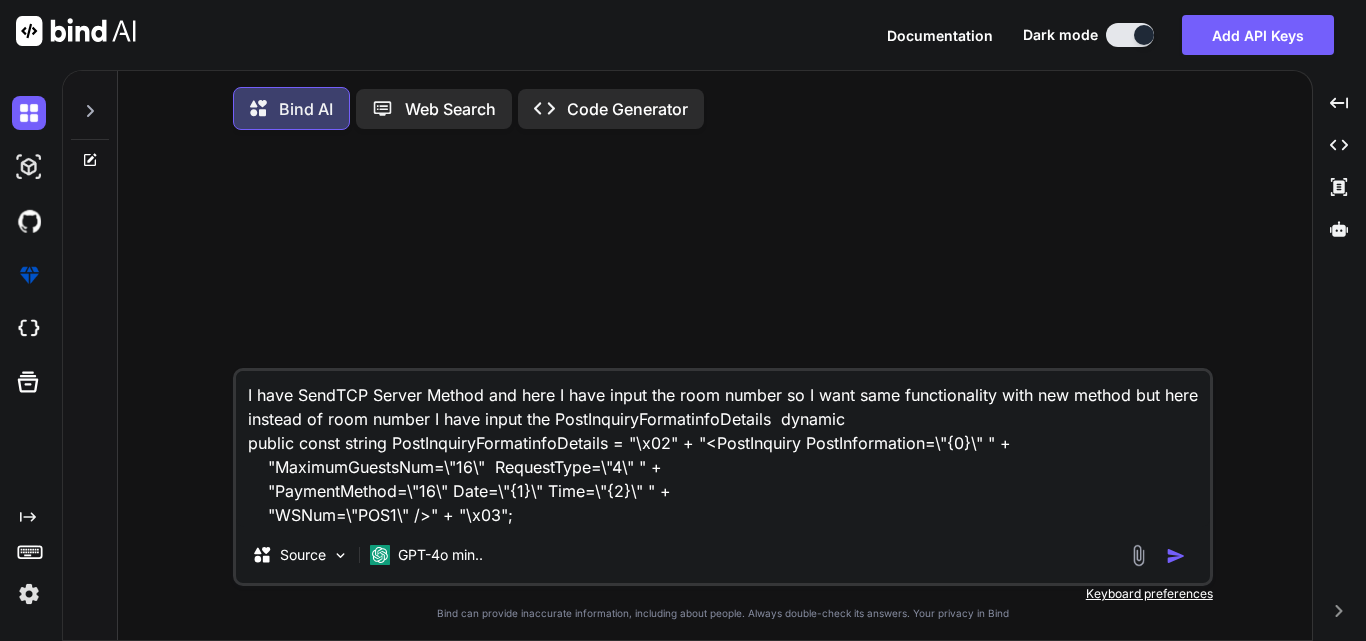 type on "I have SendTCP Server Method and here I have input the room number so I want same functionality with new method but here instead of room number I have input the PostInquiryFormatinfoDetails  dynamic
public const string PostInquiryFormatinfoDetails = "\x02" + "<PostInquiry PostInformation=\"{0}\" " +
"MaximumGuestsNum=\"16\"  RequestType=\"4\" " +
"PaymentMethod=\"16\" Date=\"{1}\" Time=\"{2}\" " +
"WSNum=\"POS1\" />" + "\x03";" 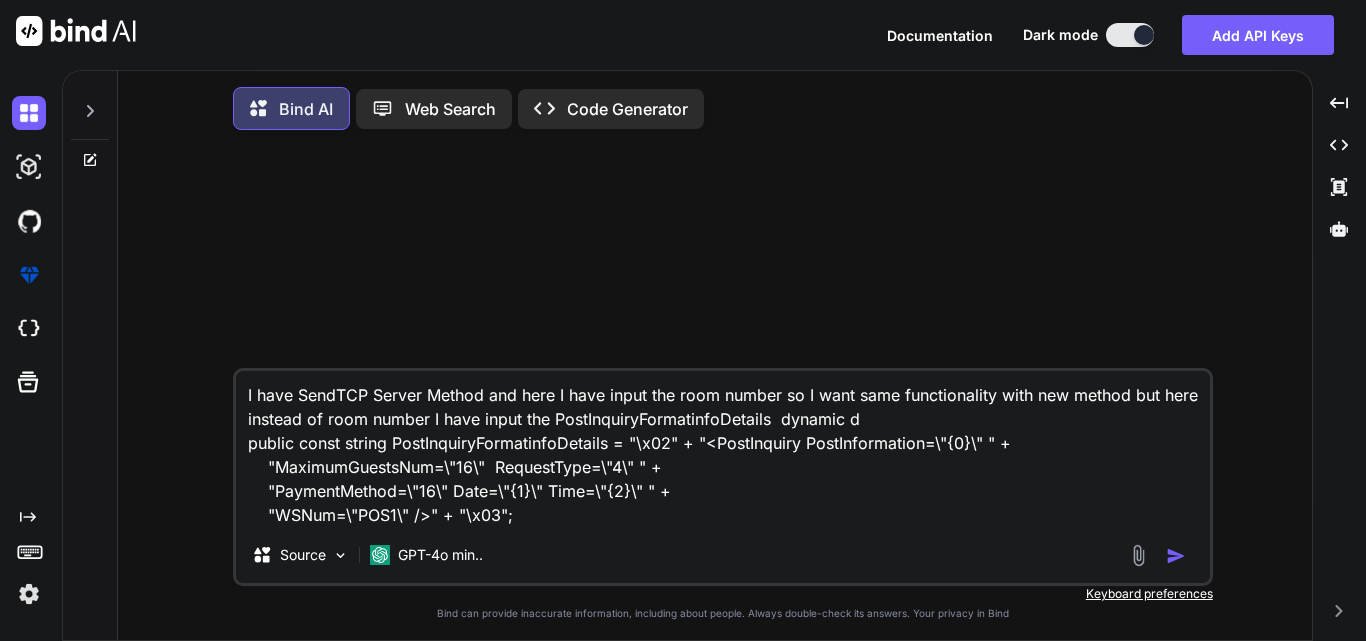 type on "I have SendTCP Server Method and here I have input the room number so I want same functionality with new method but here instead of room number I have input the PostInquiryFormatinfoDetails  dynamic de
public const string PostInquiryFormatinfoDetails = "\x02" + "<PostInquiry PostInformation=\"{0}\" " +
"MaximumGuestsNum=\"16\"  RequestType=\"4\" " +
"PaymentMethod=\"16\" Date=\"{1}\" Time=\"{2}\" " +
"WSNum=\"POS1\" />" + "\x03";" 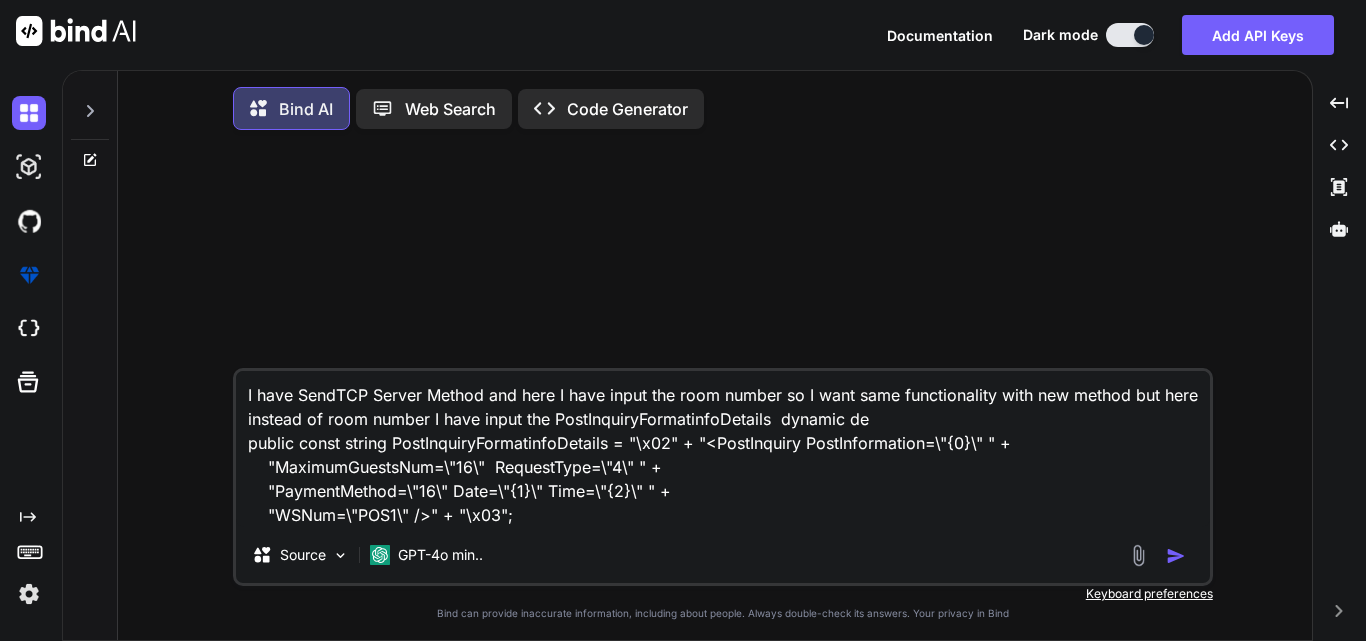 type on "I have SendTCP Server Method and here I have input the room number so I want same functionality with new method but here instead of room number I have input the PostInquiryFormatinfoDetails  dynamic det
public const string PostInquiryFormatinfoDetails = "\x02" + "<PostInquiry PostInformation=\"{0}\" " +
"MaximumGuestsNum=\"16\"  RequestType=\"4\" " +
"PaymentMethod=\"16\" Date=\"{1}\" Time=\"{2}\" " +
"WSNum=\"POS1\" />" + "\x03";" 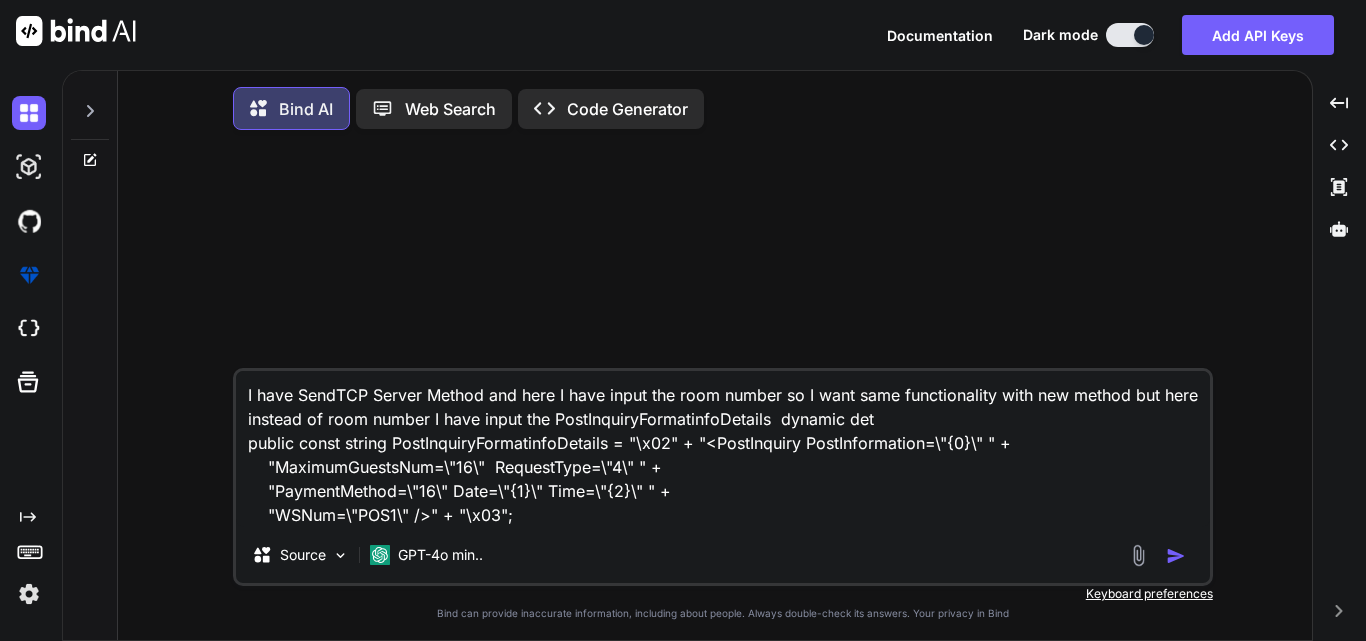 type on "I have SendTCP Server Method and here I have input the room number so I want same functionality with new method but here instead of room number I have input the PostInquiryFormatinfoDetails  dynamic deta
public const string PostInquiryFormatinfoDetails = "\x02" + "<PostInquiry PostInformation=\"{0}\" " +
"MaximumGuestsNum=\"16\"  RequestType=\"4\" " +
"PaymentMethod=\"16\" Date=\"{1}\" Time=\"{2}\" " +
"WSNum=\"POS1\" />" + "\x03";" 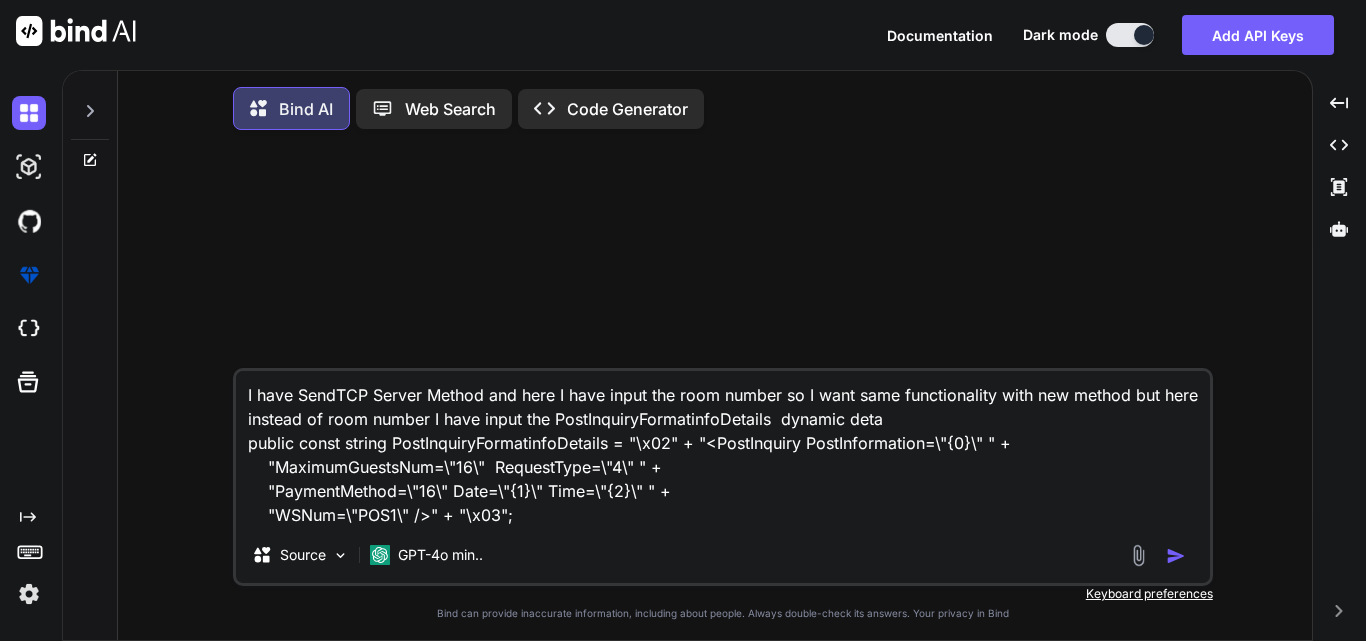 type on "I have SendTCP Server Method and here I have input the room number so I want same functionality with new method but here instead of room number I have input the PostInquiryFormatinfoDetails  dynamic detai
public const string PostInquiryFormatinfoDetails = "\x02" + "<PostInquiry PostInformation=\"{0}\" " +
"MaximumGuestsNum=\"16\"  RequestType=\"4\" " +
"PaymentMethod=\"16\" Date=\"{1}\" Time=\"{2}\" " +
"WSNum=\"POS1\" />" + "\x03";" 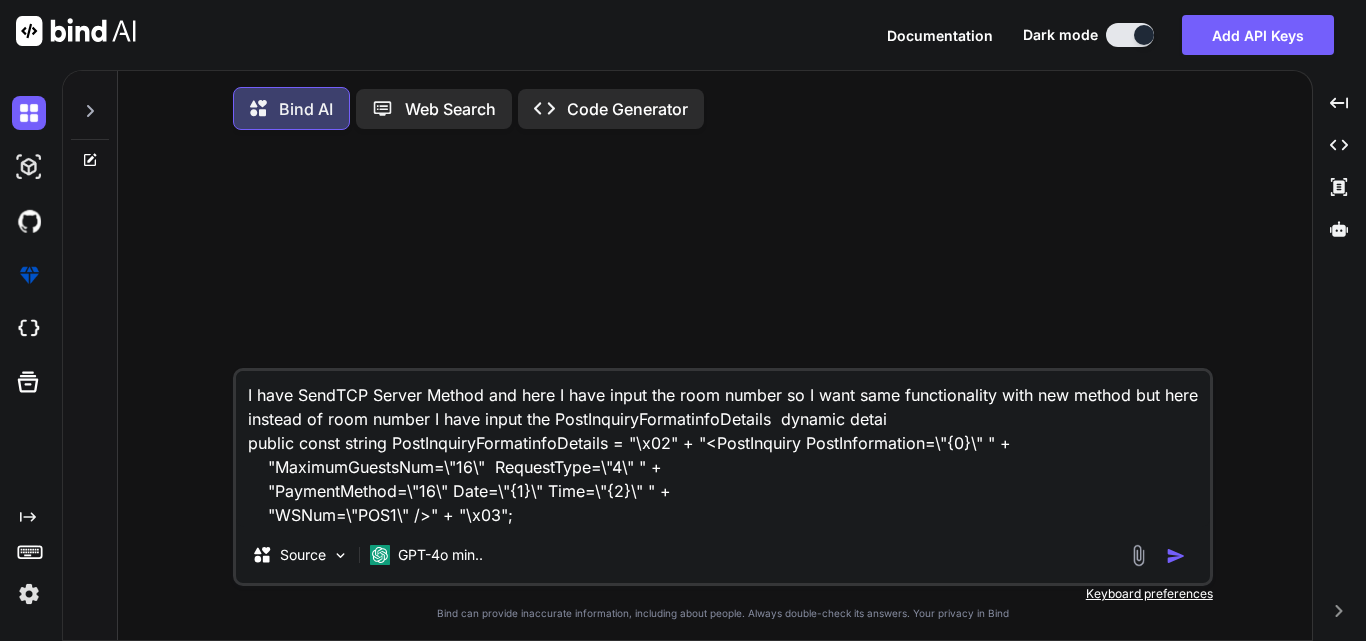 type on "I have SendTCP Server Method and here I have input the room number so I want same functionality with new method but here instead of room number I have input the PostInquiryFormatinfoDetails  dynamic detail
public const string PostInquiryFormatinfoDetails = "\x02" + "<PostInquiry PostInformation=\"{0}\" " +
"MaximumGuestsNum=\"16\"  RequestType=\"4\" " +
"PaymentMethod=\"16\" Date=\"{1}\" Time=\"{2}\" " +
"WSNum=\"POS1\" />" + "\x03";" 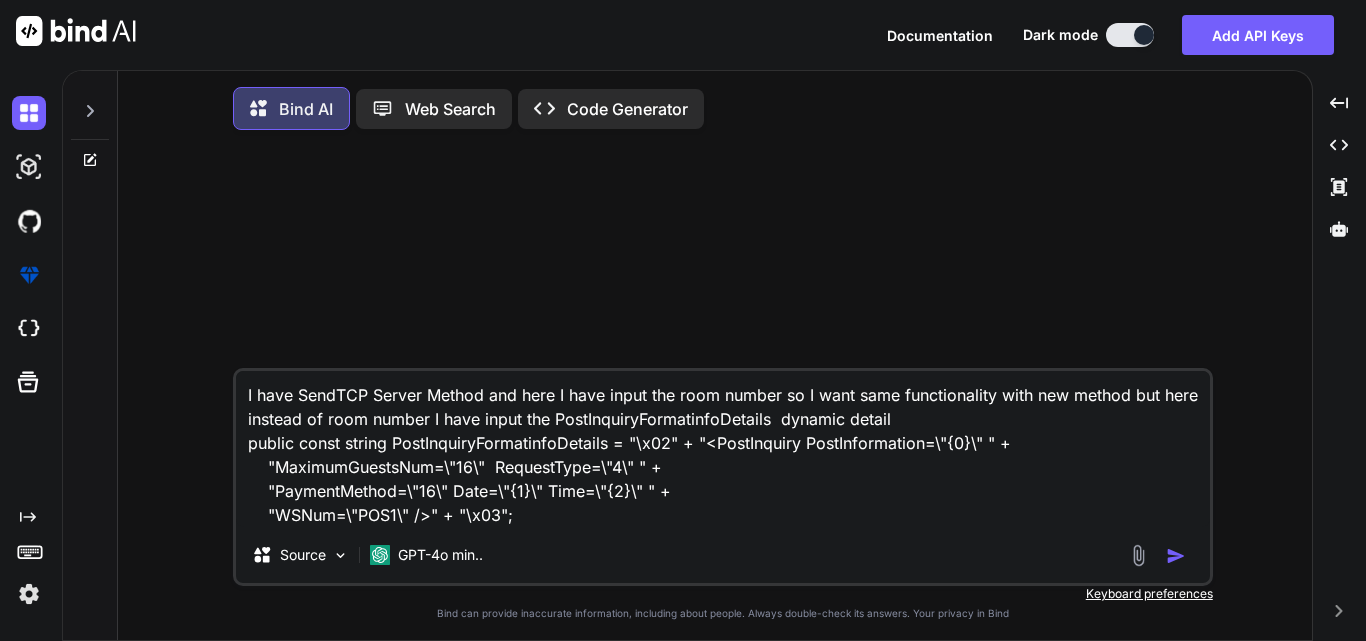 type on "I have SendTCP Server Method and here I have input the room number so I want same functionality with new method but here instead of room number I have input the PostInquiryFormatinfoDetails  dynamic details
public const string PostInquiryFormatinfoDetails = "\x02" + "<PostInquiry PostInformation=\"{0}\" " +
"MaximumGuestsNum=\"16\"  RequestType=\"4\" " +
"PaymentMethod=\"16\" Date=\"{1}\" Time=\"{2}\" " +
"WSNum=\"POS1\" />" + "\x03";" 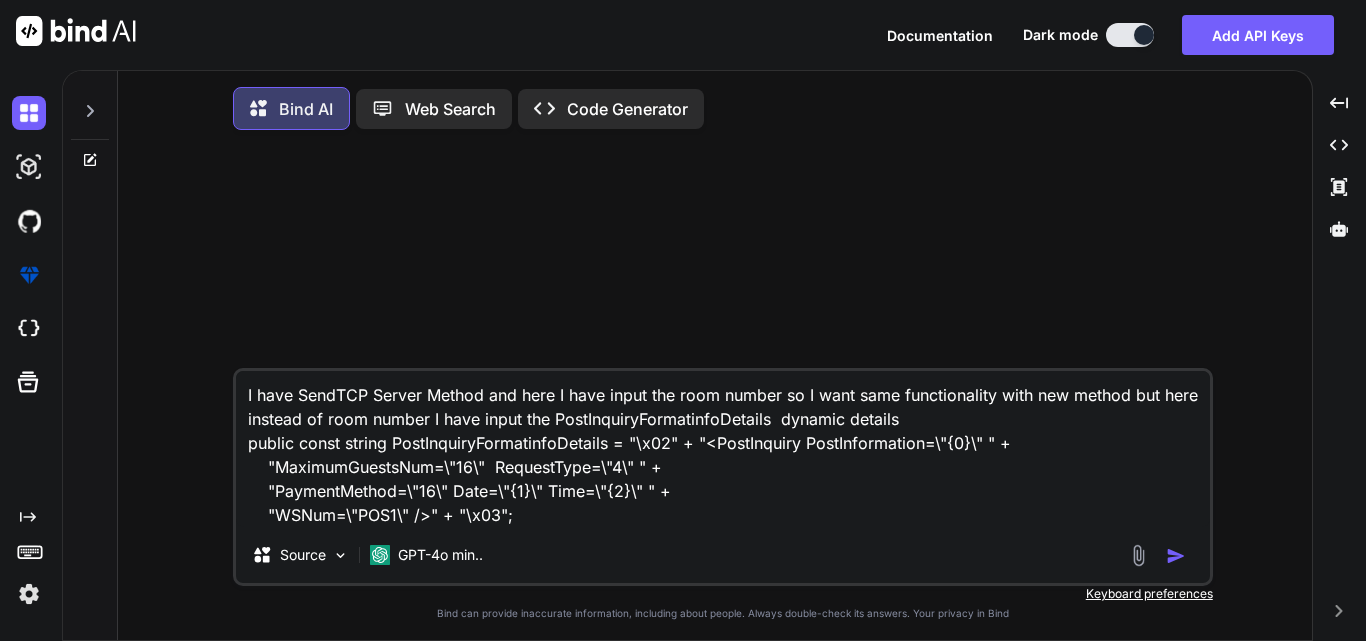 type on "I have SendTCP Server Method and here I have input the room number so I want same functionality with new method but here instead of room number I have input the PostInquiryFormatinfoDetails  dynamic details
public const string PostInquiryFormatinfoDetails = "\x02" + "<PostInquiry PostInformation=\"{0}\" " +
"MaximumGuestsNum=\"16\"  RequestType=\"4\" " +
"PaymentMethod=\"16\" Date=\"{1}\" Time=\"{2}\" " +
"WSNum=\"POS1\" />" + "\x03";" 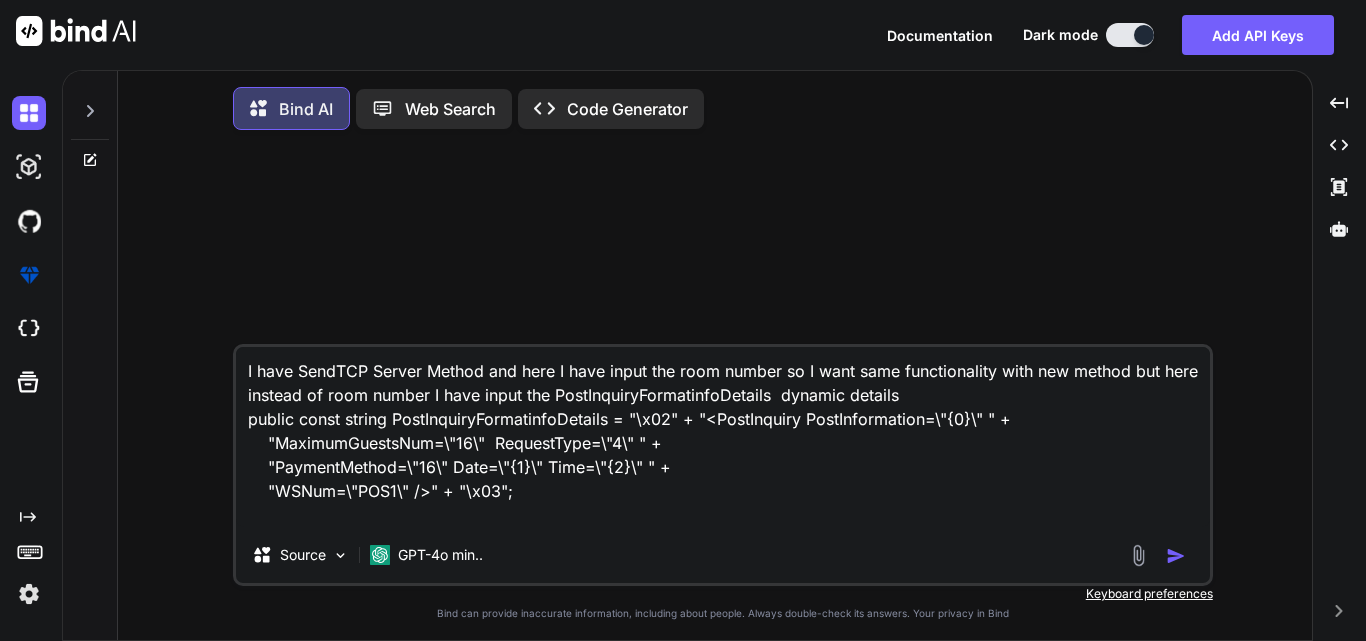 click on "I have SendTCP Server Method and here I have input the room number so I want same functionality with new method but here instead of room number I have input the PostInquiryFormatinfoDetails  dynamic details
public const string PostInquiryFormatinfoDetails = "\x02" + "<PostInquiry PostInformation=\"{0}\" " +
"MaximumGuestsNum=\"16\"  RequestType=\"4\" " +
"PaymentMethod=\"16\" Date=\"{1}\" Time=\"{2}\" " +
"WSNum=\"POS1\" />" + "\x03";" at bounding box center [723, 437] 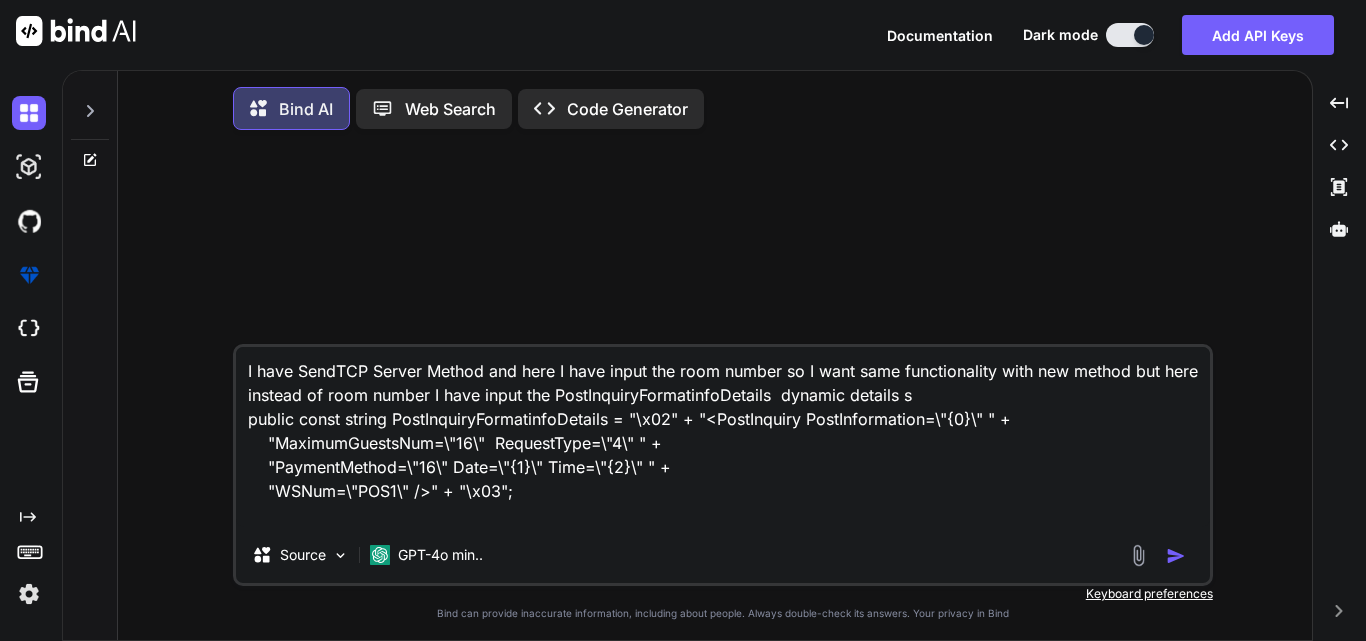 type on "I have SendTCP Server Method and here I have input the room number so I want same functionality with new method but here instead of room number I have input the PostInquiryFormatinfoDetails  dynamic details so
public const string PostInquiryFormatinfoDetails = "\x02" + "<PostInquiry PostInformation=\"{0}\" " +
"MaximumGuestsNum=\"16\"  RequestType=\"4\" " +
"PaymentMethod=\"16\" Date=\"{1}\" Time=\"{2}\" " +
"WSNum=\"POS1\" />" + "\x03";" 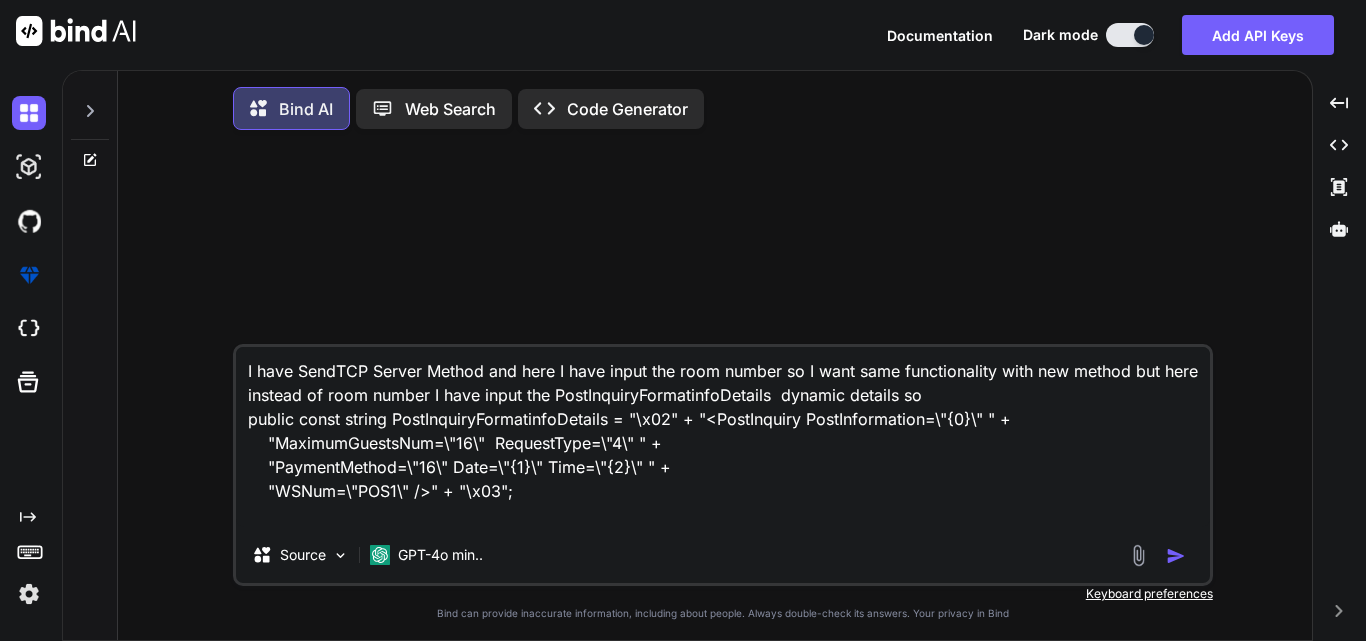 type on "I have SendTCP Server Method and here I have input the room number so I want same functionality with new method but here instead of room number I have input the PostInquiryFormatinfoDetails  dynamic details so
public const string PostInquiryFormatinfoDetails = "\x02" + "<PostInquiry PostInformation=\"{0}\" " +
"MaximumGuestsNum=\"16\"  RequestType=\"4\" " +
"PaymentMethod=\"16\" Date=\"{1}\" Time=\"{2}\" " +
"WSNum=\"POS1\" />" + "\x03";" 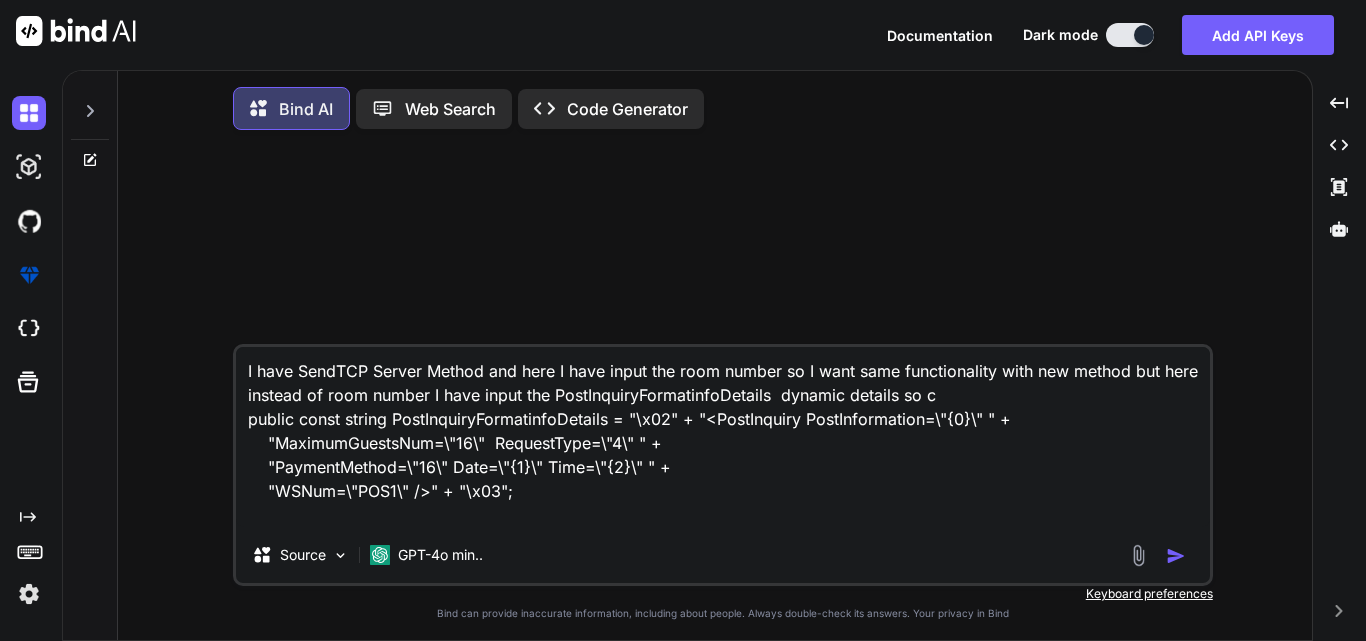 type on "I have SendTCP Server Method and here I have input the room number so I want same functionality with new method but here instead of room number I have input the PostInquiryFormatinfoDetails  dynamic details so create
public const string PostInquiryFormatinfoDetails = "\x02" + "<PostInquiry PostInformation=\"{0}\" " +
"MaximumGuestsNum=\"16\"  RequestType=\"4\" " +
"PaymentMethod=\"16\" Date=\"{1}\" Time=\"{2}\" " +
"WSNum=\"POS1\" />" + "\x03";" 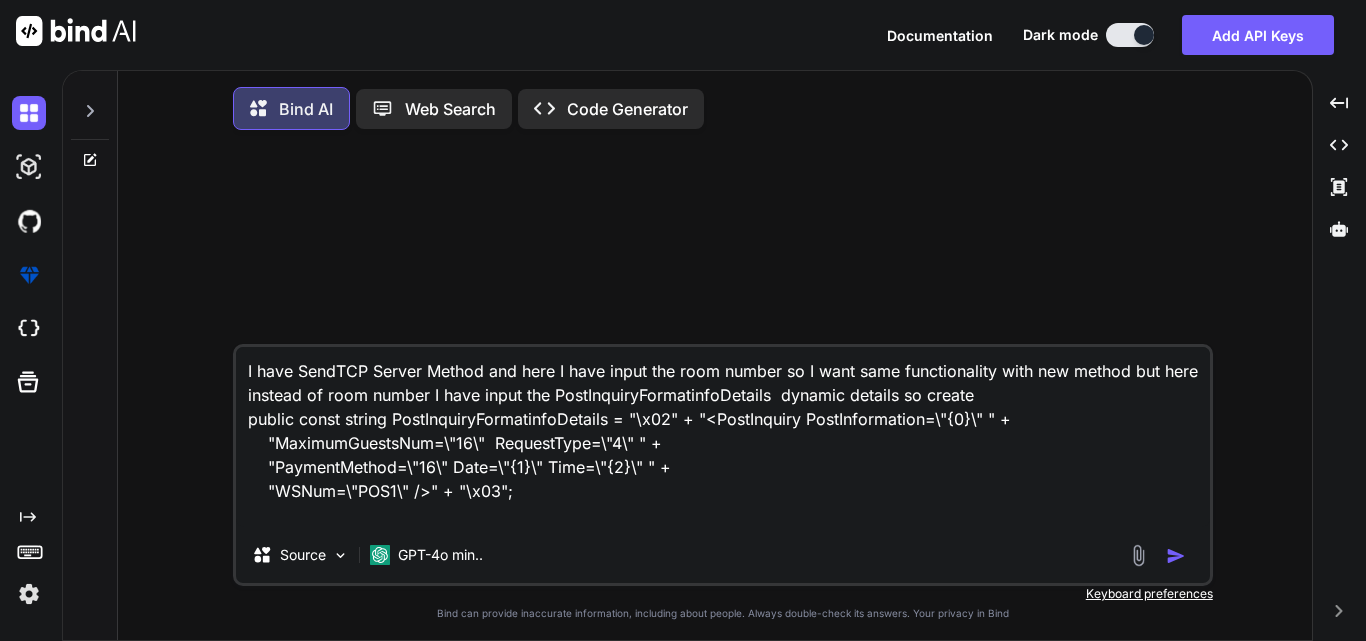 type on "I have SendTCP Server Method and here I have input the room number so I want same functionality with new method but here instead of room number I have input the PostInquiryFormatinfoDetails  dynamic details so cre
public const string PostInquiryFormatinfoDetails = "\x02" + "<PostInquiry PostInformation=\"{0}\" " +
"MaximumGuestsNum=\"16\"  RequestType=\"4\" " +
"PaymentMethod=\"16\" Date=\"{1}\" Time=\"{2}\" " +
"WSNum=\"POS1\" />" + "\x03";" 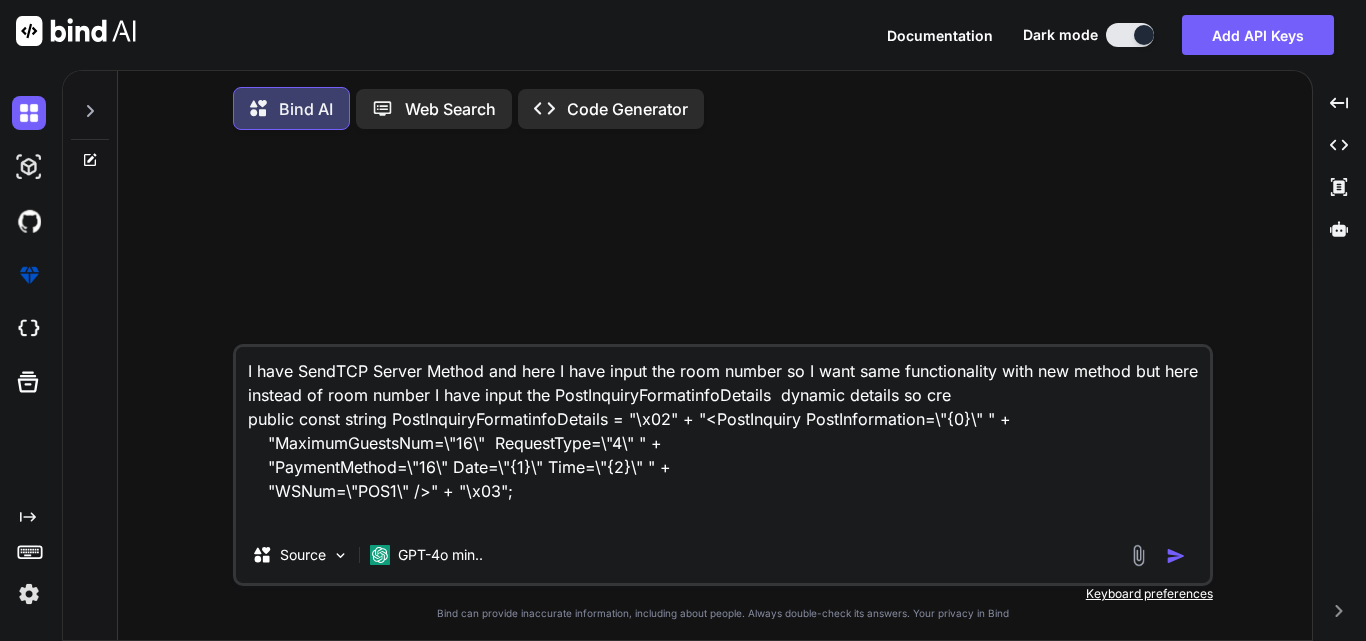 type on "I have SendTCP Server Method and here I have input the room number so I want same functionality with new method but here instead of room number I have input the PostInquiryFormatinfoDetails  dynamic details so crea
public const string PostInquiryFormatinfoDetails = "\x02" + "<PostInquiry PostInformation=\"{0}\" " +
"MaximumGuestsNum=\"16\"  RequestType=\"4\" " +
"PaymentMethod=\"16\" Date=\"{1}\" Time=\"{2}\" " +
"WSNum=\"POS1\" />" + "\x03";" 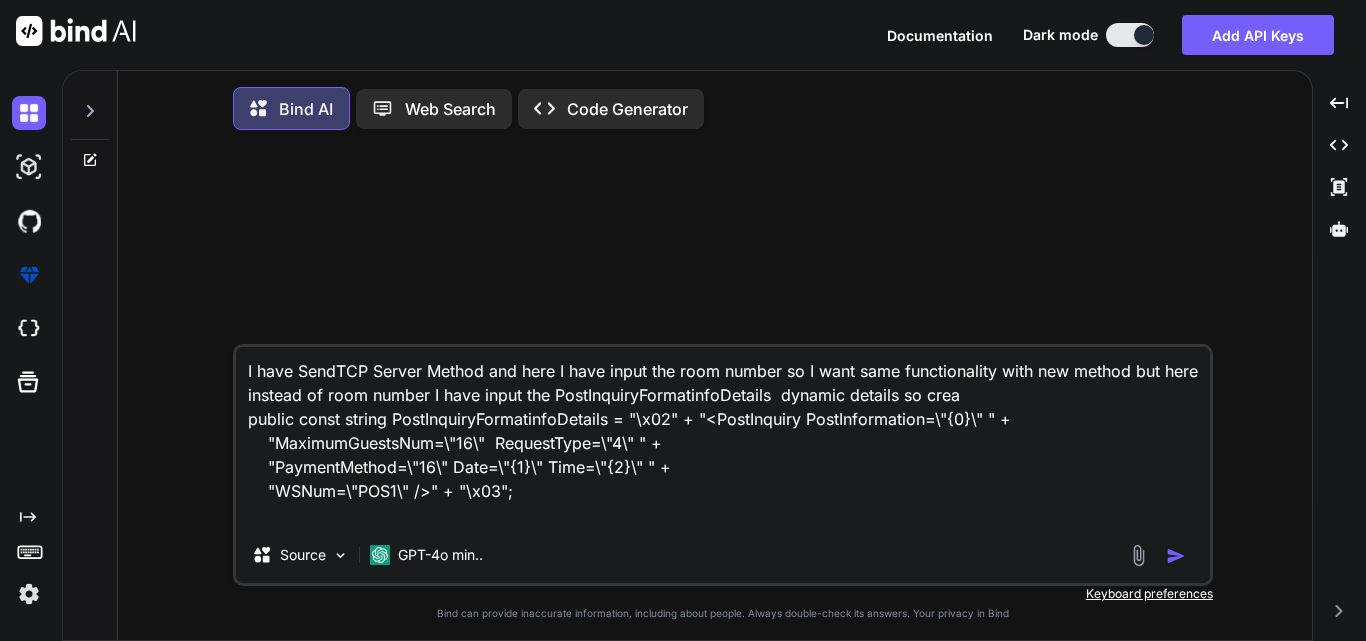 type on "I have SendTCP Server Method and here I have input the room number so I want same functionality with new method but here instead of room number I have input the PostInquiryFormatinfoDetails  dynamic details so creat
public const string PostInquiryFormatinfoDetails = "\x02" + "<PostInquiry PostInformation=\"{0}\" " +
"MaximumGuestsNum=\"16\"  RequestType=\"4\" " +
"PaymentMethod=\"16\" Date=\"{1}\" Time=\"{2}\" " +
"WSNum=\"POS1\" />" + "\x03";" 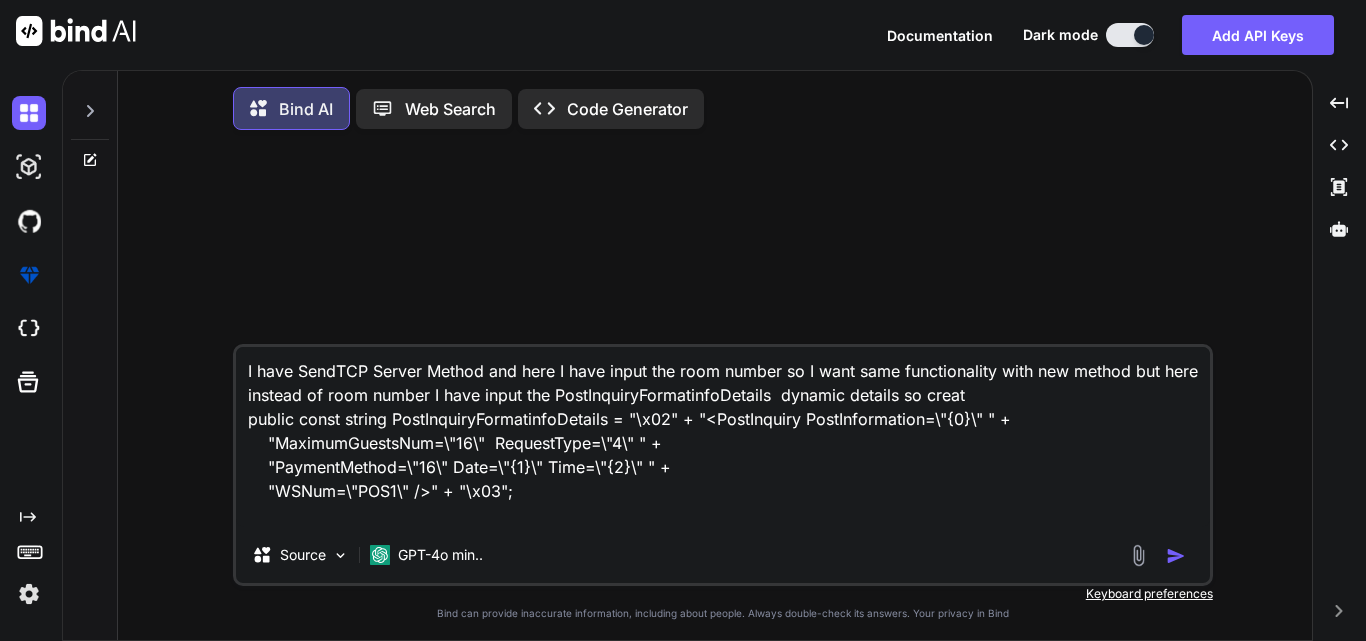 type on "I have SendTCP Server Method and here I have input the room number so I want same functionality with new method but here instead of room number I have input the PostInquiryFormatinfoDetails  dynamic details so create
public const string PostInquiryFormatinfoDetails = "\x02" + "<PostInquiry PostInformation=\"{0}\" " +
"MaximumGuestsNum=\"16\"  RequestType=\"4\" " +
"PaymentMethod=\"16\" Date=\"{1}\" Time=\"{2}\" " +
"WSNum=\"POS1\" />" + "\x03";" 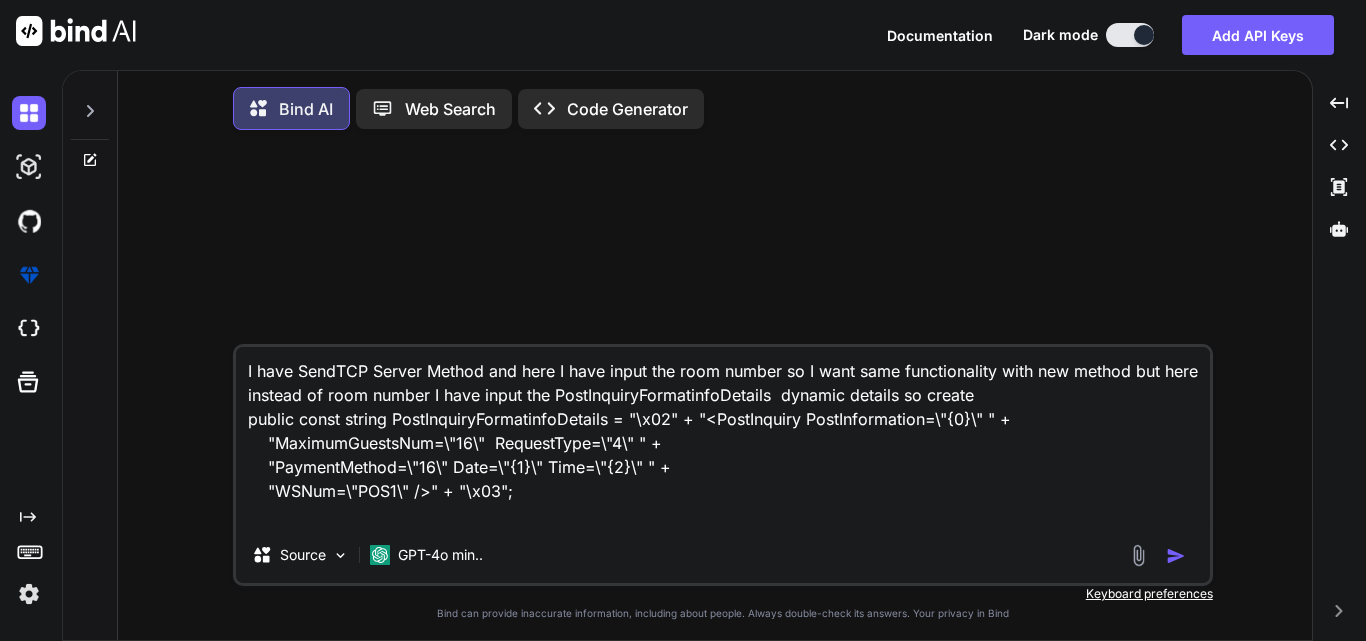 type on "I have SendTCP Server Method and here I have input the room number so I want same functionality with new method but here instead of room number I have input the PostInquiryFormatinfoDetails  dynamic details so create
public const string PostInquiryFormatinfoDetails = "\x02" + "<PostInquiry PostInformation=\"{0}\" " +
"MaximumGuestsNum=\"16\"  RequestType=\"4\" " +
"PaymentMethod=\"16\" Date=\"{1}\" Time=\"{2}\" " +
"WSNum=\"POS1\" />" + "\x03";" 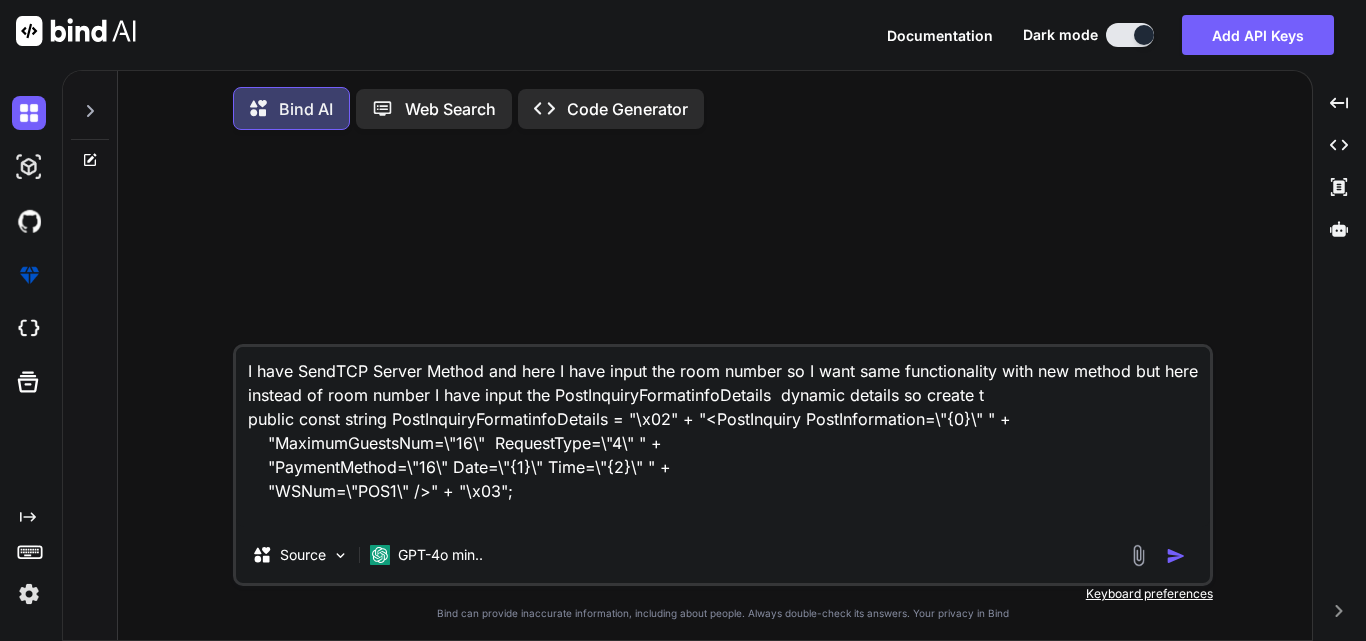 type on "I have SendTCP Server Method and here I have input the room number so I want same functionality with new method but here instead of room number I have input the PostInquiryFormatinfoDetails  dynamic details so create
public const string PostInquiryFormatinfoDetails = "\x02" + "<PostInquiry PostInformation=\"{0}\" " +
"MaximumGuestsNum=\"16\"  RequestType=\"4\" " +
"PaymentMethod=\"16\" Date=\"{1}\" Time=\"{2}\" " +
"WSNum=\"POS1\" />" + "\x03";" 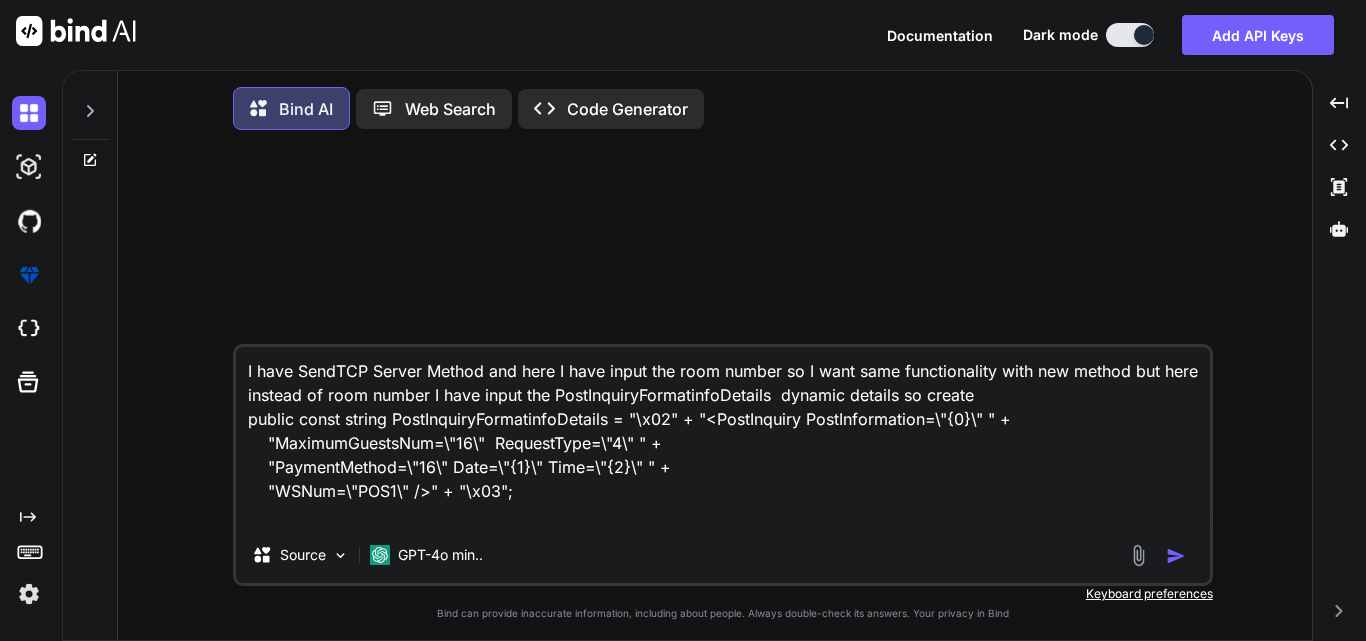 type on "I have SendTCP Server Method and here I have input the room number so I want same functionality with new method but here instead of room number I have input the PostInquiryFormatinfoDetails  dynamic details so create n
public const string PostInquiryFormatinfoDetails = "\x02" + "<PostInquiry PostInformation=\"{0}\" " +
"MaximumGuestsNum=\"16\"  RequestType=\"4\" " +
"PaymentMethod=\"16\" Date=\"{1}\" Time=\"{2}\" " +
"WSNum=\"POS1\" />" + "\x03";" 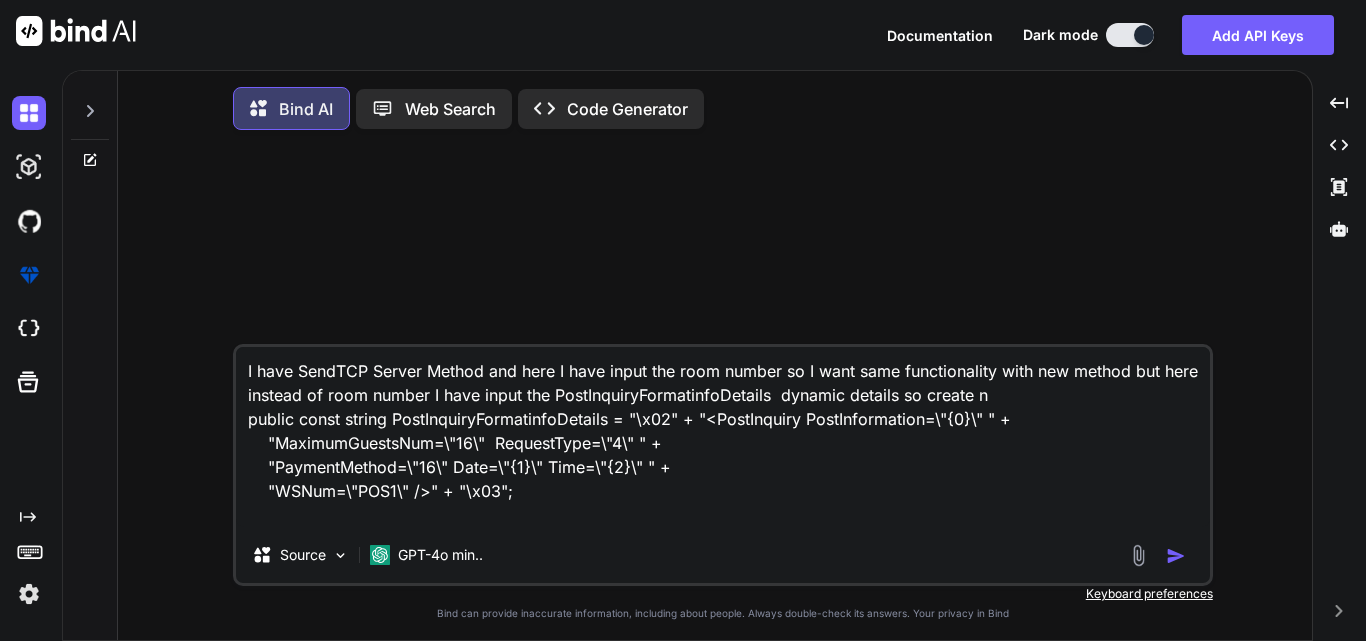 type on "I have SendTCP Server Method and here I have input the room number so I want same functionality with new method but here instead of room number I have input the PostInquiryFormatinfoDetails  dynamic details so create ne
public const string PostInquiryFormatinfoDetails = "\x02" + "<PostInquiry PostInformation=\"{0}\" " +
"MaximumGuestsNum=\"16\"  RequestType=\"4\" " +
"PaymentMethod=\"16\" Date=\"{1}\" Time=\"{2}\" " +
"WSNum=\"POS1\" />" + "\x03";" 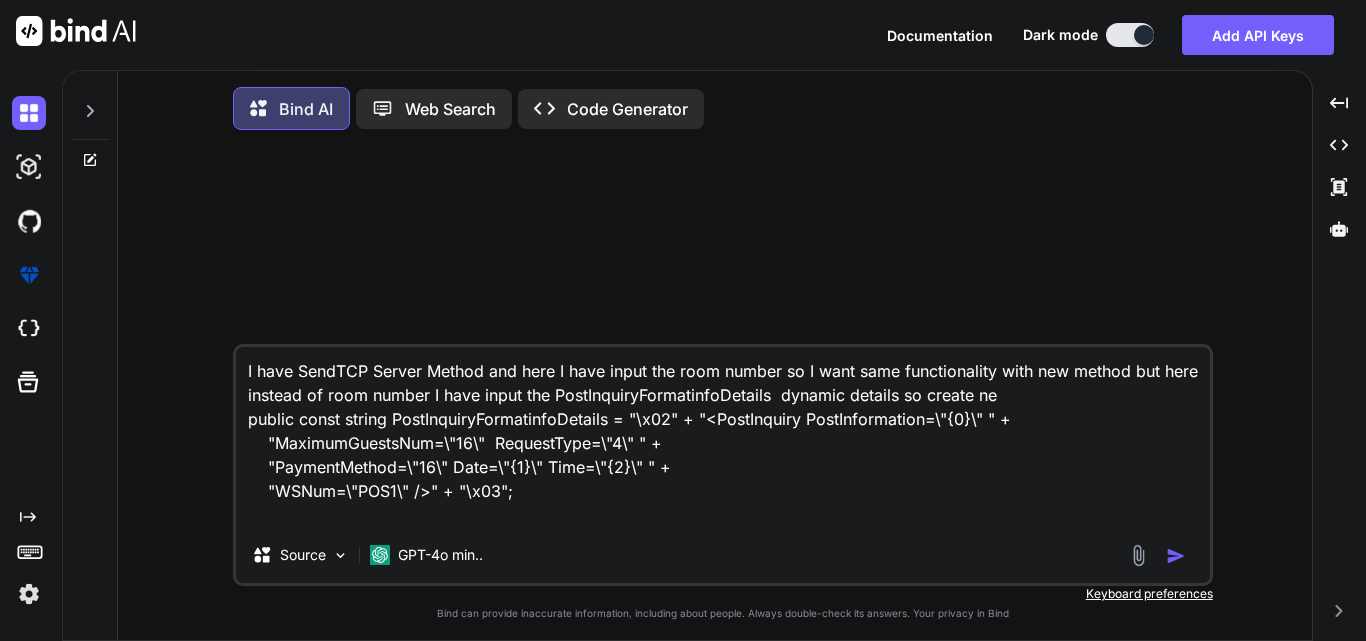 type on "I have SendTCP Server Method and here I have input the room number so I want same functionality with new method but here instead of room number I have input the PostInquiryFormatinfoDetails  dynamic details so create new
public const string PostInquiryFormatinfoDetails = "\x02" + "<PostInquiry PostInformation=\"{0}\" " +
"MaximumGuestsNum=\"16\"  RequestType=\"4\" " +
"PaymentMethod=\"16\" Date=\"{1}\" Time=\"{2}\" " +
"WSNum=\"POS1\" />" + "\x03";" 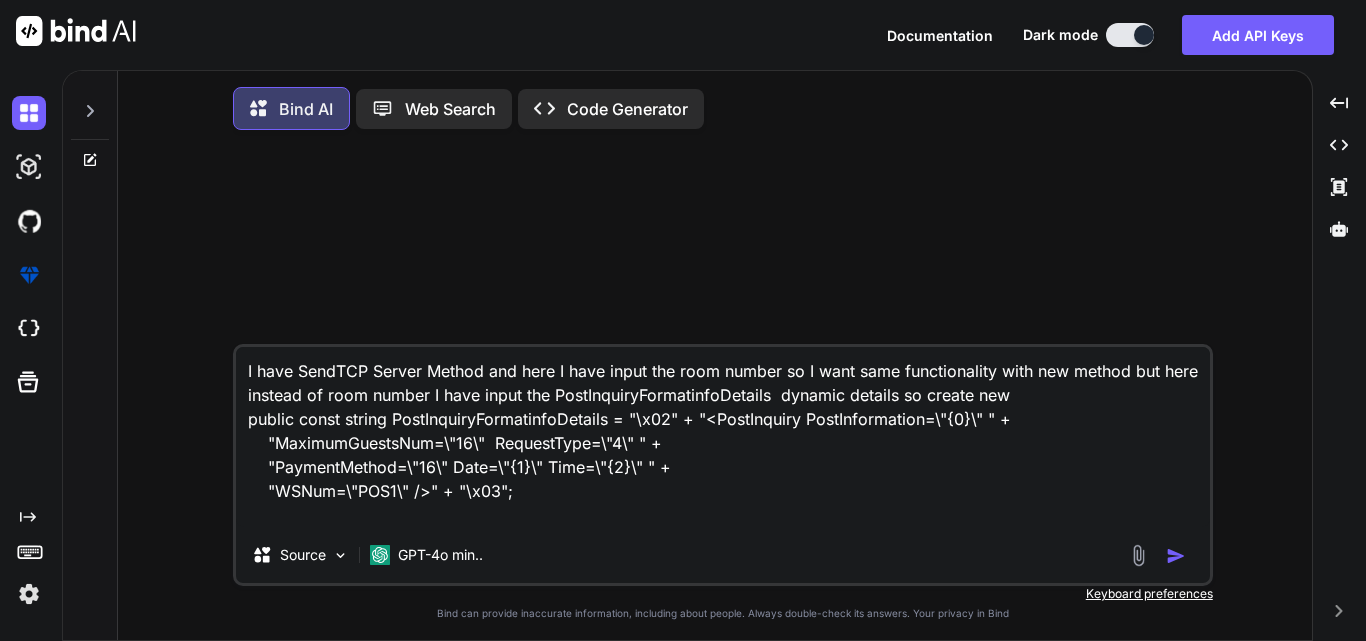 type on "I have SendTCP Server Method and here I have input the room number so I want same functionality with new method but here instead of room number I have input the PostInquiryFormatinfoDetails  dynamic details so create new
public const string PostInquiryFormatinfoDetails = "\x02" + "<PostInquiry PostInformation=\"{0}\" " +
"MaximumGuestsNum=\"16\"  RequestType=\"4\" " +
"PaymentMethod=\"16\" Date=\"{1}\" Time=\"{2}\" " +
"WSNum=\"POS1\" />" + "\x03";" 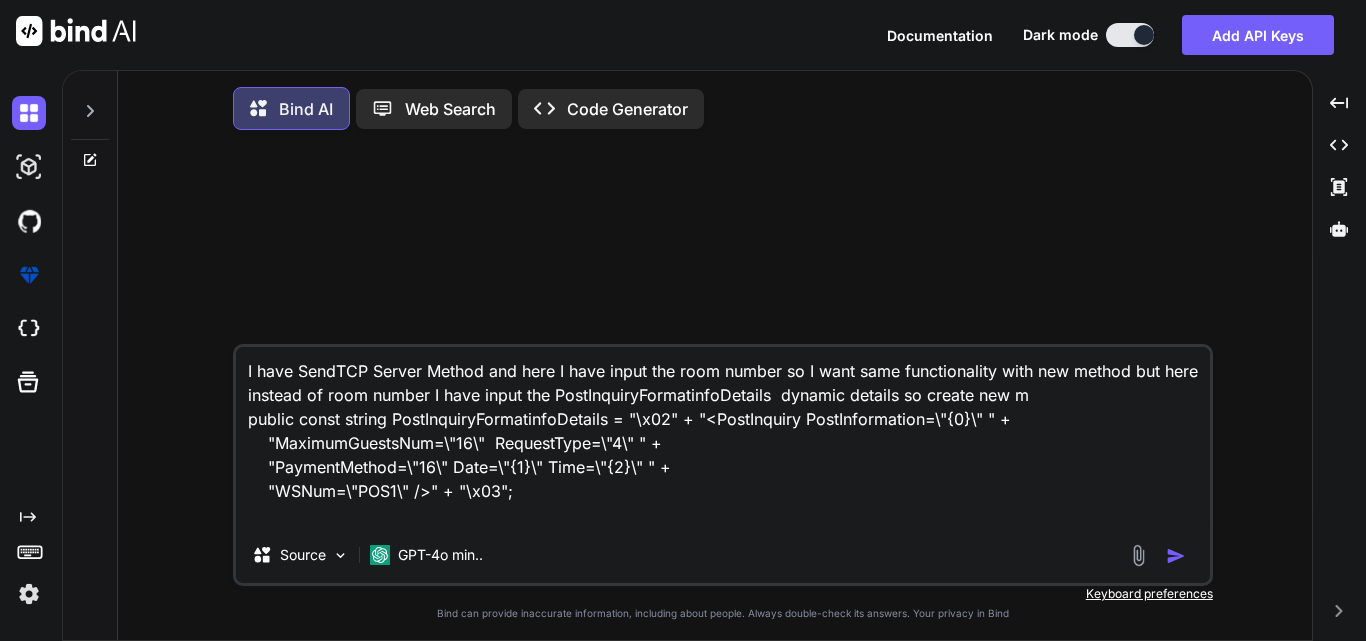 type on "I have SendTCP Server Method and here I have input the room number so I want same functionality with new method but here instead of room number I have input the PostInquiryFormatinfoDetails  dynamic details so create new me
public const string PostInquiryFormatinfoDetails = "\x02" + "<PostInquiry PostInformation=\"{0}\" " +
"MaximumGuestsNum=\"16\"  RequestType=\"4\" " +
"PaymentMethod=\"16\" Date=\"{1}\" Time=\"{2}\" " +
"WSNum=\"POS1\" />" + "\x03";" 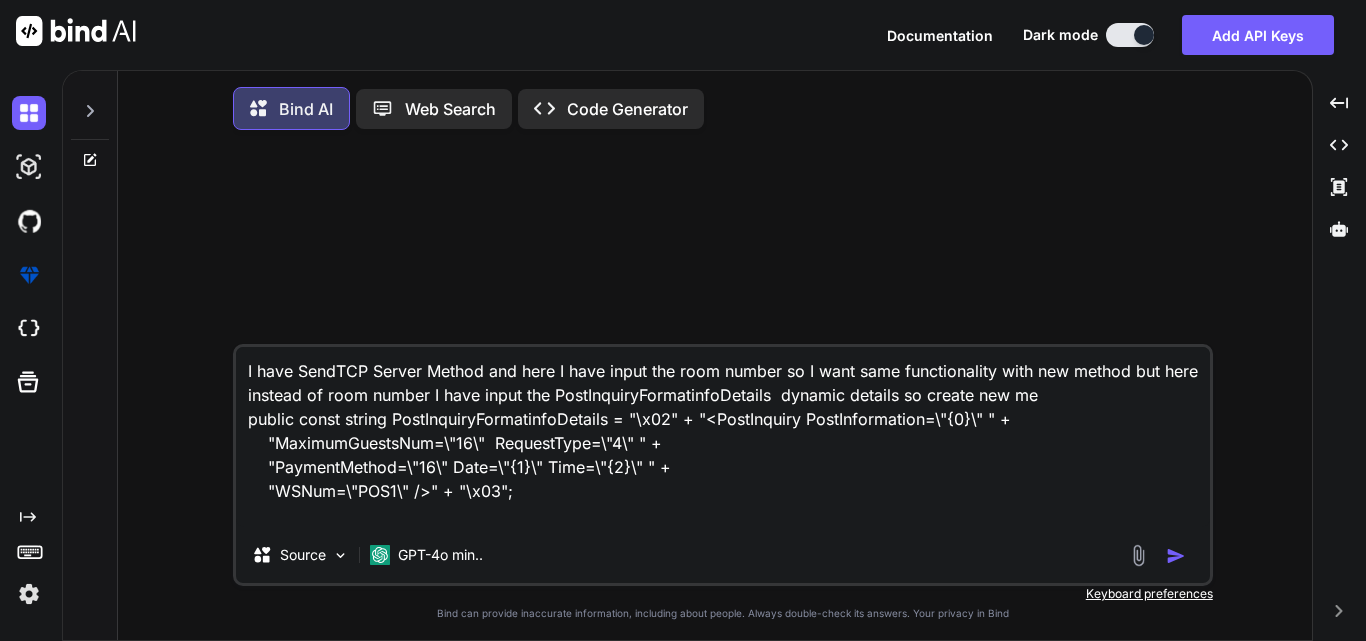 type on "I have SendTCP Server Method and here I have input the room number so I want same functionality with new method but here instead of room number I have input the PostInquiryFormatinfoDetails  dynamic details so create new met
public const string PostInquiryFormatinfoDetails = "\x02" + "<PostInquiry PostInformation=\"{0}\" " +
"MaximumGuestsNum=\"16\"  RequestType=\"4\" " +
"PaymentMethod=\"16\" Date=\"{1}\" Time=\"{2}\" " +
"WSNum=\"POS1\" />" + "\x03";" 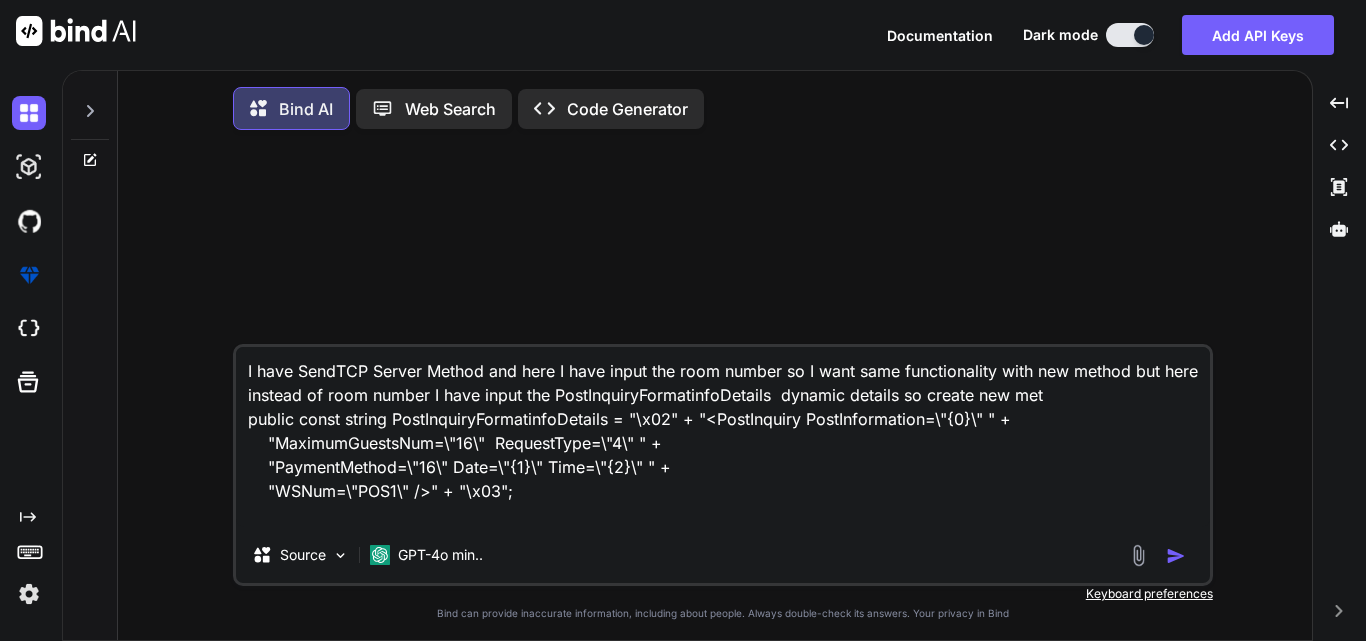 type on "I have SendTCP Server Method and here I have input the room number so I want same functionality with new method but here instead of room number I have input the PostInquiryFormatinfoDetails  dynamic details so create new meth
public const string PostInquiryFormatinfoDetails = "\x02" + "<PostInquiry PostInformation=\"{0}\" " +
"MaximumGuestsNum=\"16\"  RequestType=\"4\" " +
"PaymentMethod=\"16\" Date=\"{1}\" Time=\"{2}\" " +
"WSNum=\"POS1\" />" + "\x03";" 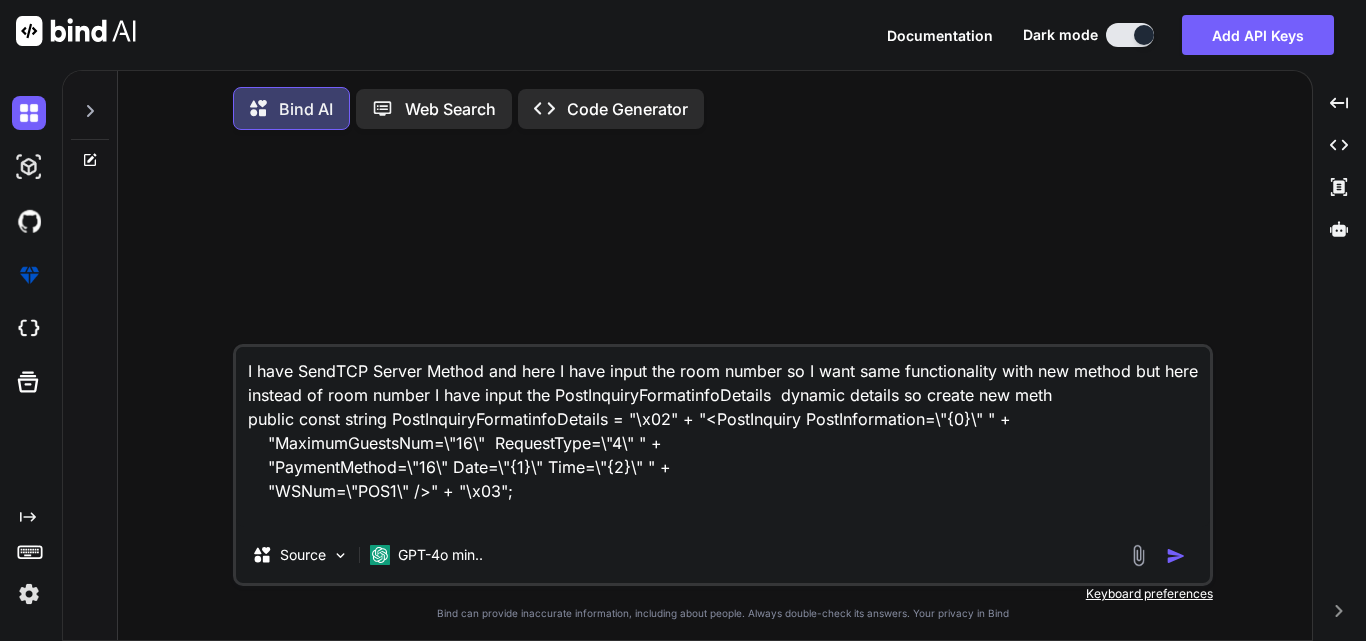 type on "x" 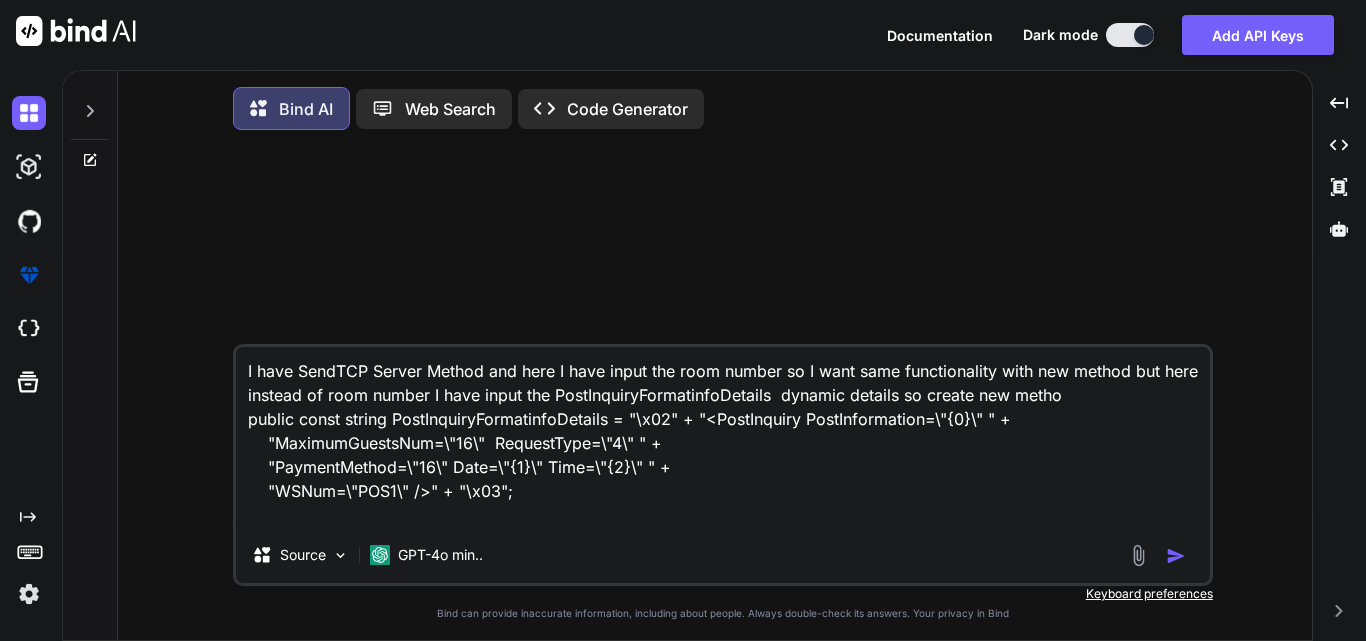 type on "I have SendTCP Server Method and here I have input the room number so I want same functionality with new method but here instead of room number I have input the PostInquiryFormatinfoDetails  dynamic details so create new method
public const string PostInquiryFormatinfoDetails = "\x02" + "<PostInquiry PostInformation=\"{0}\" " +
"MaximumGuestsNum=\"16\"  RequestType=\"4\" " +
"PaymentMethod=\"16\" Date=\"{1}\" Time=\"{2}\" " +
"WSNum=\"POS1\" />" + "\x03";" 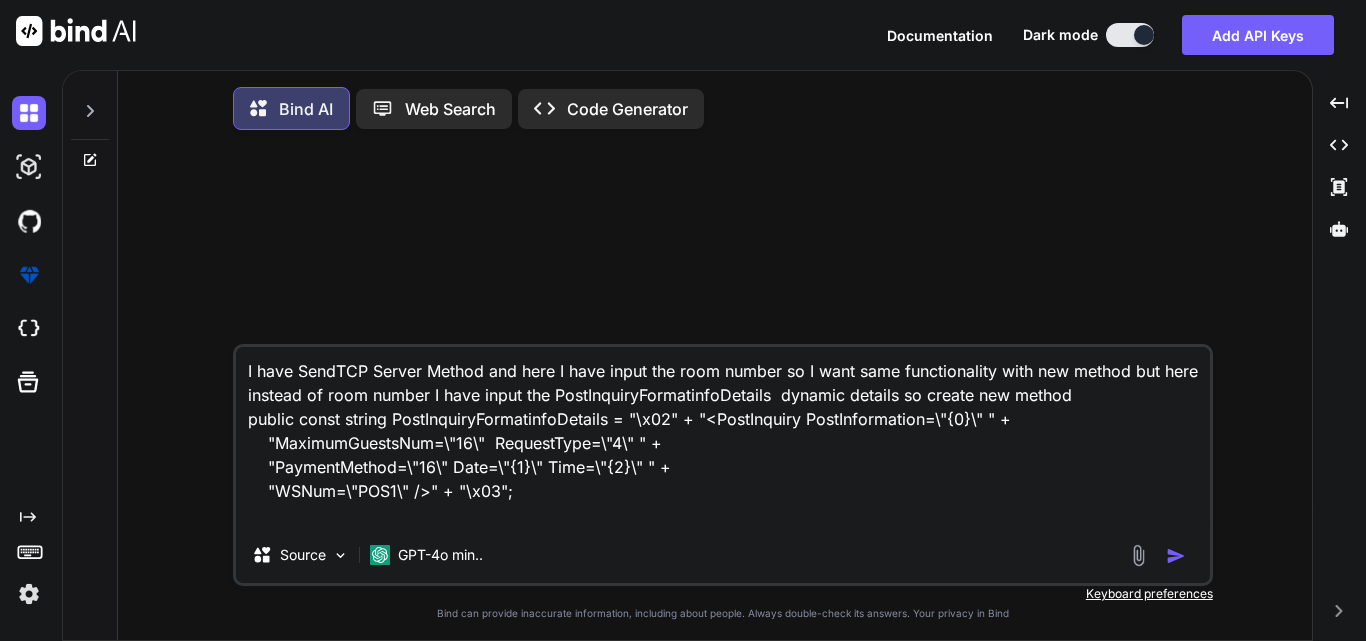 type on "I have SendTCP Server Method and here I have input the room number so I want same functionality with new method but here instead of room number I have input the PostInquiryFormatinfoDetails  dynamic details so create new method
public const string PostInquiryFormatinfoDetails = "\x02" + "<PostInquiry PostInformation=\"{0}\" " +
"MaximumGuestsNum=\"16\"  RequestType=\"4\" " +
"PaymentMethod=\"16\" Date=\"{1}\" Time=\"{2}\" " +
"WSNum=\"POS1\" />" + "\x03";" 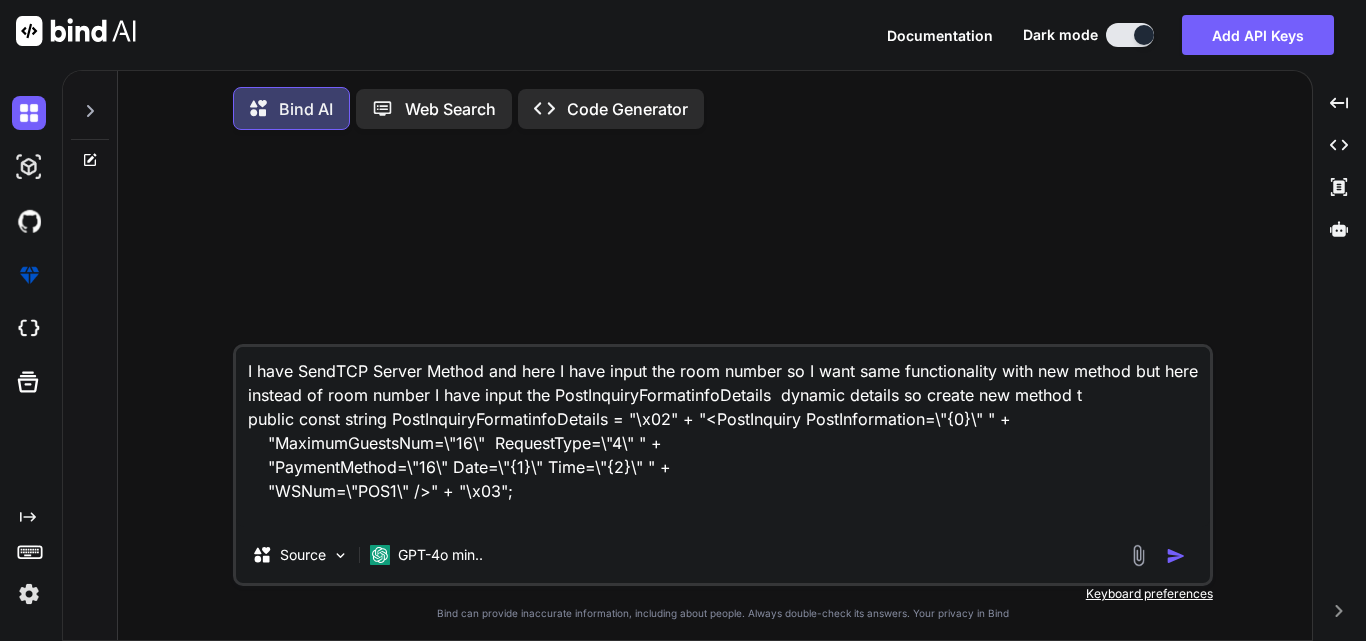 type on "I have SendTCP Server Method and here I have input the room number so I want same functionality with new method but here instead of room number I have input the PostInquiryFormatinfoDetails  dynamic details so create new method to
public const string PostInquiryFormatinfoDetails = "\x02" + "<PostInquiry PostInformation=\"{0}\" " +
"MaximumGuestsNum=\"16\"  RequestType=\"4\" " +
"PaymentMethod=\"16\" Date=\"{1}\" Time=\"{2}\" " +
"WSNum=\"POS1\" />" + "\x03";" 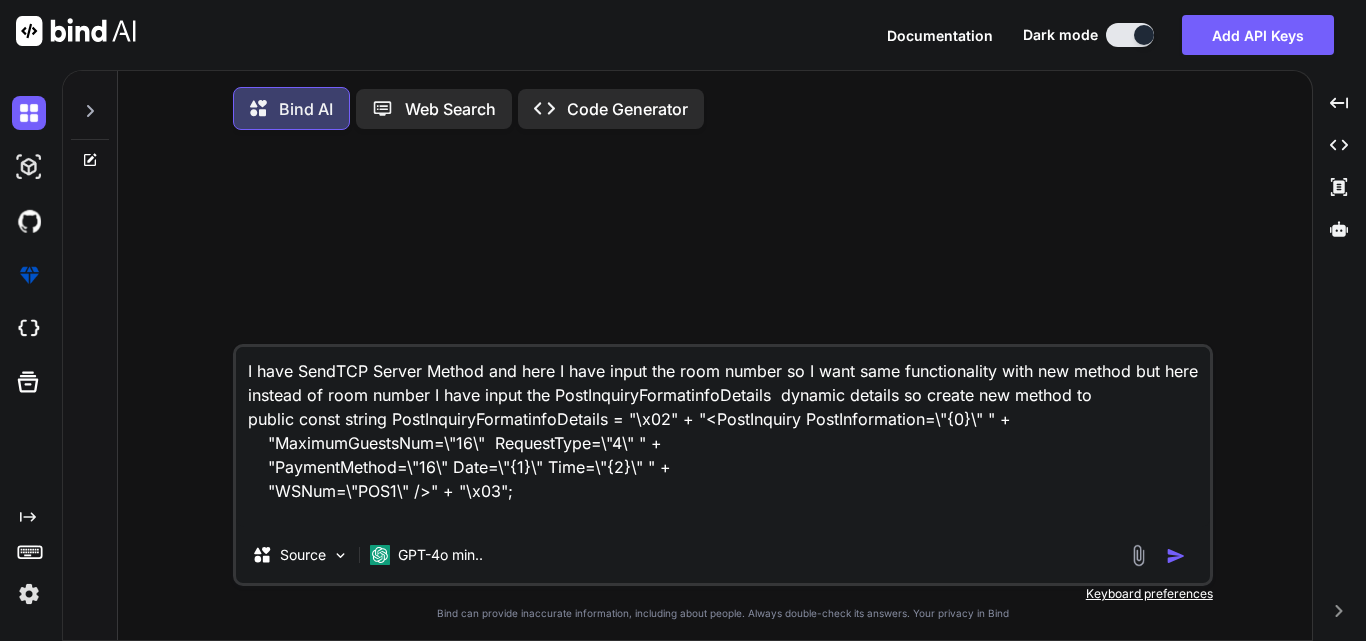 type on "I have SendTCP Server Method and here I have input the room number so I want same functionality with new method but here instead of room number I have input the PostInquiryFormatinfoDetails  dynamic details so create new method to
public const string PostInquiryFormatinfoDetails = "\x02" + "<PostInquiry PostInformation=\"{0}\" " +
"MaximumGuestsNum=\"16\"  RequestType=\"4\" " +
"PaymentMethod=\"16\" Date=\"{1}\" Time=\"{2}\" " +
"WSNum=\"POS1\" />" + "\x03";" 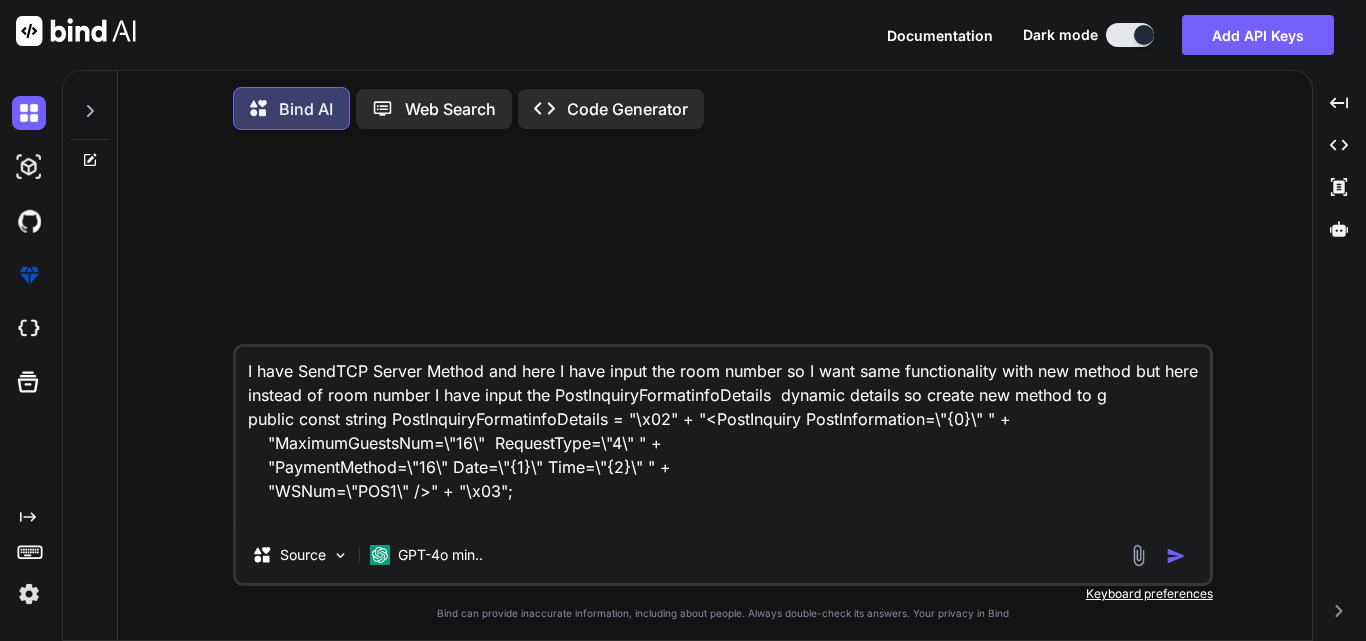 type on "I have SendTCP Server Method and here I have input the room number so I want same functionality with new method but here instead of room number I have input the PostInquiryFormatinfoDetails  dynamic details so create new method to ge
public const string PostInquiryFormatinfoDetails = "\x02" + "<PostInquiry PostInformation=\"{0}\" " +
"MaximumGuestsNum=\"16\"  RequestType=\"4\" " +
"PaymentMethod=\"16\" Date=\"{1}\" Time=\"{2}\" " +
"WSNum=\"POS1\" />" + "\x03";" 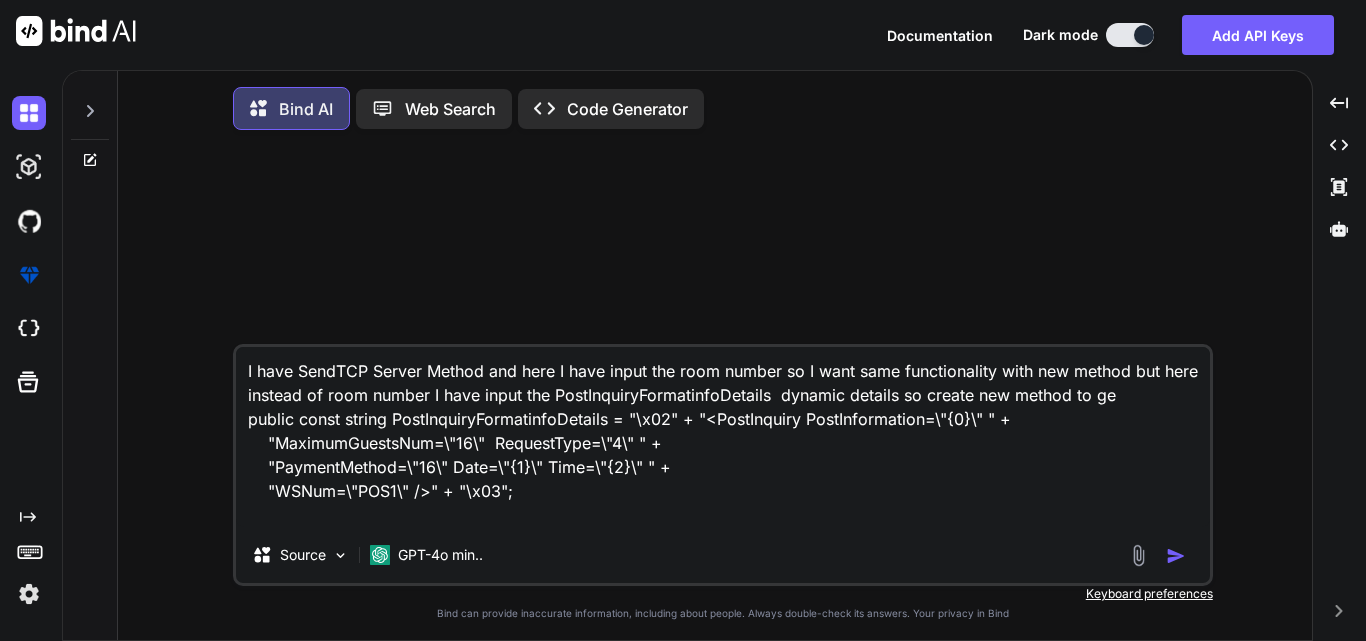type on "I have SendTCP Server Method and here I have input the room number so I want same functionality with new method but here instead of room number I have input the PostInquiryFormatinfoDetails  dynamic details so create new method to get
public const string PostInquiryFormatinfoDetails = "\x02" + "<PostInquiry PostInformation=\"{0}\" " +
"MaximumGuestsNum=\"16\"  RequestType=\"4\" " +
"PaymentMethod=\"16\" Date=\"{1}\" Time=\"{2}\" " +
"WSNum=\"POS1\" />" + "\x03";" 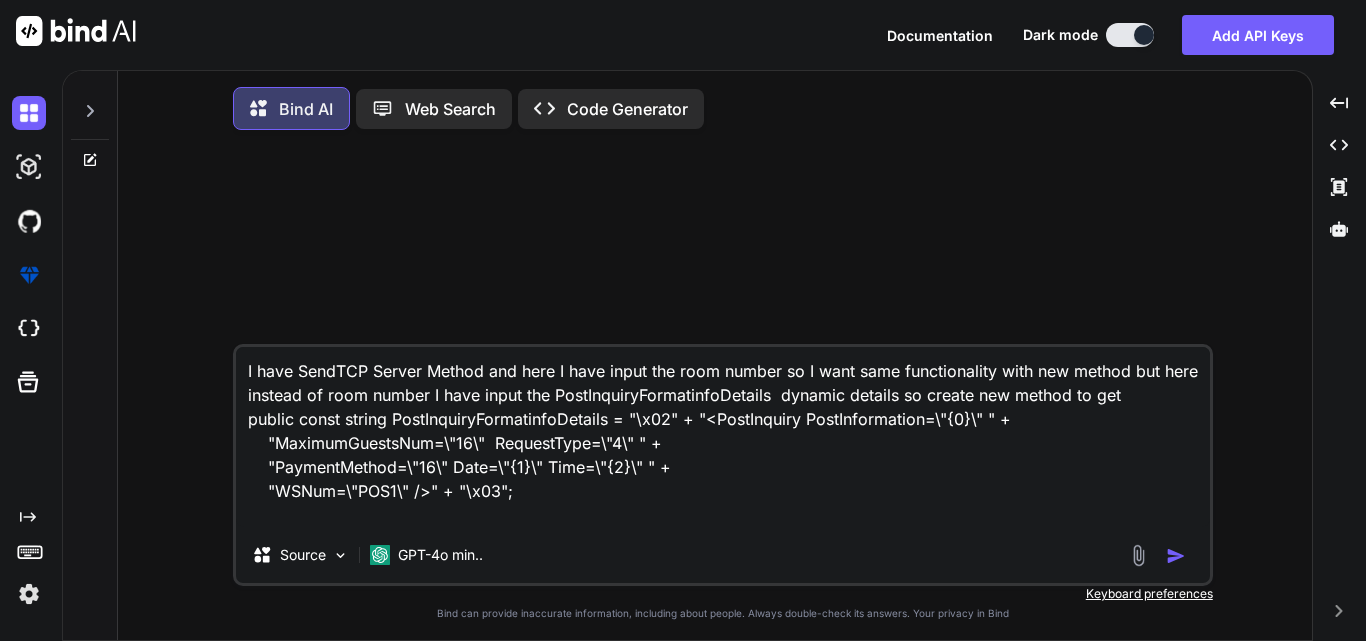 type on "I have SendTCP Server Method and here I have input the room number so I want same functionality with new method but here instead of room number I have input the PostInquiryFormatinfoDetails  dynamic details so create new method to get
public const string PostInquiryFormatinfoDetails = "\x02" + "<PostInquiry PostInformation=\"{0}\" " +
"MaximumGuestsNum=\"16\"  RequestType=\"4\" " +
"PaymentMethod=\"16\" Date=\"{1}\" Time=\"{2}\" " +
"WSNum=\"POS1\" />" + "\x03";" 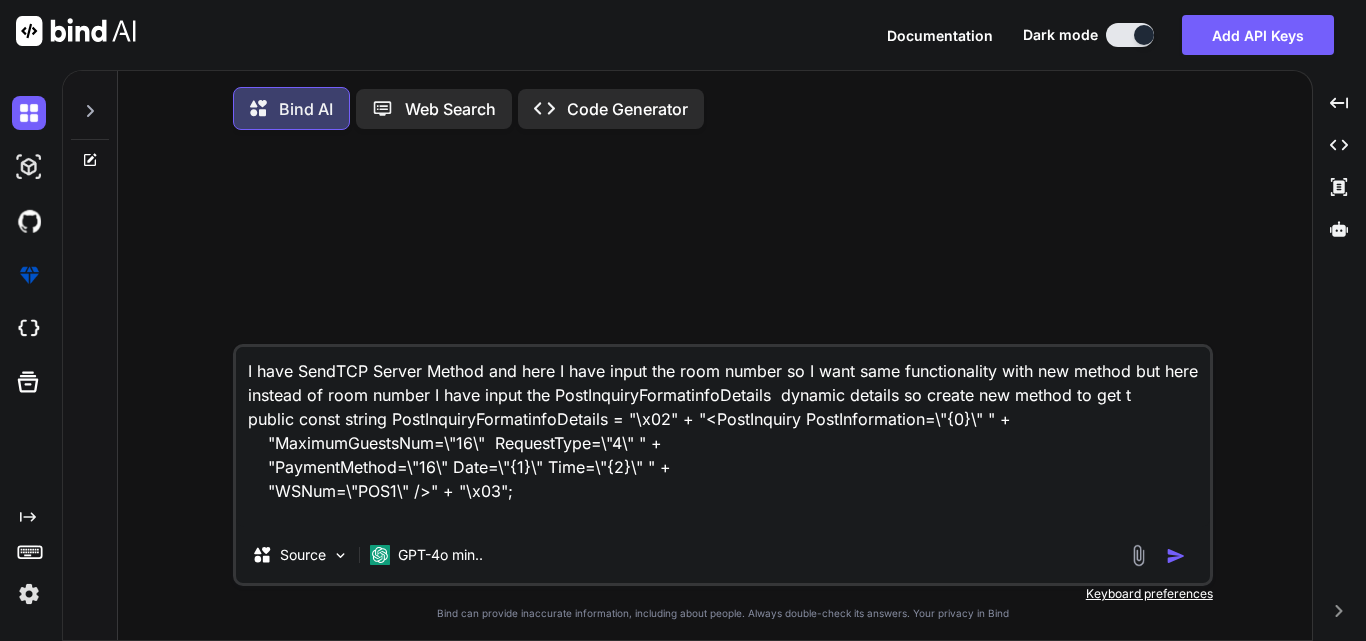 type on "I have SendTCP Server Method and here I have input the room number so I want same functionality with new method but here instead of room number I have input the PostInquiryFormatinfoDetails  dynamic details so create new method to get the
public const string PostInquiryFormatinfoDetails = "\x02" + "<PostInquiry PostInformation=\"{0}\" " +
"MaximumGuestsNum=\"16\"  RequestType=\"4\" " +
"PaymentMethod=\"16\" Date=\"{1}\" Time=\"{2}\" " +
"WSNum=\"POS1\" />" + "\x03";" 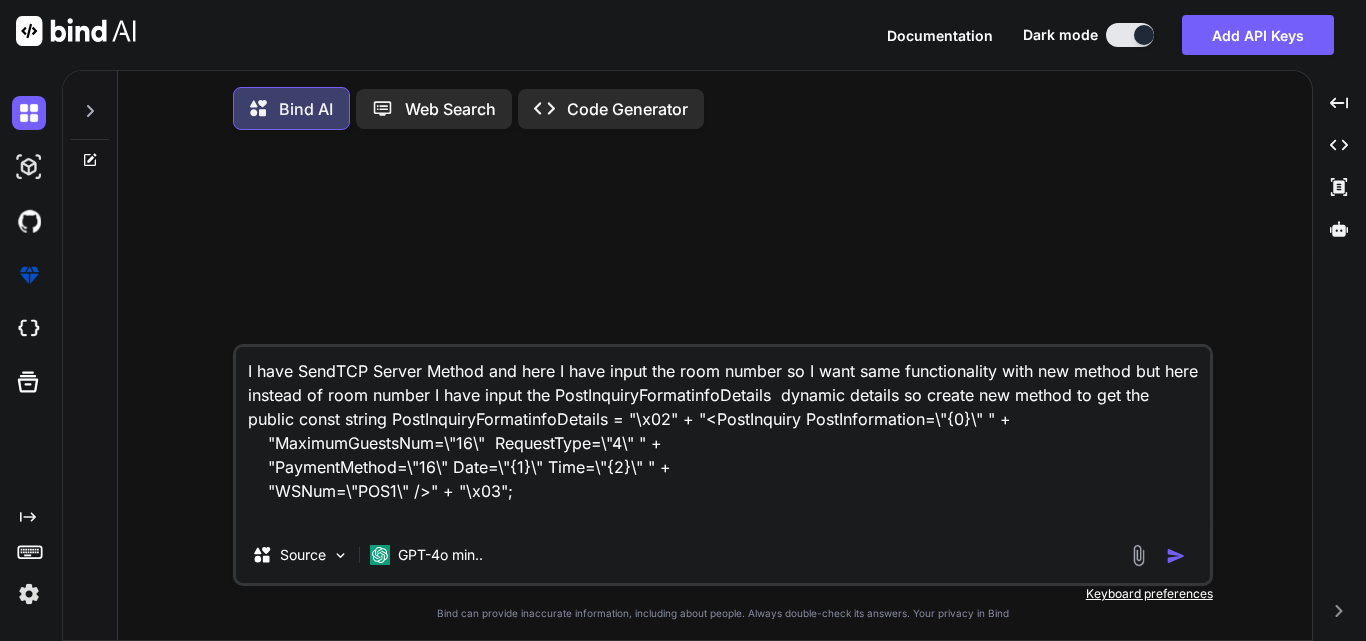 type on "I have SendTCP Server Method and here I have input the room number so I want same functionality with new method but here instead of room number I have input the PostInquiryFormatinfoDetails  dynamic details so create new method to get the
public const string PostInquiryFormatinfoDetails = "\x02" + "<PostInquiry PostInformation=\"{0}\" " +
"MaximumGuestsNum=\"16\"  RequestType=\"4\" " +
"PaymentMethod=\"16\" Date=\"{1}\" Time=\"{2}\" " +
"WSNum=\"POS1\" />" + "\x03";" 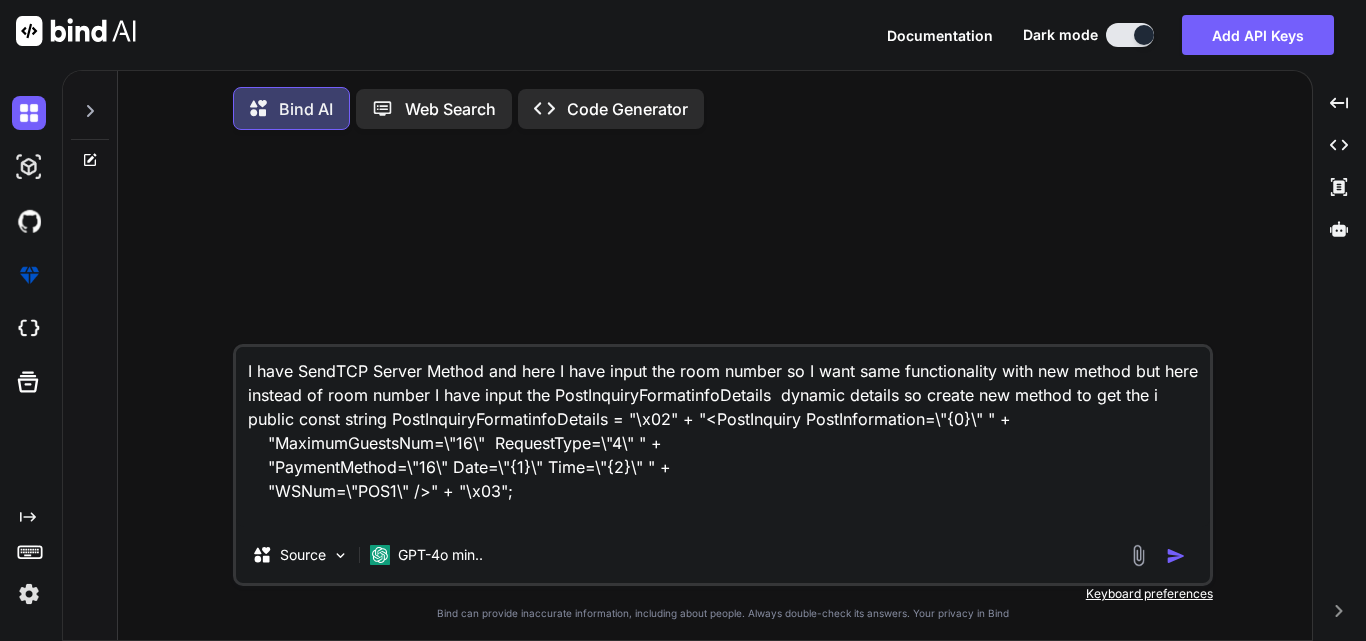 type on "I have SendTCP Server Method and here I have input the room number so I want same functionality with new method but here instead of room number I have input the PostInquiryFormatinfoDetails  dynamic details so create new method to get the in
public const string PostInquiryFormatinfoDetails = "\x02" + "<PostInquiry PostInformation=\"{0}\" " +
"MaximumGuestsNum=\"16\"  RequestType=\"4\" " +
"PaymentMethod=\"16\" Date=\"{1}\" Time=\"{2}\" " +
"WSNum=\"POS1\" />" + "\x03";" 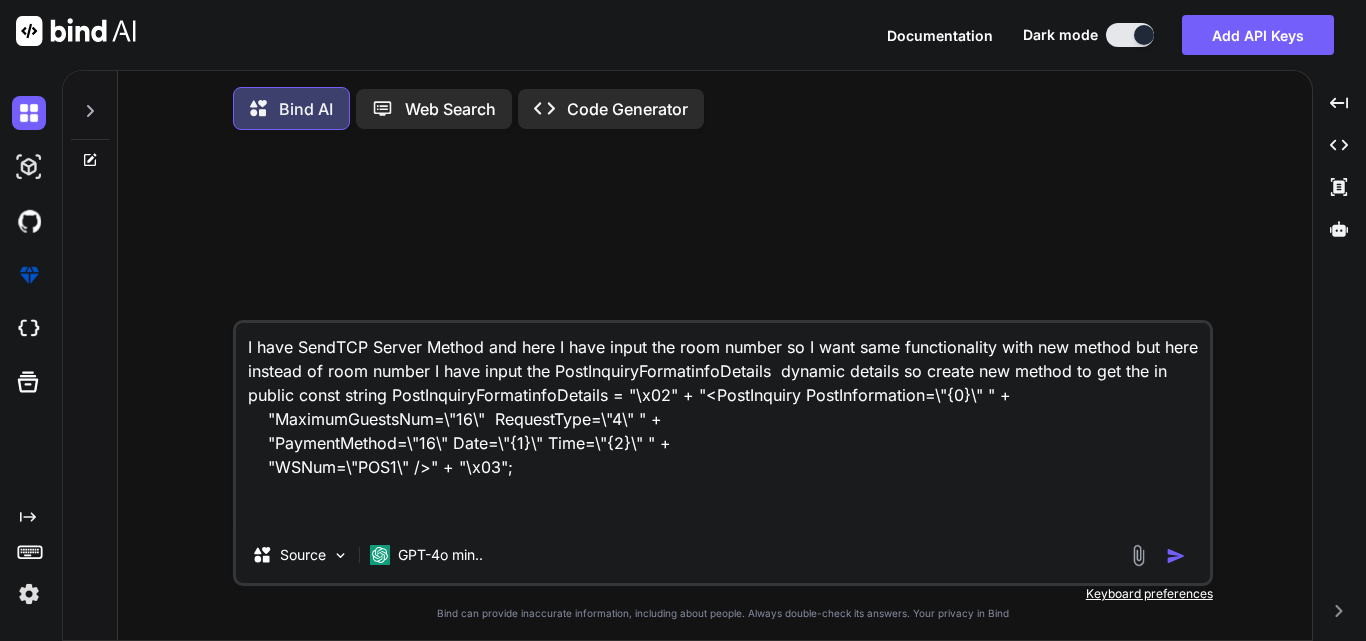 type on "I have SendTCP Server Method and here I have input the room number so I want same functionality with new method but here instead of room number I have input the PostInquiryFormatinfoDetails  dynamic details so create new method to get the inp
public const string PostInquiryFormatinfoDetails = "\x02" + "<PostInquiry PostInformation=\"{0}\" " +
"MaximumGuestsNum=\"16\"  RequestType=\"4\" " +
"PaymentMethod=\"16\" Date=\"{1}\" Time=\"{2}\" " +
"WSNum=\"POS1\" />" + "\x03";" 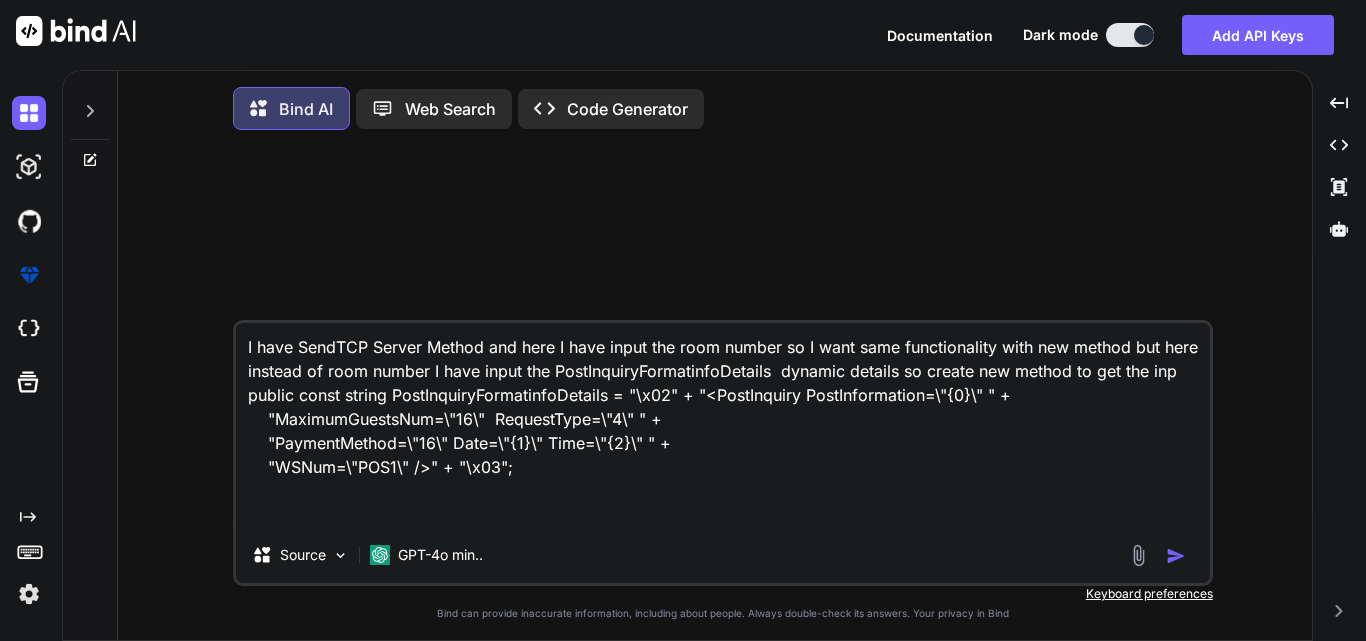 type on "I have SendTCP Server Method and here I have input the room number so I want same functionality with new method but here instead of room number I have input the PostInquiryFormatinfoDetails  dynamic details so create new method to get the inpu
public const string PostInquiryFormatinfoDetails = "\x02" + "<PostInquiry PostInformation=\"{0}\" " +
"MaximumGuestsNum=\"16\"  RequestType=\"4\" " +
"PaymentMethod=\"16\" Date=\"{1}\" Time=\"{2}\" " +
"WSNum=\"POS1\" />" + "\x03";" 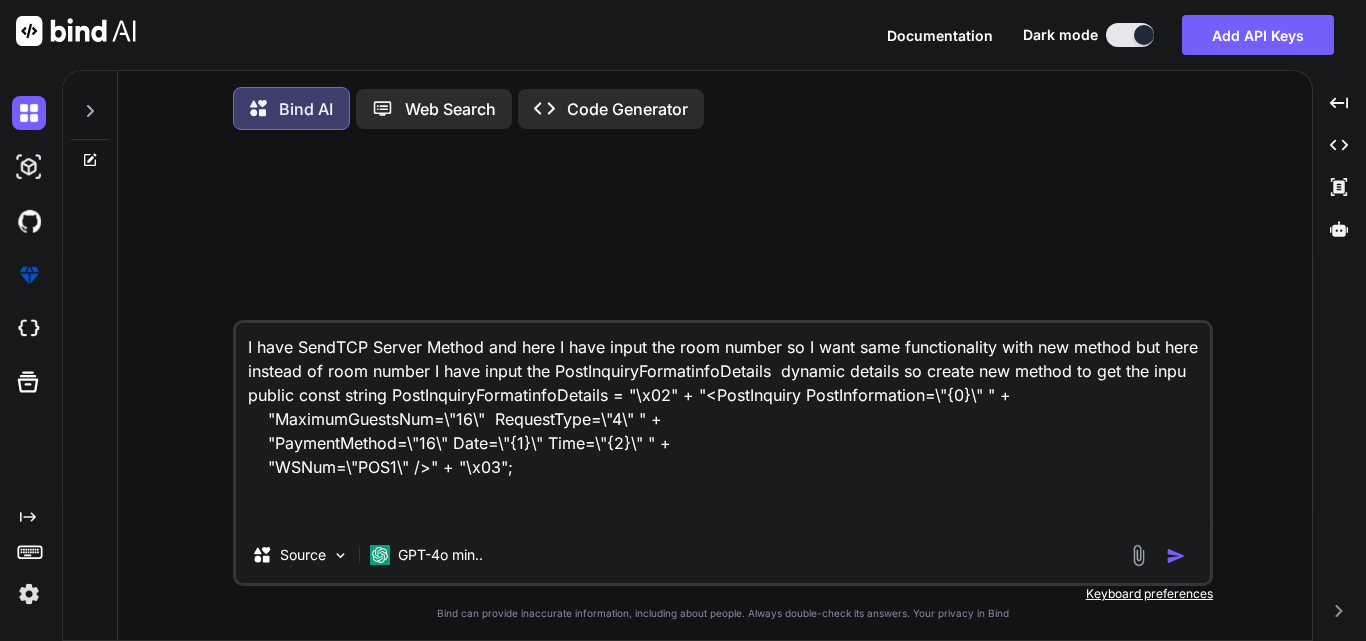 type on "I have SendTCP Server Method and here I have input the room number so I want same functionality with new method but here instead of room number I have input the PostInquiryFormatinfoDetails  dynamic details so create new method to get the input
public const string PostInquiryFormatinfoDetails = "\x02" + "<PostInquiry PostInformation=\"{0}\" " +
"MaximumGuestsNum=\"16\"  RequestType=\"4\" " +
"PaymentMethod=\"16\" Date=\"{1}\" Time=\"{2}\" " +
"WSNum=\"POS1\" />" + "\x03";" 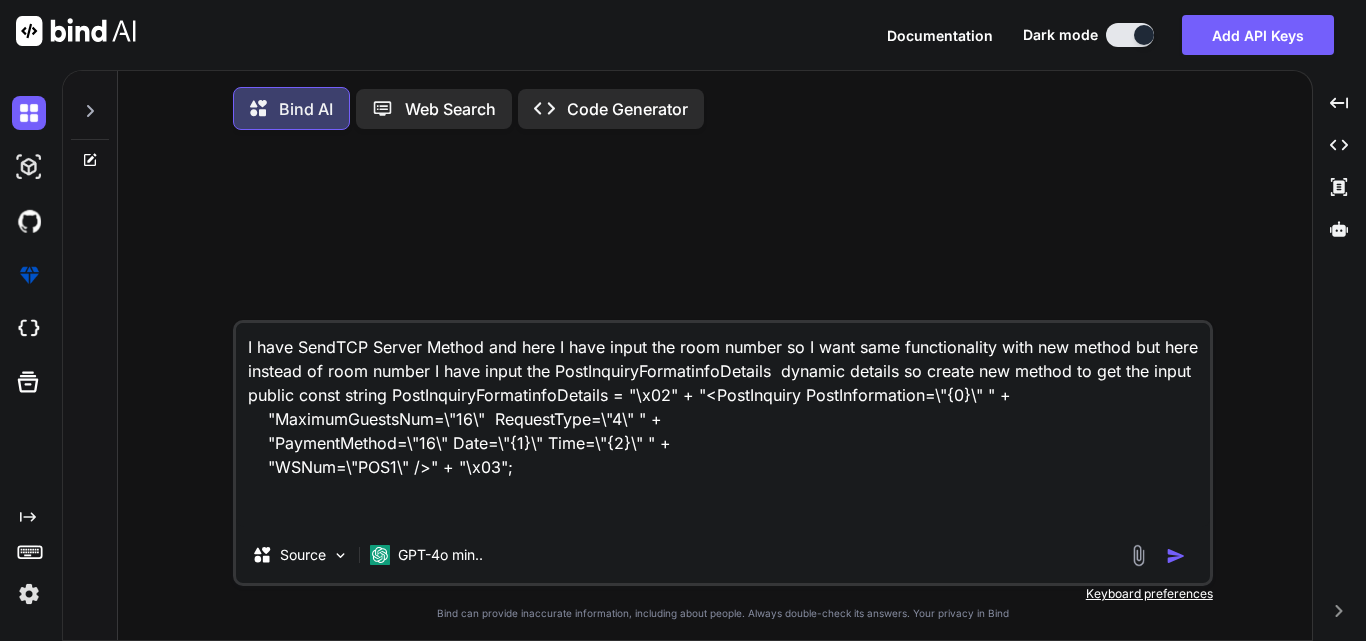 type on "I have SendTCP Server Method and here I have input the room number so I want same functionality with new method but here instead of room number I have input the PostInquiryFormatinfoDetails  dynamic details so create new method to get the input
public const string PostInquiryFormatinfoDetails = "\x02" + "<PostInquiry PostInformation=\"{0}\" " +
"MaximumGuestsNum=\"16\"  RequestType=\"4\" " +
"PaymentMethod=\"16\" Date=\"{1}\" Time=\"{2}\" " +
"WSNum=\"POS1\" />" + "\x03";" 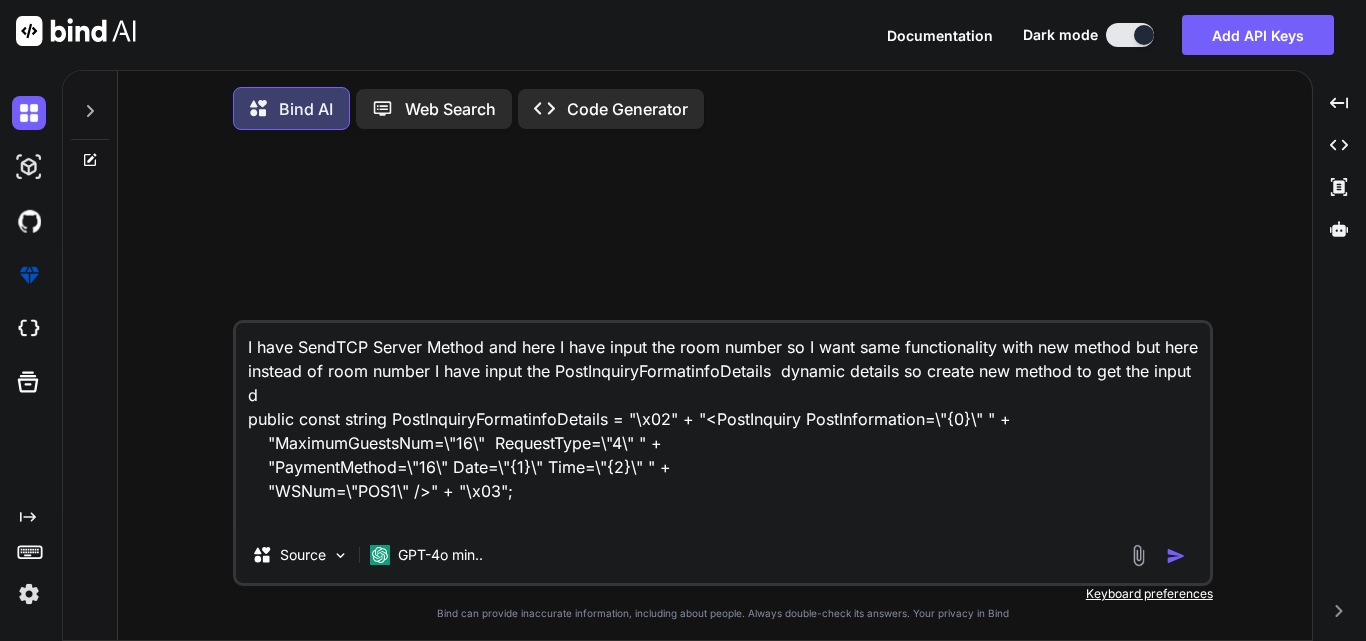 type on "I have SendTCP Server Method and here I have input the room number so I want same functionality with new method but here instead of room number I have input the PostInquiryFormatinfoDetails  dynamic details so create new method to get the input de
public const string PostInquiryFormatinfoDetails = "\x02" + "<PostInquiry PostInformation=\"{0}\" " +
"MaximumGuestsNum=\"16\"  RequestType=\"4\" " +
"PaymentMethod=\"16\" Date=\"{1}\" Time=\"{2}\" " +
"WSNum=\"POS1\" />" + "\x03";" 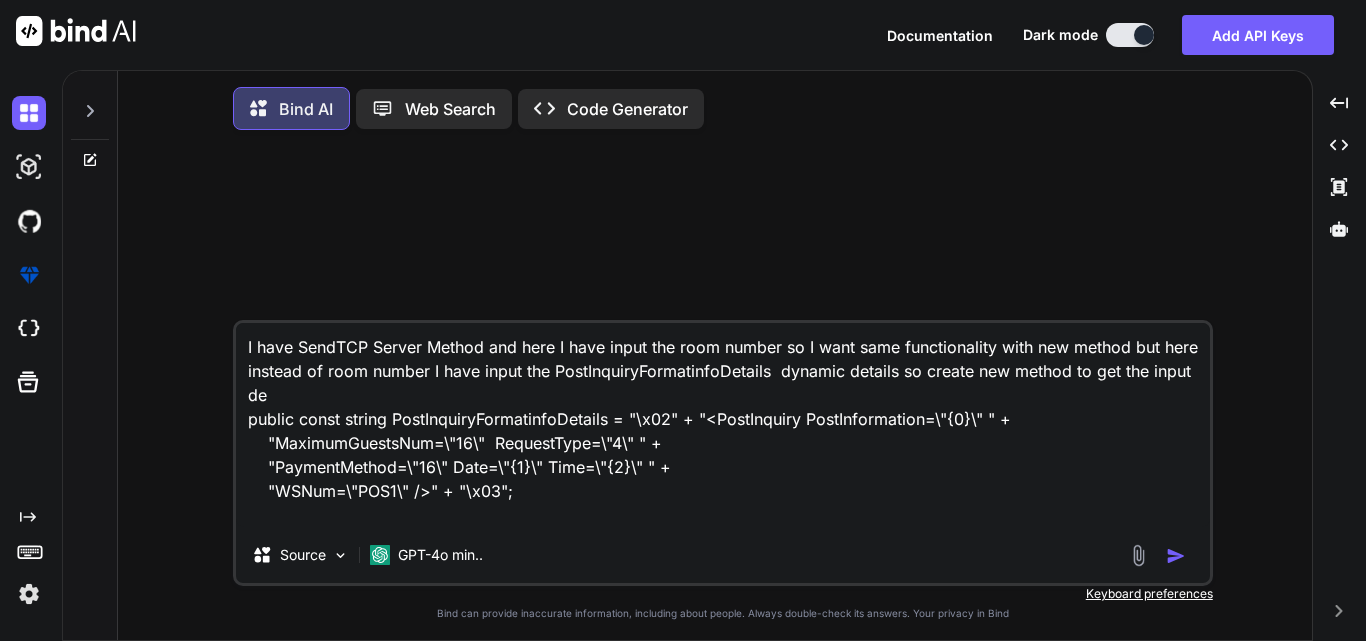 type on "I have SendTCP Server Method and here I have input the room number so I want same functionality with new method but here instead of room number I have input the PostInquiryFormatinfoDetails  dynamic details so create new method to get the input deatils and sen
public const string PostInquiryFormatinfoDetails = "\x02" + "<PostInquiry PostInformation=\"{0}\" " +
"MaximumGuestsNum=\"16\"  RequestType=\"4\" " +
"PaymentMethod=\"16\" Date=\"{1}\" Time=\"{2}\" " +
"WSNum=\"POS1\" />" + "\x03";" 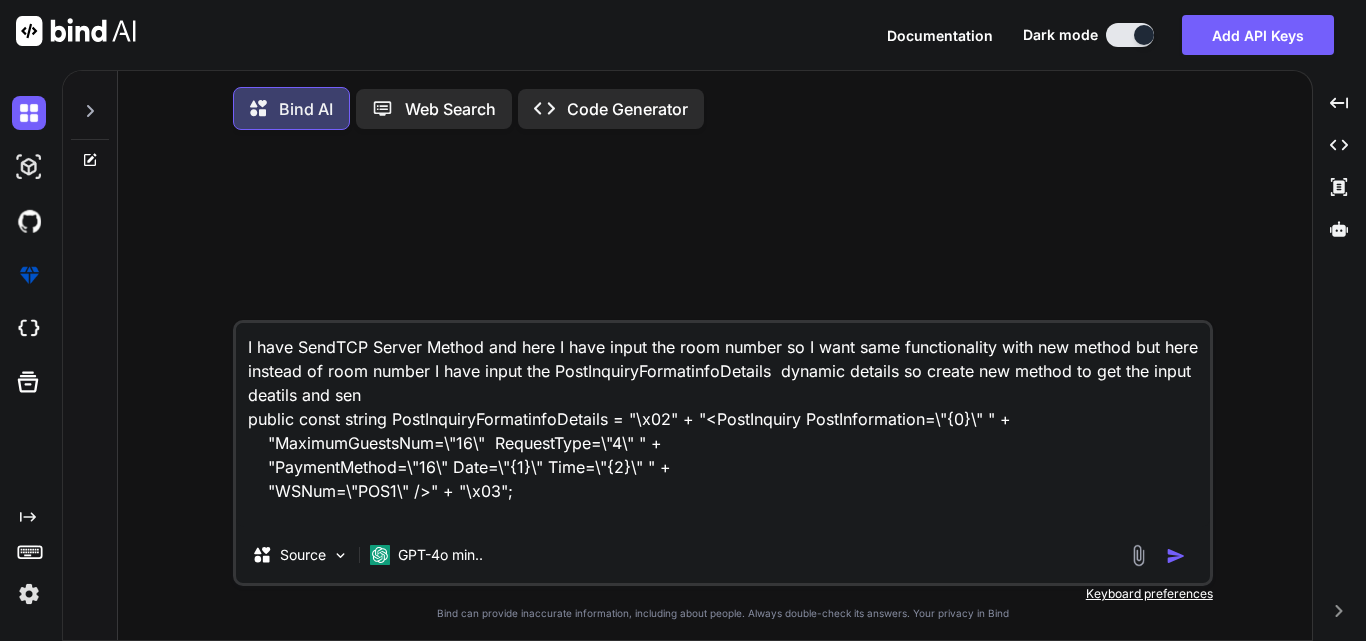 type on "I have SendTCP Server Method and here I have input the room number so I want same functionality with new method but here instead of room number I have input the PostInquiryFormatinfoDetails  dynamic details so create new method to get the input deat
public const string PostInquiryFormatinfoDetails = "\x02" + "<PostInquiry PostInformation=\"{0}\" " +
"MaximumGuestsNum=\"16\"  RequestType=\"4\" " +
"PaymentMethod=\"16\" Date=\"{1}\" Time=\"{2}\" " +
"WSNum=\"POS1\" />" + "\x03";" 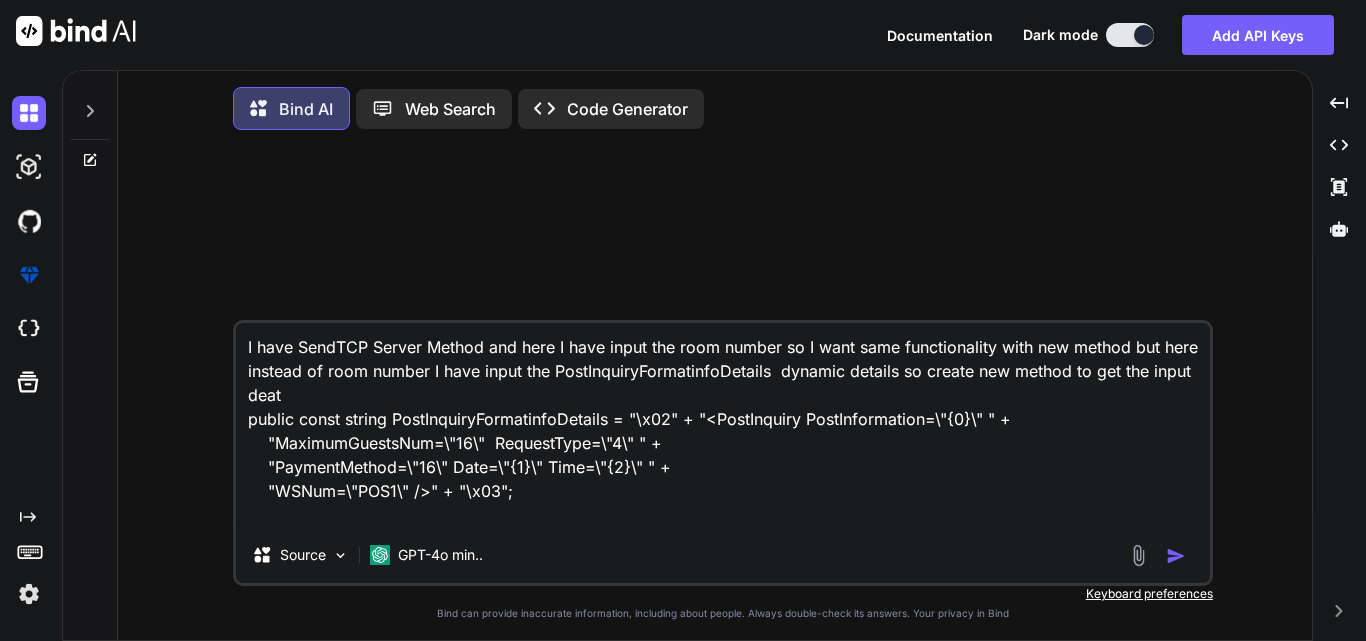 type on "I have SendTCP Server Method and here I have input the room number so I want same functionality with new method but here instead of room number I have input the PostInquiryFormatinfoDetails  dynamic details so create new method to get the input deati
public const string PostInquiryFormatinfoDetails = "\x02" + "<PostInquiry PostInformation=\"{0}\" " +
"MaximumGuestsNum=\"16\"  RequestType=\"4\" " +
"PaymentMethod=\"16\" Date=\"{1}\" Time=\"{2}\" " +
"WSNum=\"POS1\" />" + "\x03";" 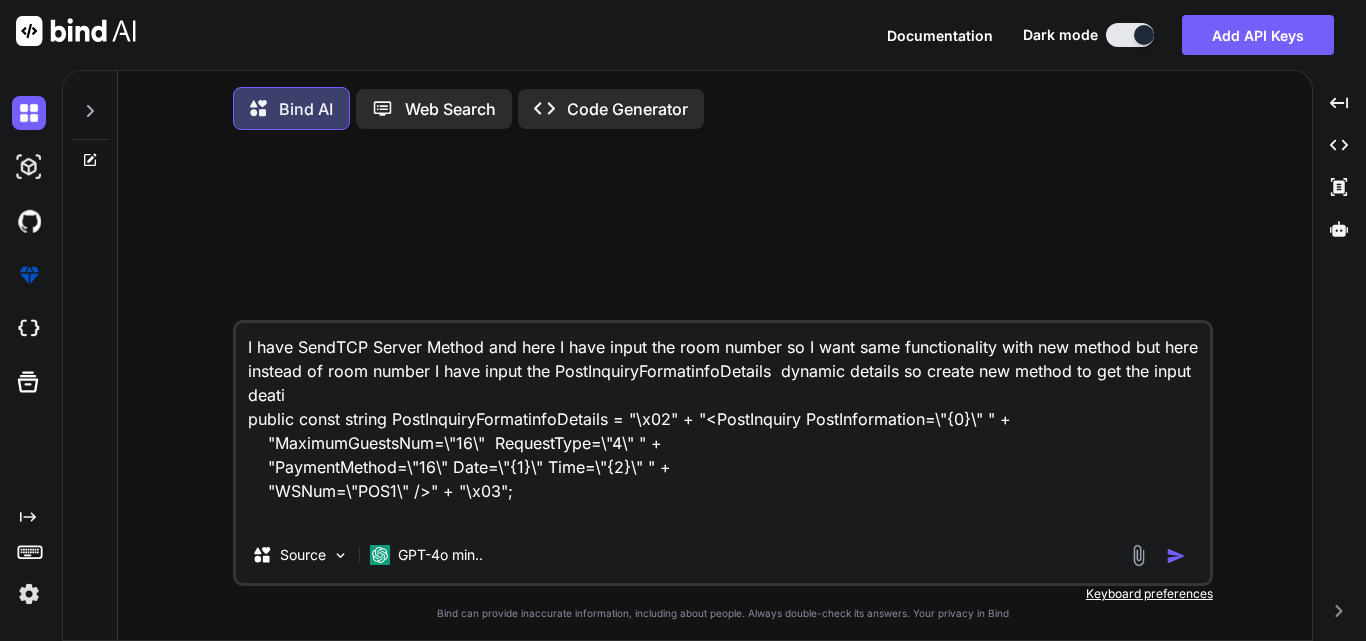 type on "I have SendTCP Server Method and here I have input the room number so I want same functionality with new method but here instead of room number I have input the PostInquiryFormatinfoDetails  dynamic details so create new method to get the input deatil
public const string PostInquiryFormatinfoDetails = "\x02" + "<PostInquiry PostInformation=\"{0}\" " +
"MaximumGuestsNum=\"16\"  RequestType=\"4\" " +
"PaymentMethod=\"16\" Date=\"{1}\" Time=\"{2}\" " +
"WSNum=\"POS1\" />" + "\x03";" 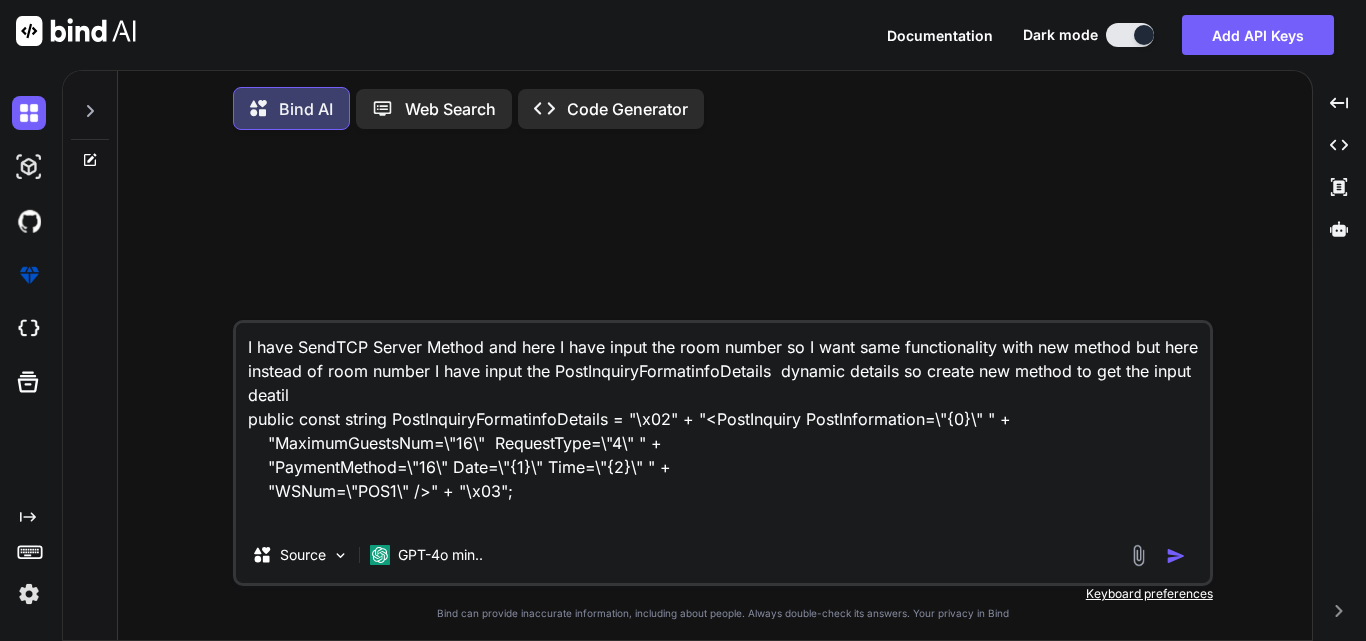 type on "I have SendTCP Server Method and here I have input the room number so I want same functionality with new method but here instead of room number I have input the PostInquiryFormatinfoDetails  dynamic details so create new method to get the input deatils
public const string PostInquiryFormatinfoDetails = "\x02" + "<PostInquiry PostInformation=\"{0}\" " +
"MaximumGuestsNum=\"16\"  RequestType=\"4\" " +
"PaymentMethod=\"16\" Date=\"{1}\" Time=\"{2}\" " +
"WSNum=\"POS1\" />" + "\x03";" 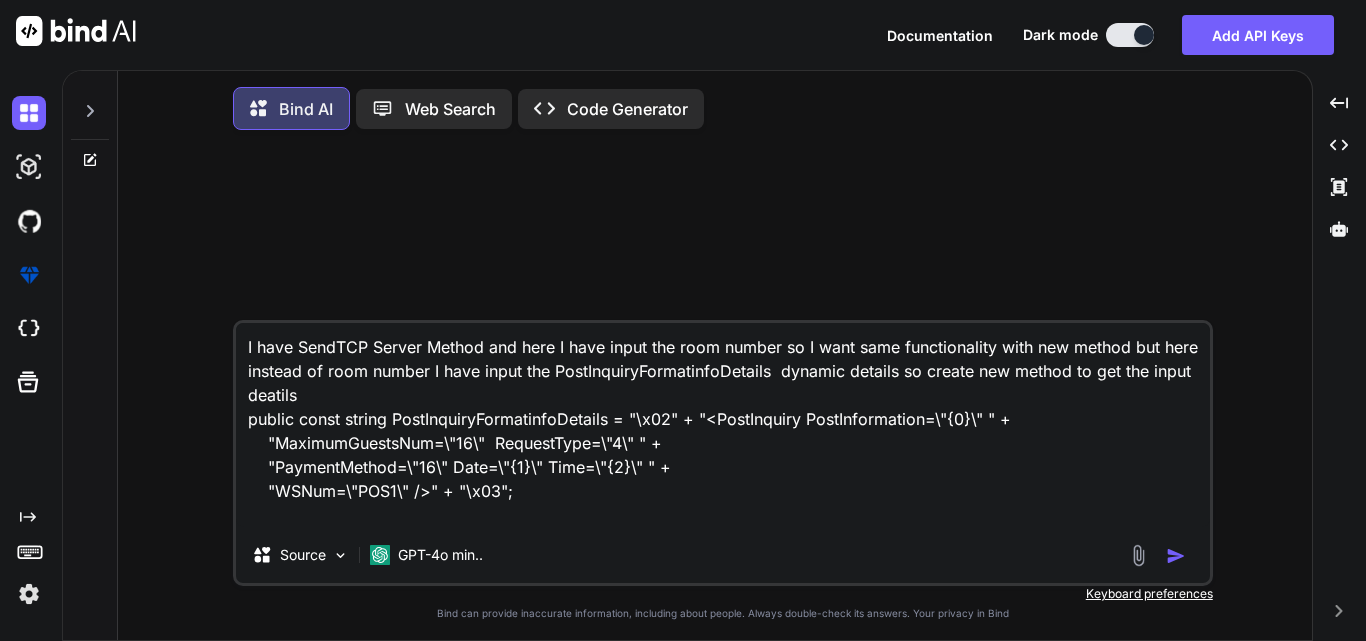 type on "I have SendTCP Server Method and here I have input the room number so I want same functionality with new method but here instead of room number I have input the PostInquiryFormatinfoDetails  dynamic details so create new method to get the inp
public const string PostInquiryFormatinfoDetails = "\x02" + "<PostInquiry PostInformation=\"{0}\" " +
"MaximumGuestsNum=\"16\"  RequestType=\"4\" " +
"PaymentMethod=\"16\" Date=\"{1}\" Time=\"{2}\" " +
"WSNum=\"POS1\" />" + "\x03";" 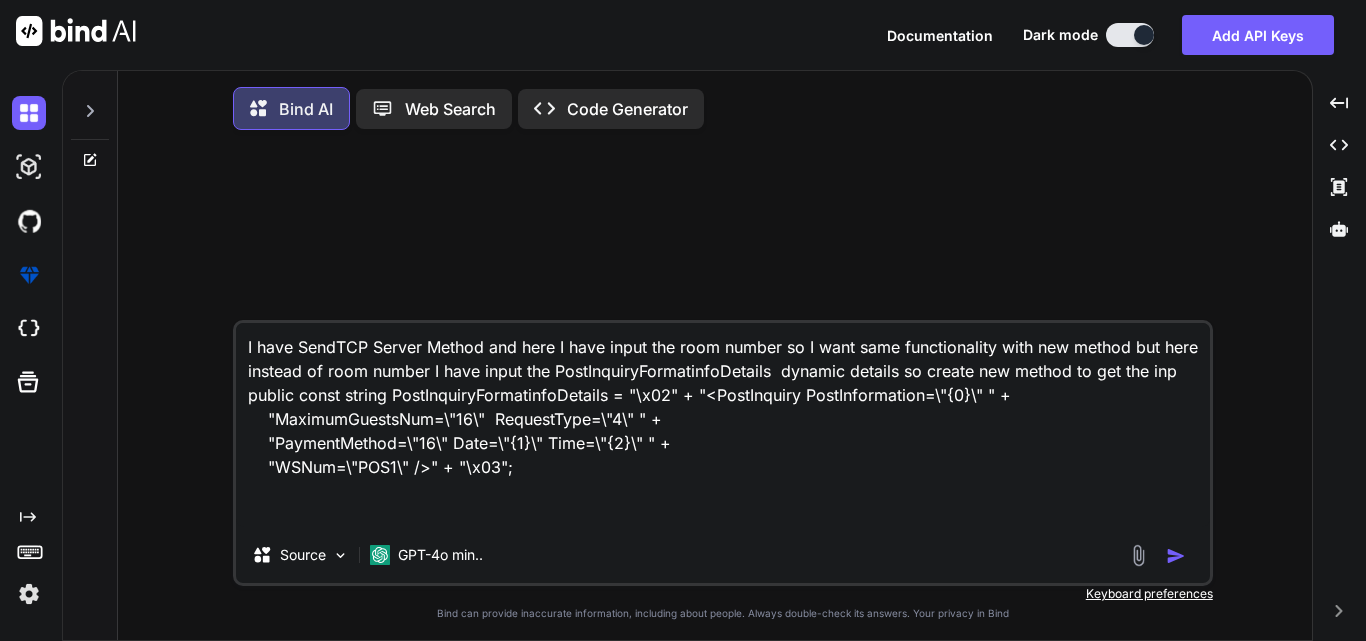 type on "I have SendTCP Server Method and here I have input the room number so I want same functionality with new method but here instead of room number I have input the PostInquiryFormatinfoDetails  dynamic details so create new method to get the input deatils a
public const string PostInquiryFormatinfoDetails = "\x02" + "<PostInquiry PostInformation=\"{0}\" " +
"MaximumGuestsNum=\"16\"  RequestType=\"4\" " +
"PaymentMethod=\"16\" Date=\"{1}\" Time=\"{2}\" " +
"WSNum=\"POS1\" />" + "\x03";" 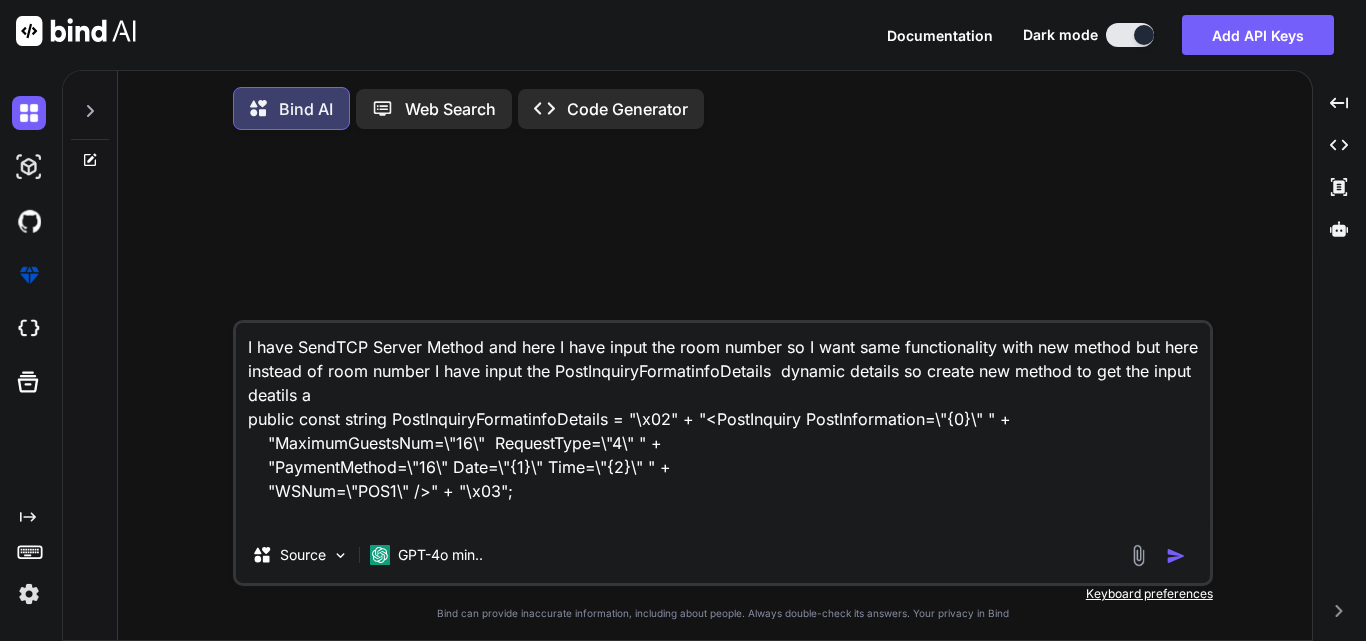 type on "I have SendTCP Server Method and here I have input the room number so I want same functionality with new method but here instead of room number I have input the PostInquiryFormatinfoDetails  dynamic details so create new method to get the input deatils and sen
public const string PostInquiryFormatinfoDetails = "\x02" + "<PostInquiry PostInformation=\"{0}\" " +
"MaximumGuestsNum=\"16\"  RequestType=\"4\" " +
"PaymentMethod=\"16\" Date=\"{1}\" Time=\"{2}\" " +
"WSNum=\"POS1\" />" + "\x03";" 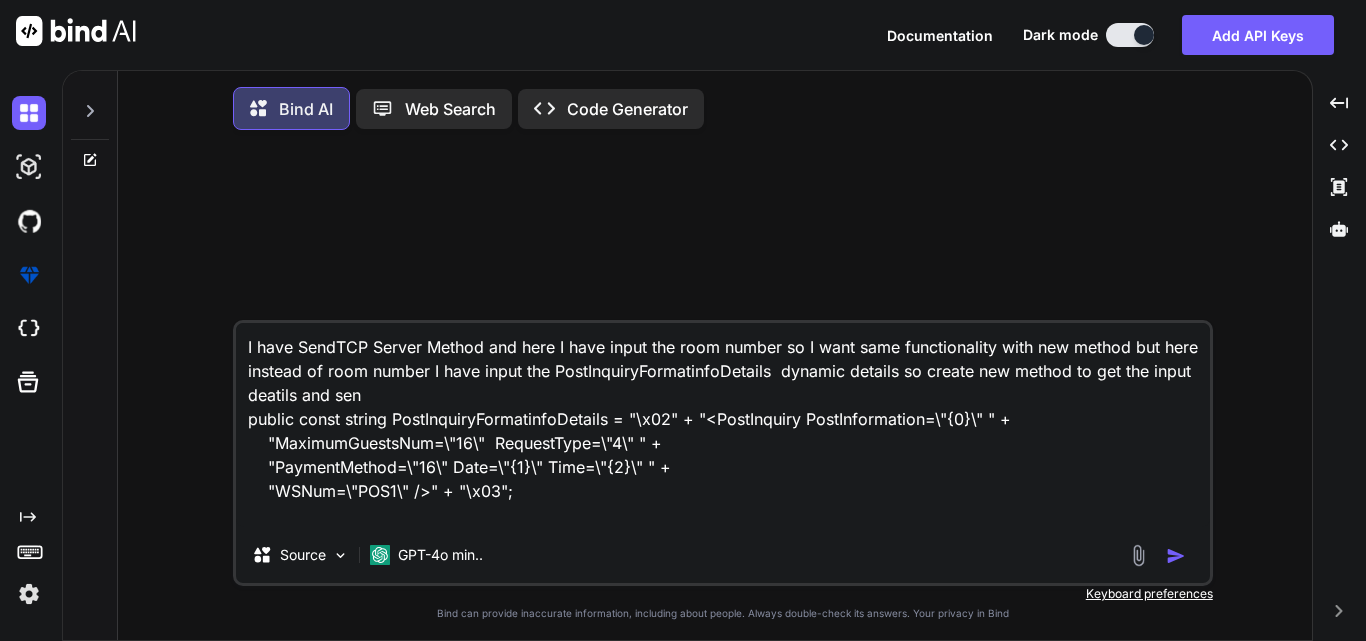 type on "I have SendTCP Server Method and here I have input the room number so I want same functionality with new method but here instead of room number I have input the PostInquiryFormatinfoDetails  dynamic details so create new method to get the input deatils and
public const string PostInquiryFormatinfoDetails = "\x02" + "<PostInquiry PostInformation=\"{0}\" " +
"MaximumGuestsNum=\"16\"  RequestType=\"4\" " +
"PaymentMethod=\"16\" Date=\"{1}\" Time=\"{2}\" " +
"WSNum=\"POS1\" />" + "\x03";" 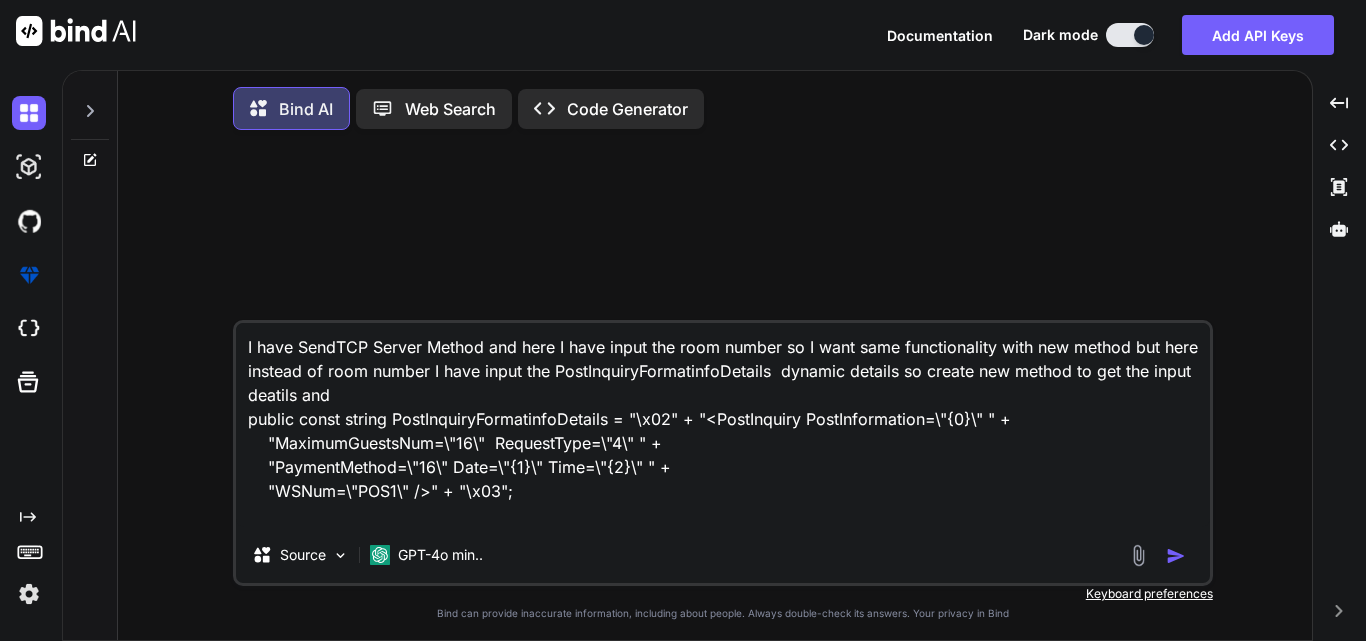 type on "I have SendTCP Server Method and here I have input the room number so I want same functionality with new method but here instead of room number I have input the PostInquiryFormatinfoDetails  dynamic details so create new method to get the input deatils and
public const string PostInquiryFormatinfoDetails = "\x02" + "<PostInquiry PostInformation=\"{0}\" " +
"MaximumGuestsNum=\"16\"  RequestType=\"4\" " +
"PaymentMethod=\"16\" Date=\"{1}\" Time=\"{2}\" " +
"WSNum=\"POS1\" />" + "\x03";" 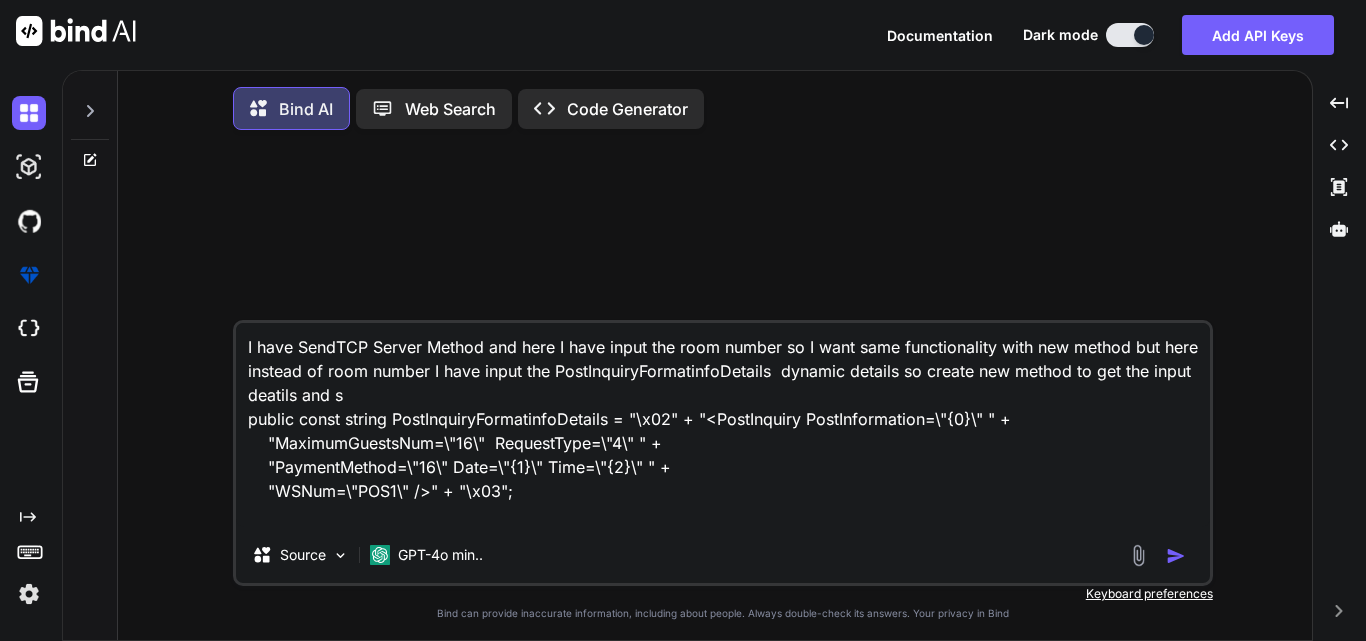 type on "I have SendTCP Server Method and here I have input the room number so I want same functionality with new method but here instead of room number I have input the PostInquiryFormatinfoDetails  dynamic details so create new method to get the input deatils and se
public const string PostInquiryFormatinfoDetails = "\x02" + "<PostInquiry PostInformation=\"{0}\" " +
"MaximumGuestsNum=\"16\"  RequestType=\"4\" " +
"PaymentMethod=\"16\" Date=\"{1}\" Time=\"{2}\" " +
"WSNum=\"POS1\" />" + "\x03";" 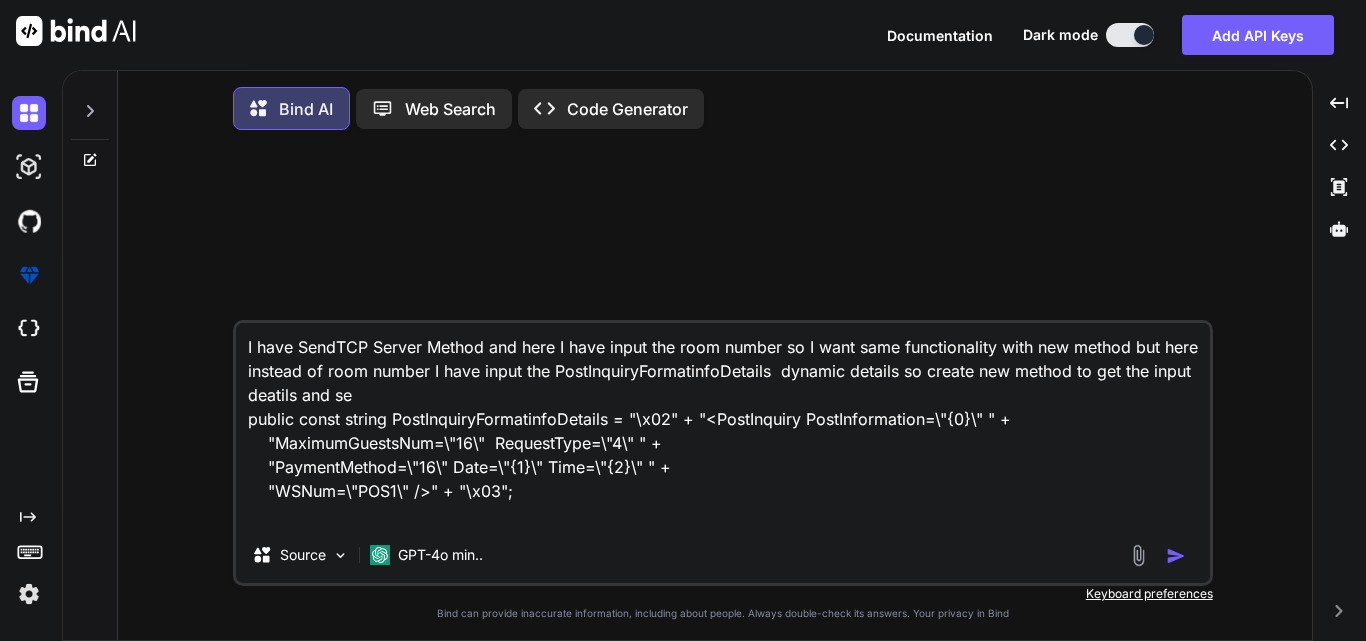 type on "I have SendTCP Server Method and here I have input the room number so I want same functionality with new method but here instead of room number I have input the PostInquiryFormatinfoDetails  dynamic details so create new method to get the input deatils and sen
public const string PostInquiryFormatinfoDetails = "\x02" + "<PostInquiry PostInformation=\"{0}\" " +
"MaximumGuestsNum=\"16\"  RequestType=\"4\" " +
"PaymentMethod=\"16\" Date=\"{1}\" Time=\"{2}\" " +
"WSNum=\"POS1\" />" + "\x03";" 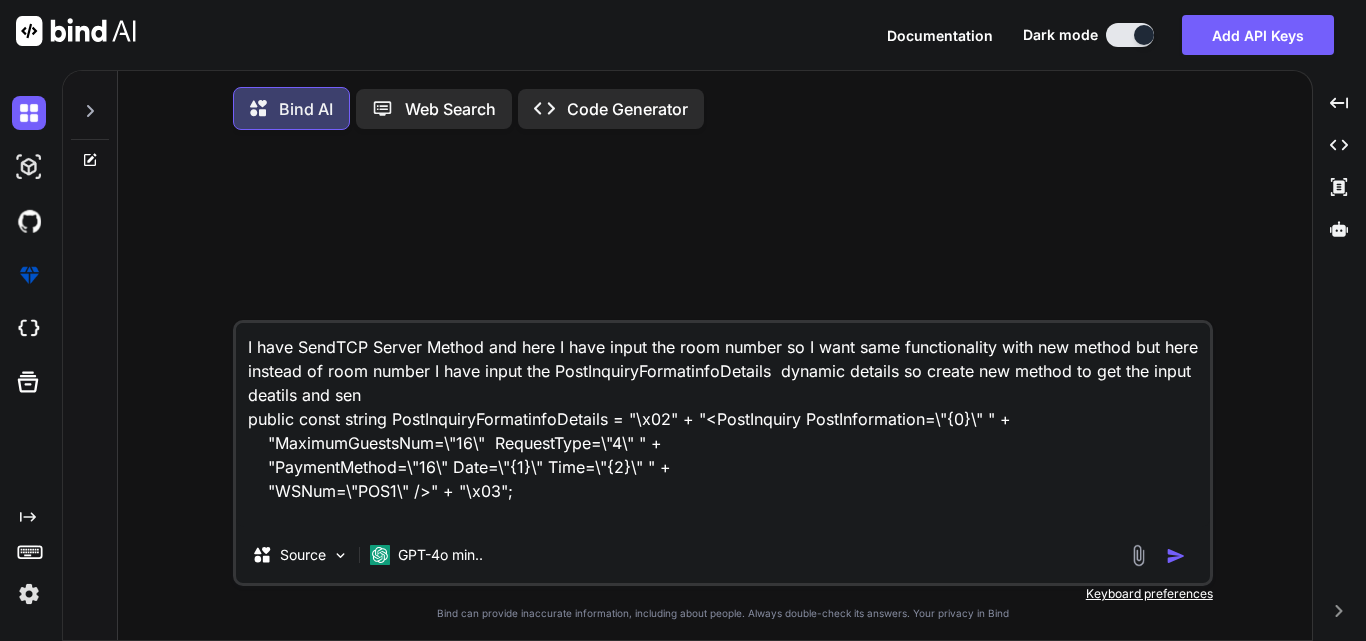 type on "I have SendTCP Server Method and here I have input the room number so I want same functionality with new method but here instead of room number I have input the PostInquiryFormatinfoDetails  dynamic details so create new method to get the input deatils and sent
public const string PostInquiryFormatinfoDetails = "\x02" + "<PostInquiry PostInformation=\"{0}\" " +
"MaximumGuestsNum=\"16\"  RequestType=\"4\" " +
"PaymentMethod=\"16\" Date=\"{1}\" Time=\"{2}\" " +
"WSNum=\"POS1\" />" + "\x03";" 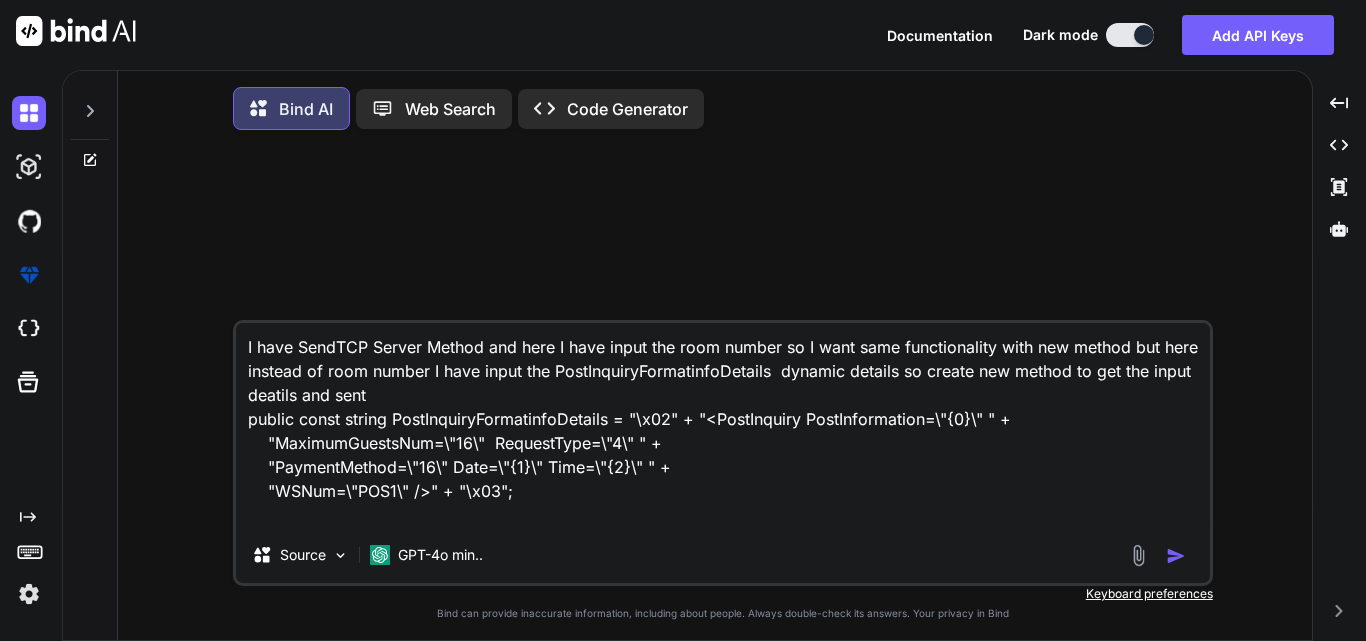 type on "I have SendTCP Server Method and here I have input the room number so I want same functionality with new method but here instead of room number I have input the PostInquiryFormatinfoDetails  dynamic details so create new method to get the input deatils and sen
public const string PostInquiryFormatinfoDetails = "\x02" + "<PostInquiry PostInformation=\"{0}\" " +
"MaximumGuestsNum=\"16\"  RequestType=\"4\" " +
"PaymentMethod=\"16\" Date=\"{1}\" Time=\"{2}\" " +
"WSNum=\"POS1\" />" + "\x03";" 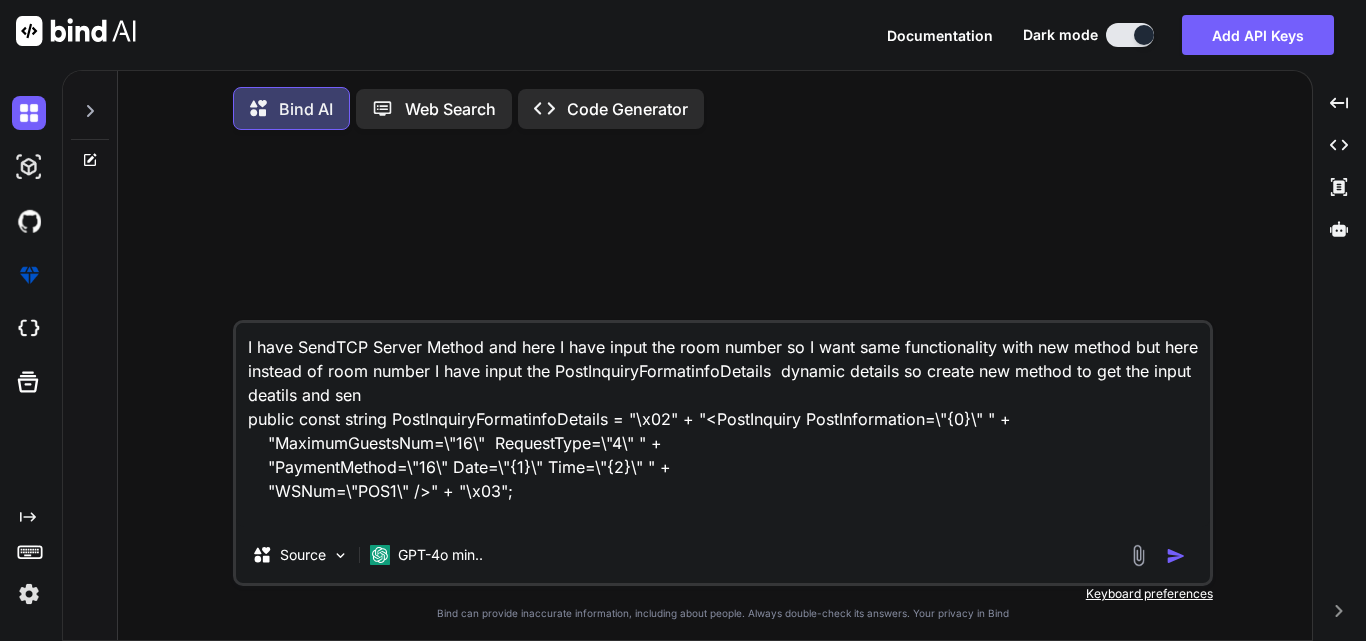 type on "I have SendTCP Server Method and here I have input the room number so I want same functionality with new method but here instead of room number I have input the PostInquiryFormatinfoDetails  dynamic details so create new method to get the input deatils and send
public const string PostInquiryFormatinfoDetails = "\x02" + "<PostInquiry PostInformation=\"{0}\" " +
"MaximumGuestsNum=\"16\"  RequestType=\"4\" " +
"PaymentMethod=\"16\" Date=\"{1}\" Time=\"{2}\" " +
"WSNum=\"POS1\" />" + "\x03";" 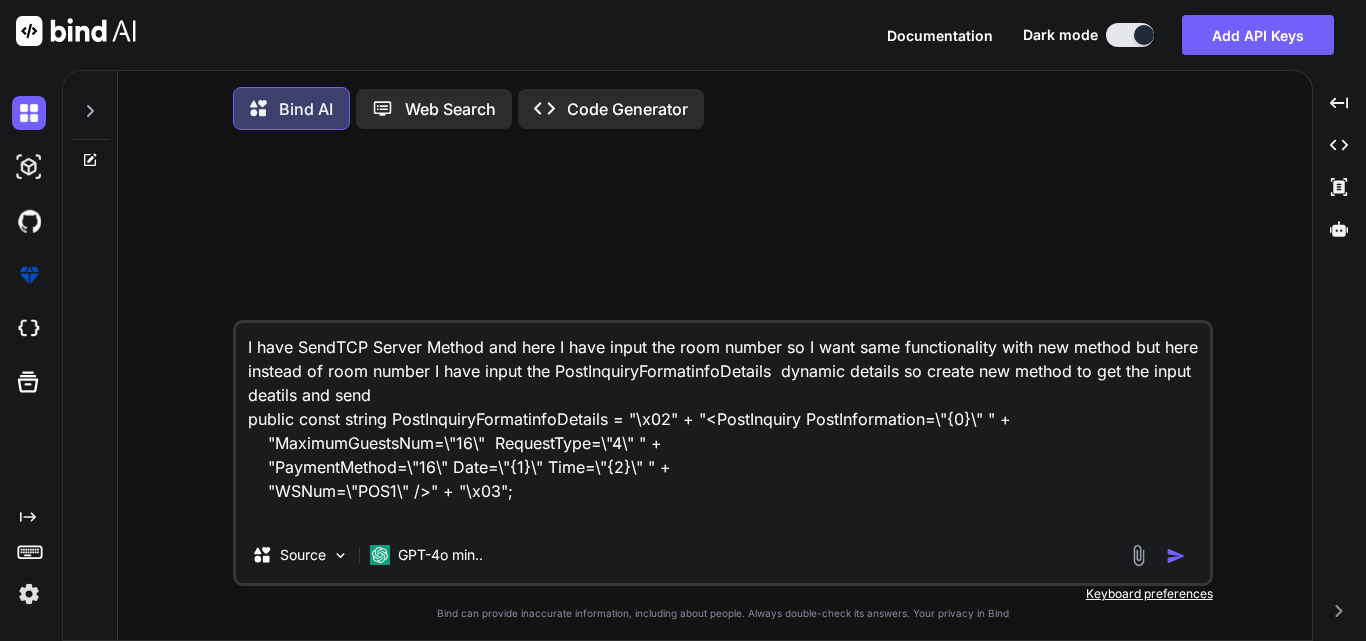 type on "I have SendTCP Server Method and here I have input the room number so I want same functionality with new method but here instead of room number I have input the PostInquiryFormatinfoDetails  dynamic details so create new method to get the input deatils and send
public const string PostInquiryFormatinfoDetails = "\x02" + "<PostInquiry PostInformation=\"{0}\" " +
"MaximumGuestsNum=\"16\"  RequestType=\"4\" " +
"PaymentMethod=\"16\" Date=\"{1}\" Time=\"{2}\" " +
"WSNum=\"POS1\" />" + "\x03";" 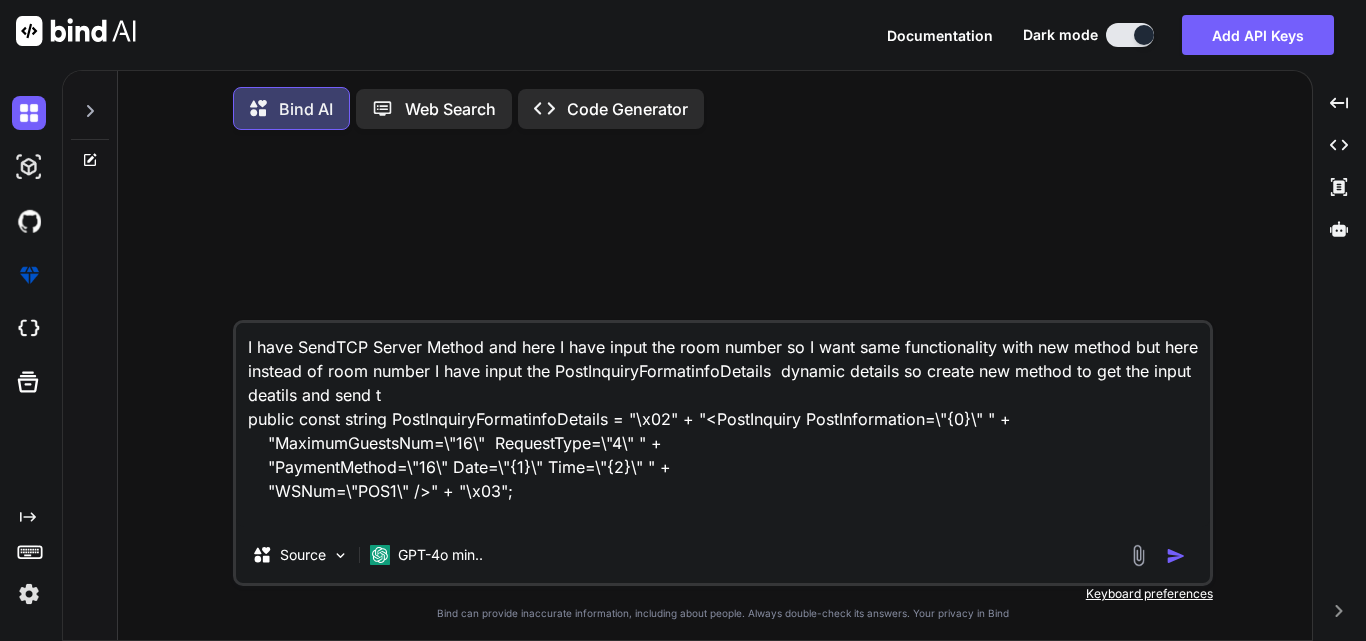 type on "I have SendTCP Server Method and here I have input the room number so I want same functionality with new method but here instead of room number I have input the PostInquiryFormatinfoDetails  dynamic details so create new method to get the input deatils and send to
public const string PostInquiryFormatinfoDetails = "\x02" + "<PostInquiry PostInformation=\"{0}\" " +
"MaximumGuestsNum=\"16\"  RequestType=\"4\" " +
"PaymentMethod=\"16\" Date=\"{1}\" Time=\"{2}\" " +
"WSNum=\"POS1\" />" + "\x03";" 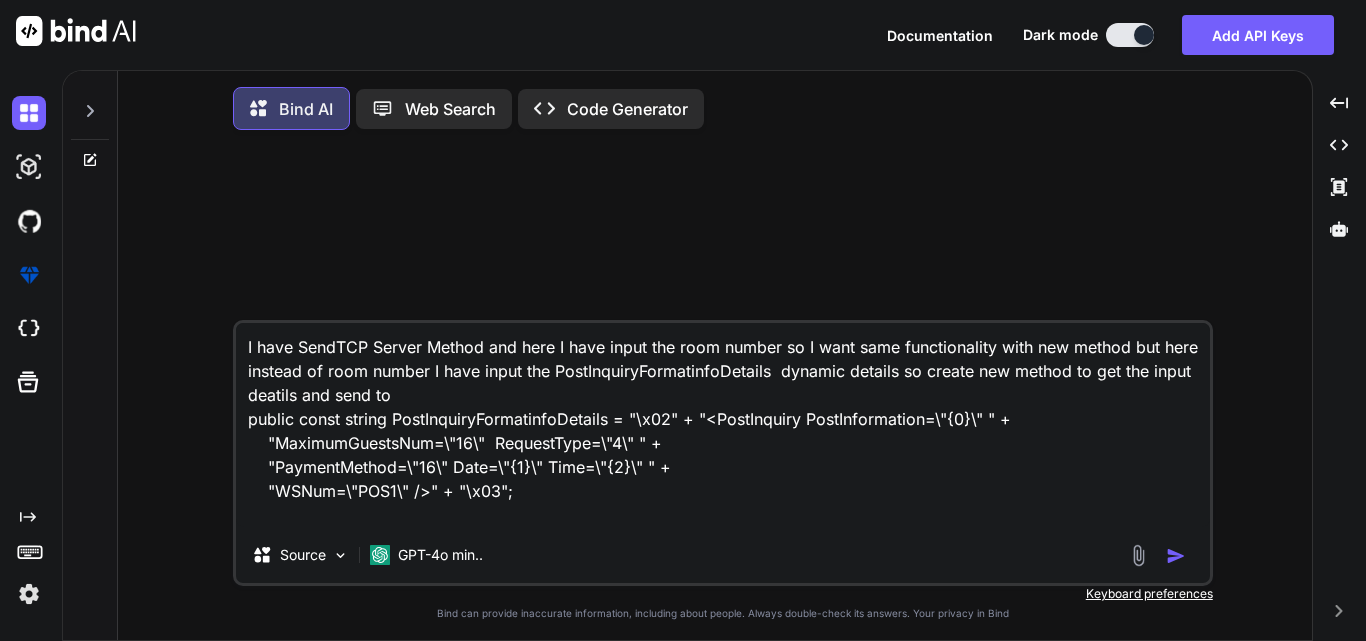 type on "I have SendTCP Server Method and here I have input the room number so I want same functionality with new method but here instead of room number I have input the PostInquiryFormatinfoDetails  dynamic details so create new method to get the input deatils and send to
public const string PostInquiryFormatinfoDetails = "\x02" + "<PostInquiry PostInformation=\"{0}\" " +
"MaximumGuestsNum=\"16\"  RequestType=\"4\" " +
"PaymentMethod=\"16\" Date=\"{1}\" Time=\"{2}\" " +
"WSNum=\"POS1\" />" + "\x03";" 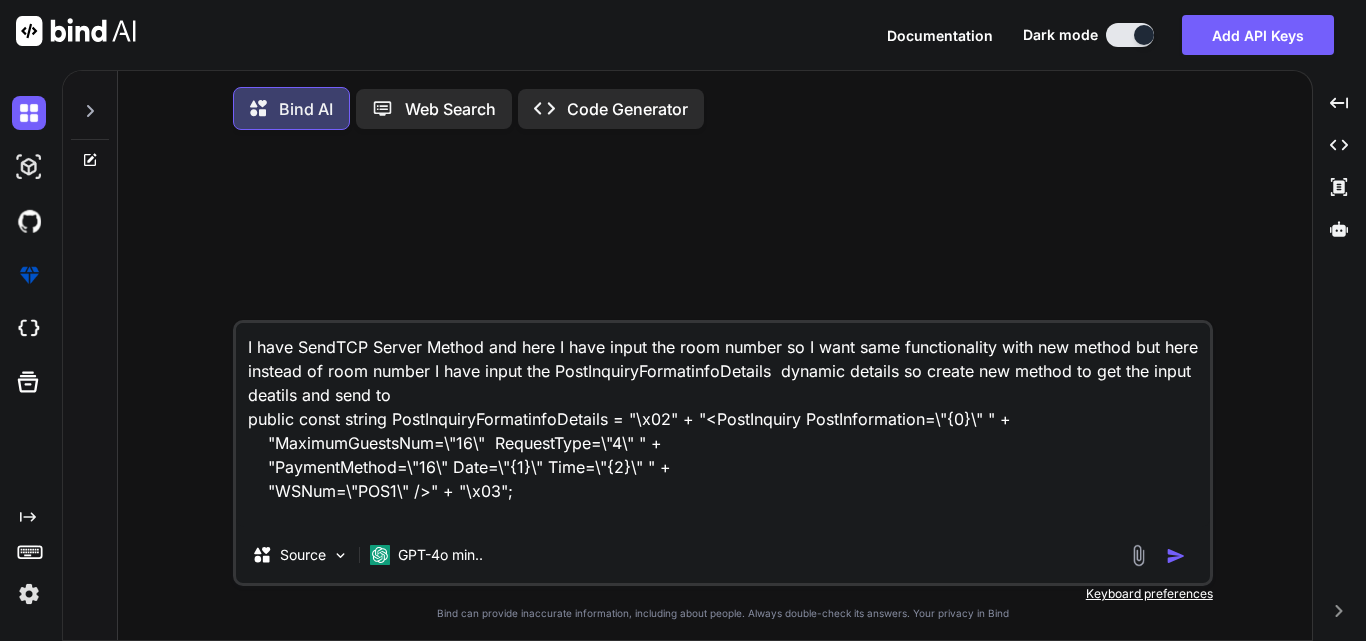 type on "I have SendTCP Server Method and here I have input the room number so I want same functionality with new method but here instead of room number I have input the PostInquiryFormatinfoDetails  dynamic details so create new method to get the input deatils and send to T
public const string PostInquiryFormatinfoDetails = "\x02" + "<PostInquiry PostInformation=\"{0}\" " +
"MaximumGuestsNum=\"16\"  RequestType=\"4\" " +
"PaymentMethod=\"16\" Date=\"{1}\" Time=\"{2}\" " +
"WSNum=\"POS1\" />" + "\x03";" 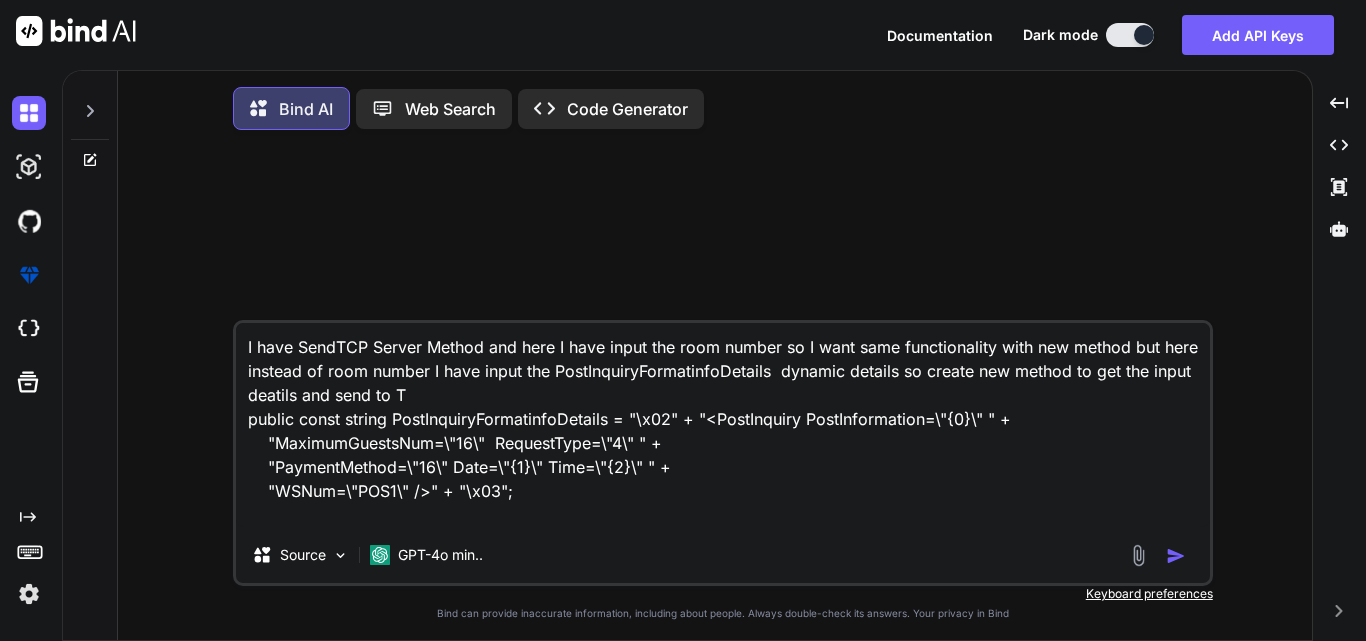 type on "I have SendTCP Server Method and here I have input the room number so I want same functionality with new method but here instead of room number I have input the PostInquiryFormatinfoDetails  dynamic details so create new method to get the input deatils and send to TC
public const string PostInquiryFormatinfoDetails = "\x02" + "<PostInquiry PostInformation=\"{0}\" " +
"MaximumGuestsNum=\"16\"  RequestType=\"4\" " +
"PaymentMethod=\"16\" Date=\"{1}\" Time=\"{2}\" " +
"WSNum=\"POS1\" />" + "\x03";" 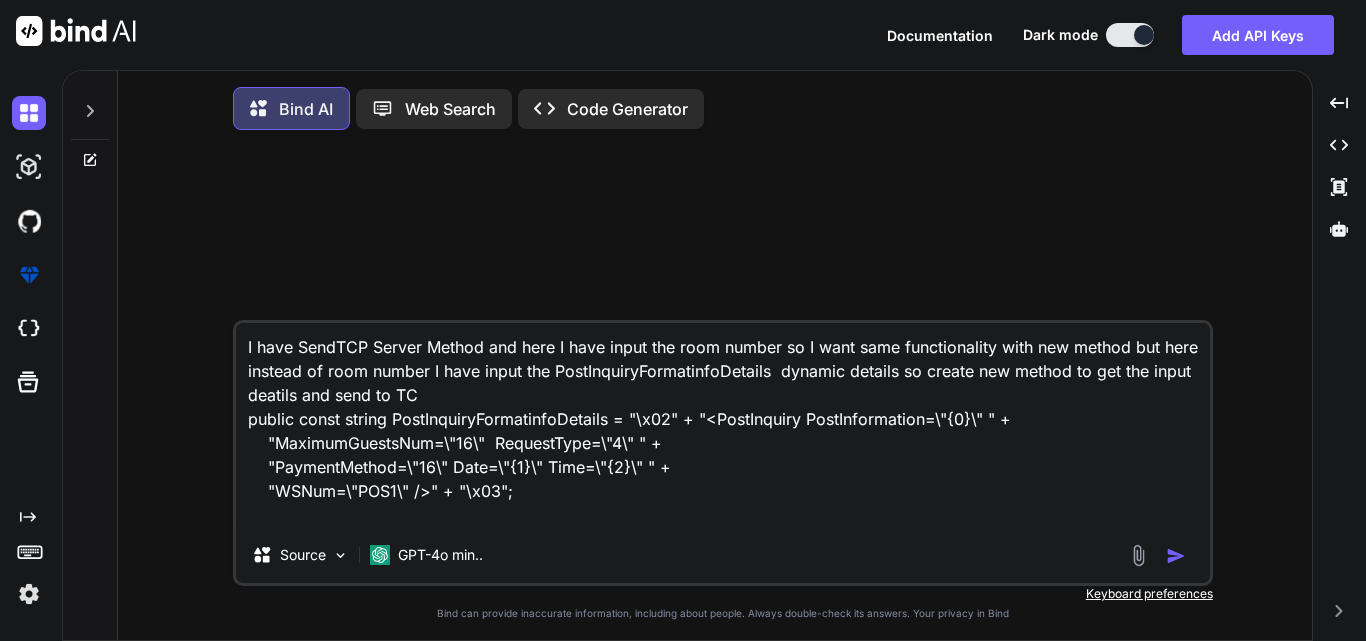 type on "I have SendTCP Server Method and here I have input the room number so I want same functionality with new method but here instead of room number I have input the PostInquiryFormatinfoDetails  dynamic details so create new method to get the input deatils and send to TCP
public const string PostInquiryFormatinfoDetails = "\x02" + "<PostInquiry PostInformation=\"{0}\" " +
"MaximumGuestsNum=\"16\"  RequestType=\"4\" " +
"PaymentMethod=\"16\" Date=\"{1}\" Time=\"{2}\" " +
"WSNum=\"POS1\" />" + "\x03";" 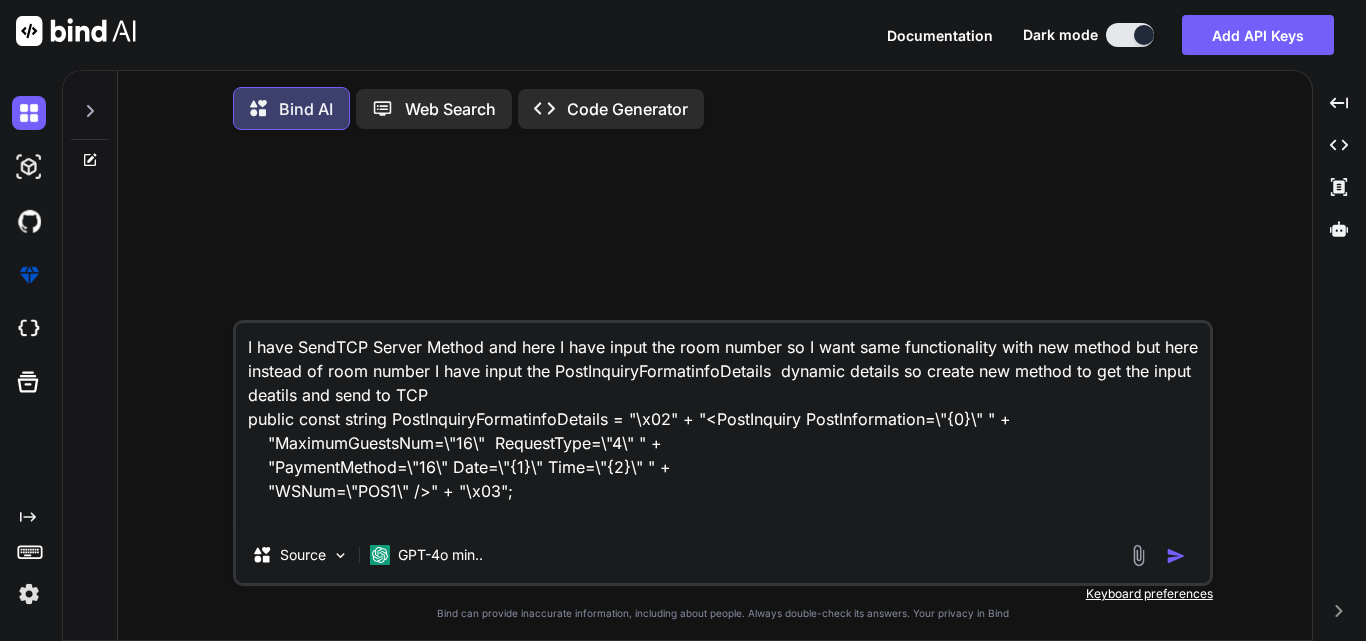 type on "I have SendTCP Server Method and here I have input the room number so I want same functionality with new method but here instead of room number I have input the PostInquiryFormatinfoDetails  dynamic details so create new method to get the input deatils and send to TCP
public const string PostInquiryFormatinfoDetails = "\x02" + "<PostInquiry PostInformation=\"{0}\" " +
"MaximumGuestsNum=\"16\"  RequestType=\"4\" " +
"PaymentMethod=\"16\" Date=\"{1}\" Time=\"{2}\" " +
"WSNum=\"POS1\" />" + "\x03";" 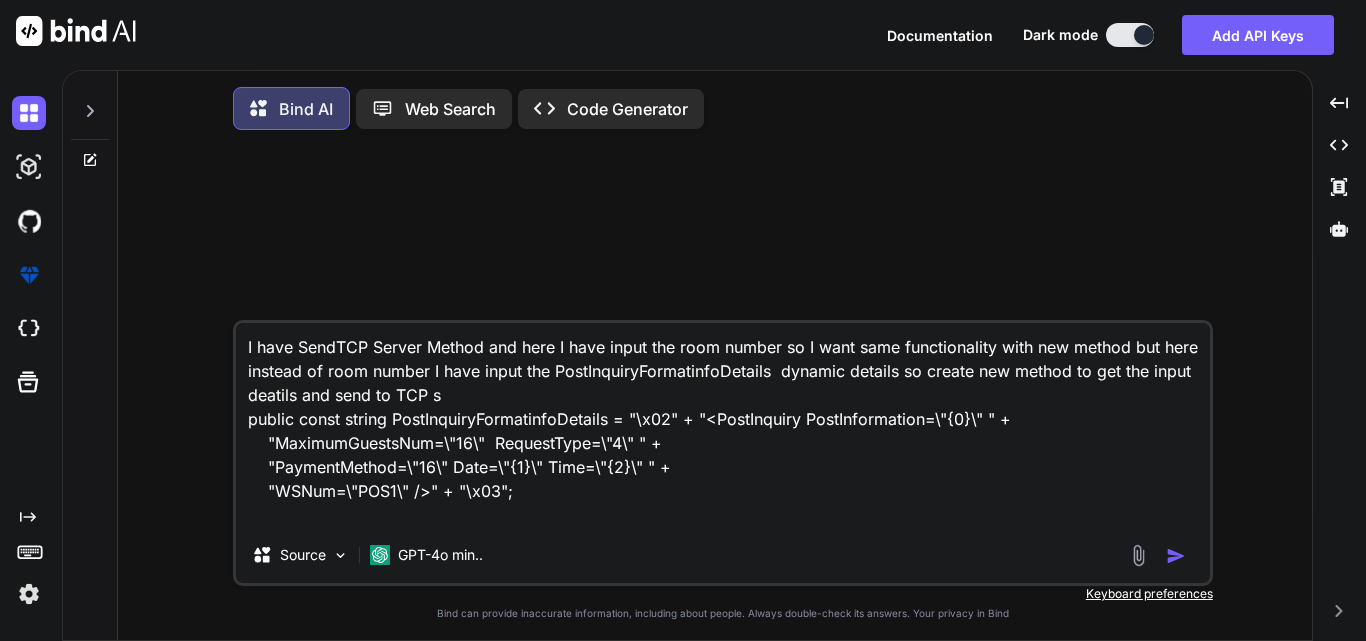 type on "I have SendTCP Server Method and here I have input the room number so I want same functionality with new method but here instead of room number I have input the PostInquiryFormatinfoDetails  dynamic details so create new method to get the input deatils and send to TCP se
public const string PostInquiryFormatinfoDetails = "\x02" + "<PostInquiry PostInformation=\"{0}\" " +
"MaximumGuestsNum=\"16\"  RequestType=\"4\" " +
"PaymentMethod=\"16\" Date=\"{1}\" Time=\"{2}\" " +
"WSNum=\"POS1\" />" + "\x03";" 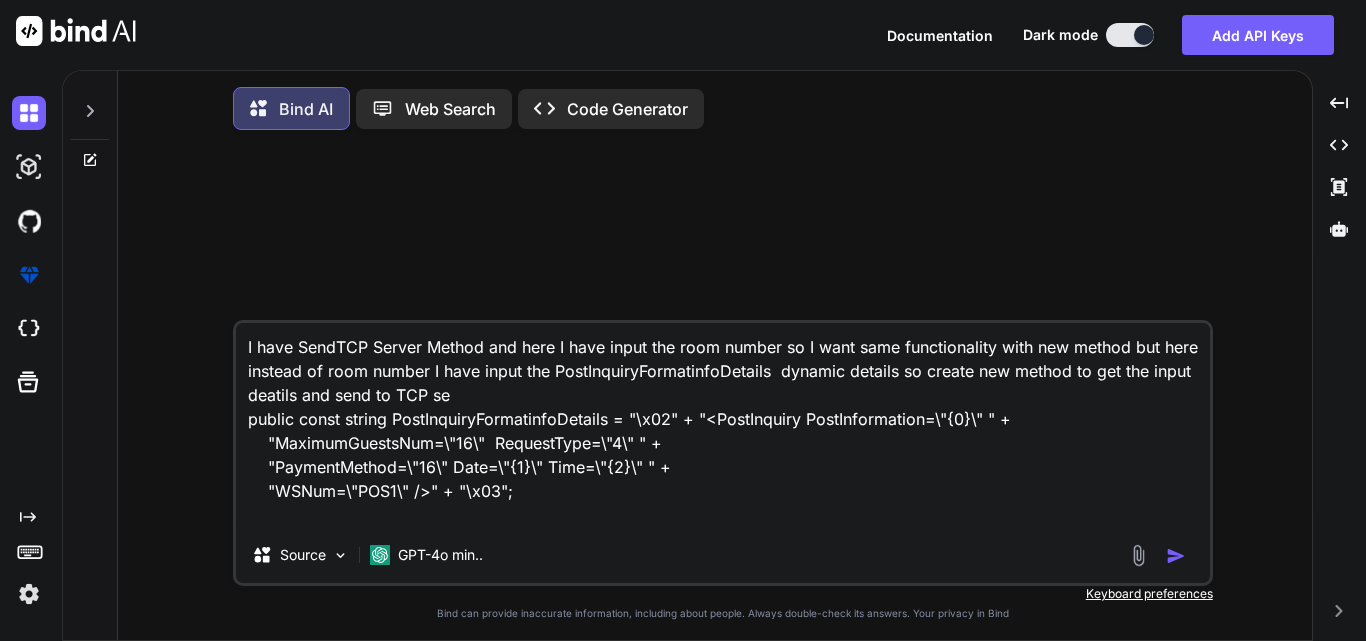 type on "I have SendTCP Server Method and here I have input the room number so I want same functionality with new method but here instead of room number I have input the PostInquiryFormatinfoDetails  dynamic details so create new method to get the input deatils and send to TCP ser
public const string PostInquiryFormatinfoDetails = "\x02" + "<PostInquiry PostInformation=\"{0}\" " +
"MaximumGuestsNum=\"16\"  RequestType=\"4\" " +
"PaymentMethod=\"16\" Date=\"{1}\" Time=\"{2}\" " +
"WSNum=\"POS1\" />" + "\x03";" 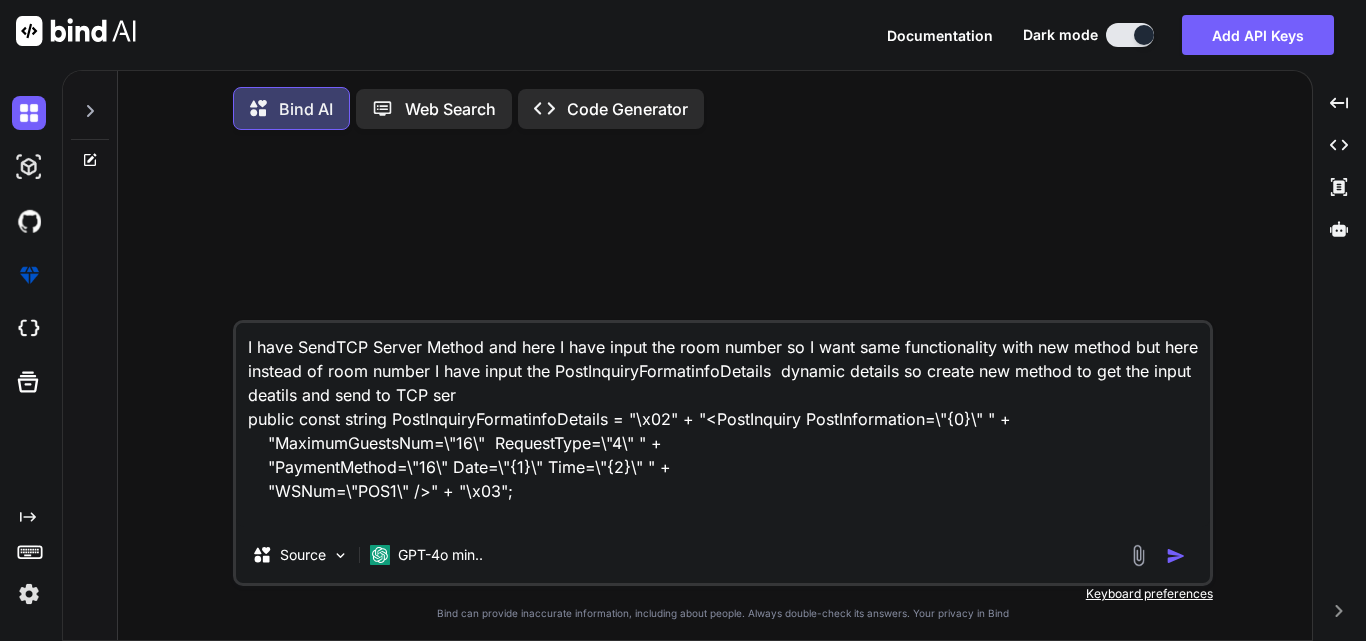 type on "I have SendTCP Server Method and here I have input the room number so I want same functionality with new method but here instead of room number I have input the PostInquiryFormatinfoDetails  dynamic details so create new method to get the input deatils and send to TCP serv
public const string PostInquiryFormatinfoDetails = "\x02" + "<PostInquiry PostInformation=\"{0}\" " +
"MaximumGuestsNum=\"16\"  RequestType=\"4\" " +
"PaymentMethod=\"16\" Date=\"{1}\" Time=\"{2}\" " +
"WSNum=\"POS1\" />" + "\x03";" 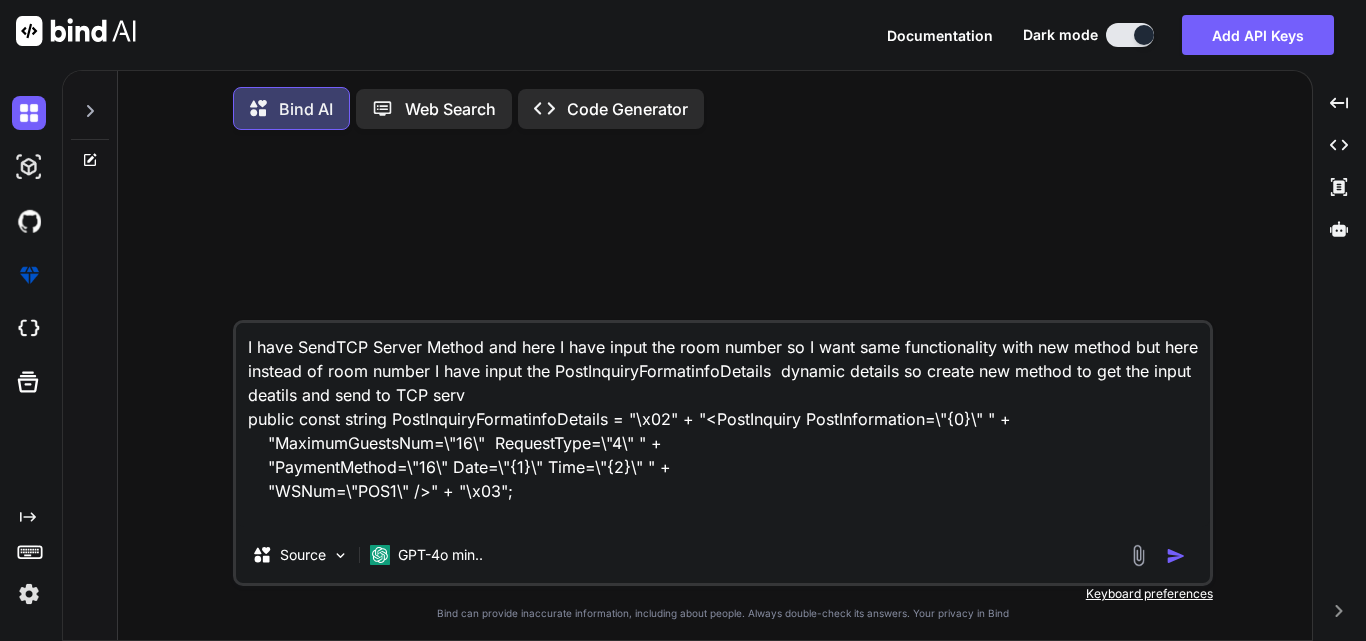 type on "I have SendTCP Server Method and here I have input the room number so I want same functionality with new method but here instead of room number I have input the PostInquiryFormatinfoDetails  dynamic details so create new method to get the input deatils and send to TCP serve
public const string PostInquiryFormatinfoDetails = "\x02" + "<PostInquiry PostInformation=\"{0}\" " +
"MaximumGuestsNum=\"16\"  RequestType=\"4\" " +
"PaymentMethod=\"16\" Date=\"{1}\" Time=\"{2}\" " +
"WSNum=\"POS1\" />" + "\x03";" 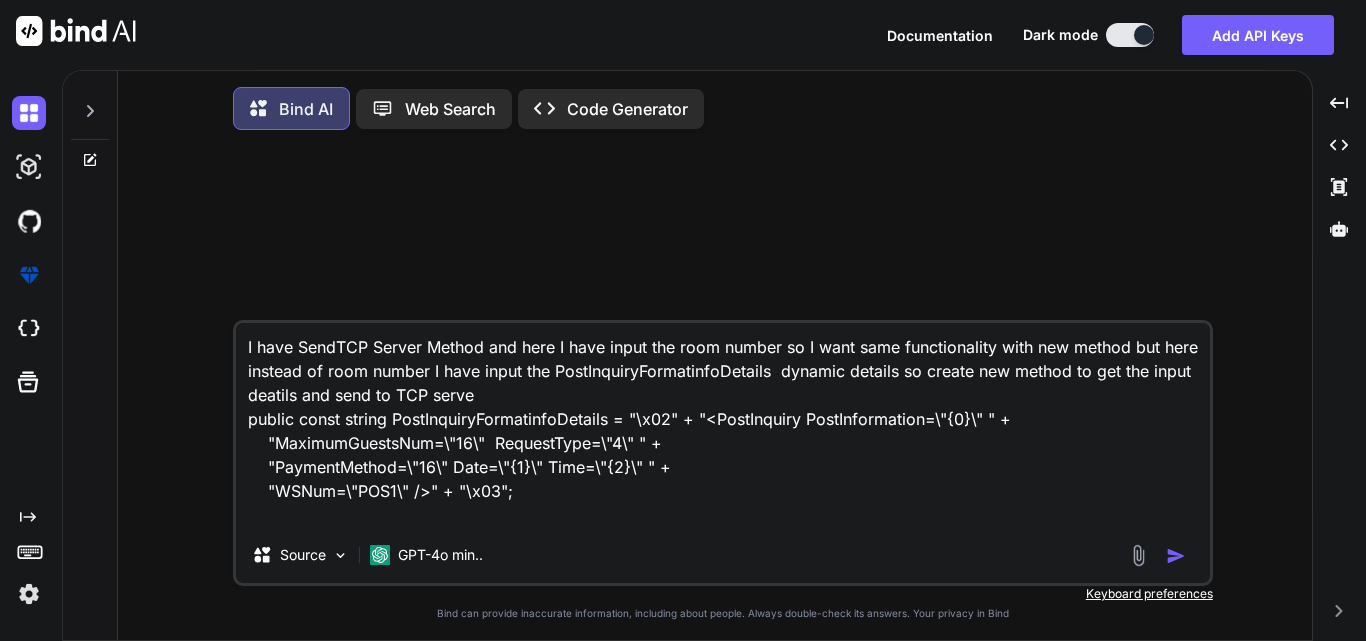 type on "I have SendTCP Server Method and here I have input the room number so I want same functionality with new method but here instead of room number I have input the PostInquiryFormatinfoDetails  dynamic details so create new method to get the input deatils and send to TCP server
public const string PostInquiryFormatinfoDetails = "\x02" + "<PostInquiry PostInformation=\"{0}\" " +
"MaximumGuestsNum=\"16\"  RequestType=\"4\" " +
"PaymentMethod=\"16\" Date=\"{1}\" Time=\"{2}\" " +
"WSNum=\"POS1\" />" + "\x03";" 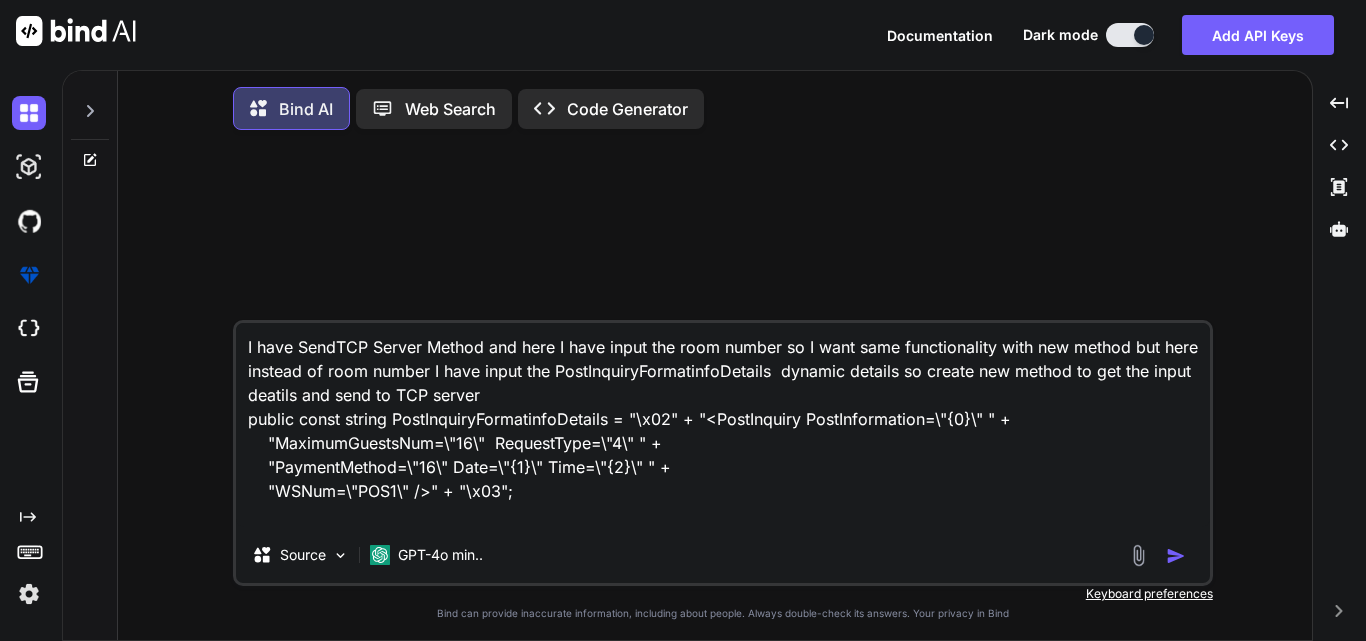 type on "I have SendTCP Server Method and here I have input the room number so I want same functionality with new method but here instead of room number I have input the PostInquiryFormatinfoDetails  dynamic details so create new method to get the input deatils and send to TCP server
public const string PostInquiryFormatinfoDetails = "\x02" + "<PostInquiry PostInformation=\"{0}\" " +
"MaximumGuestsNum=\"16\"  RequestType=\"4\" " +
"PaymentMethod=\"16\" Date=\"{1}\" Time=\"{2}\" " +
"WSNum=\"POS1\" />" + "\x03";" 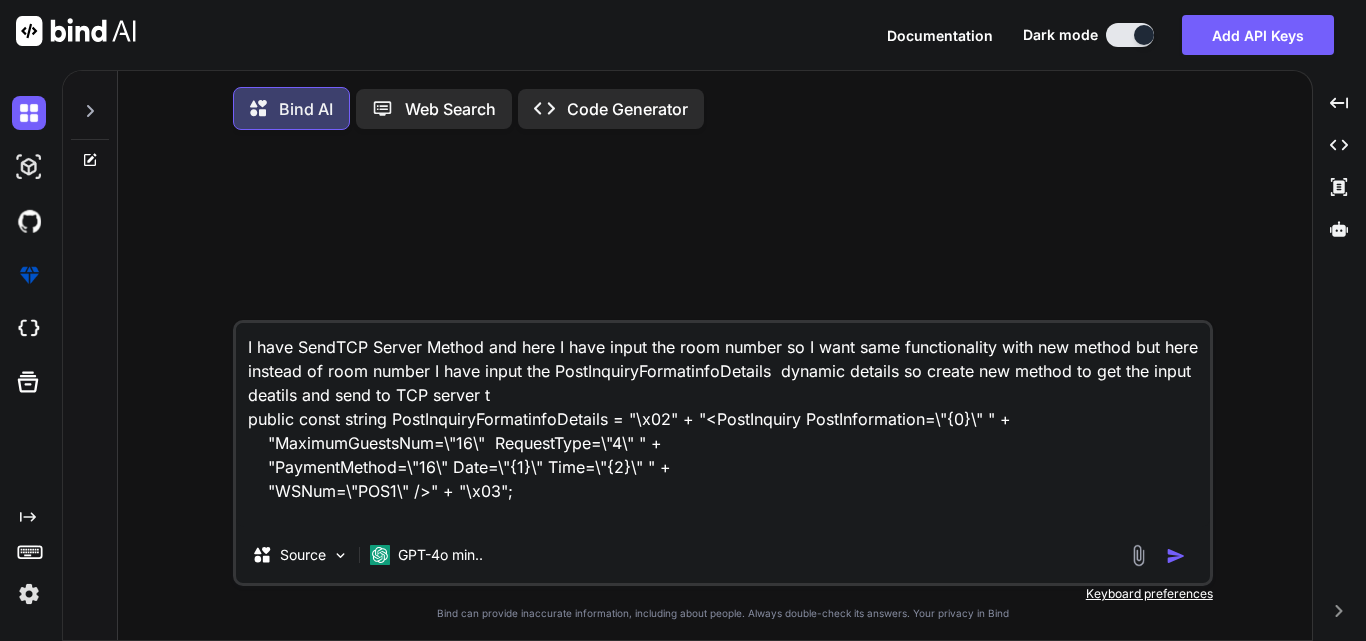 type on "I have SendTCP Server Method and here I have input the room number so I want same functionality with new method but here instead of room number I have input the PostInquiryFormatinfoDetails  dynamic details so create new method to get the input deatils and send to TCP server to
public const string PostInquiryFormatinfoDetails = "\x02" + "<PostInquiry PostInformation=\"{0}\" " +
"MaximumGuestsNum=\"16\"  RequestType=\"4\" " +
"PaymentMethod=\"16\" Date=\"{1}\" Time=\"{2}\" " +
"WSNum=\"POS1\" />" + "\x03";" 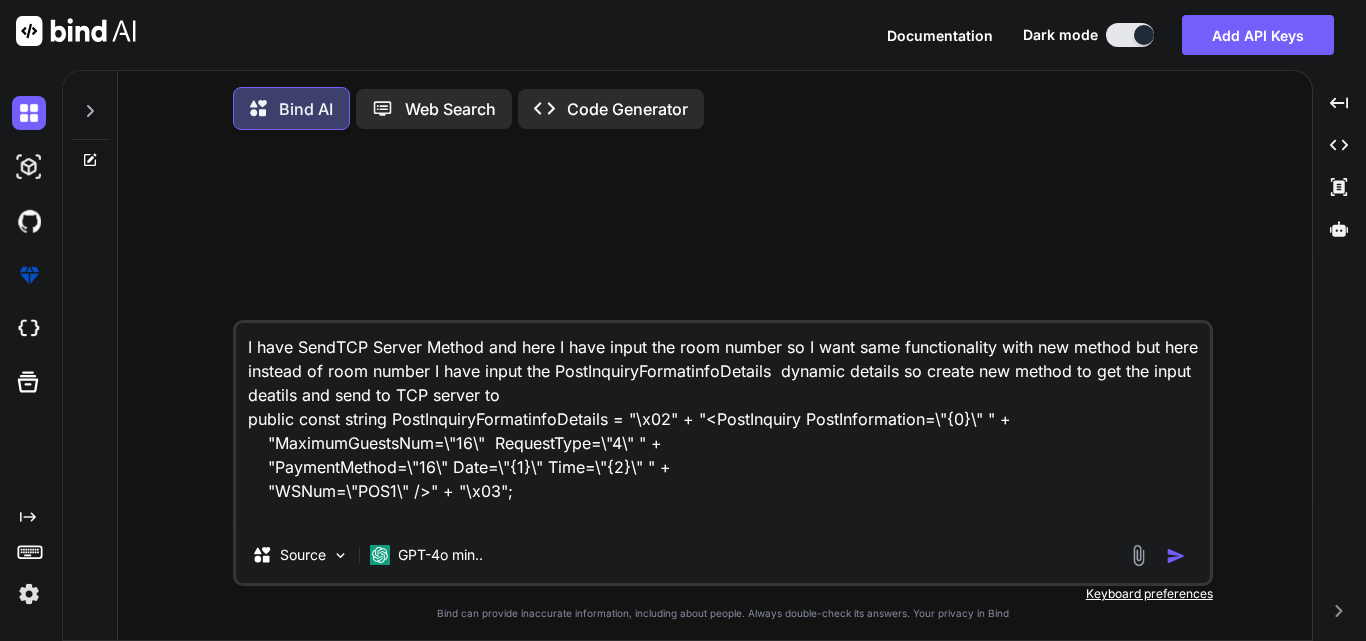 type on "I have SendTCP Server Method and here I have input the room number so I want same functionality with new method but here instead of room number I have input the PostInquiryFormatinfoDetails  dynamic details so create new method to get the input deatils and send to TCP server to
public const string PostInquiryFormatinfoDetails = "\x02" + "<PostInquiry PostInformation=\"{0}\" " +
"MaximumGuestsNum=\"16\"  RequestType=\"4\" " +
"PaymentMethod=\"16\" Date=\"{1}\" Time=\"{2}\" " +
"WSNum=\"POS1\" />" + "\x03";" 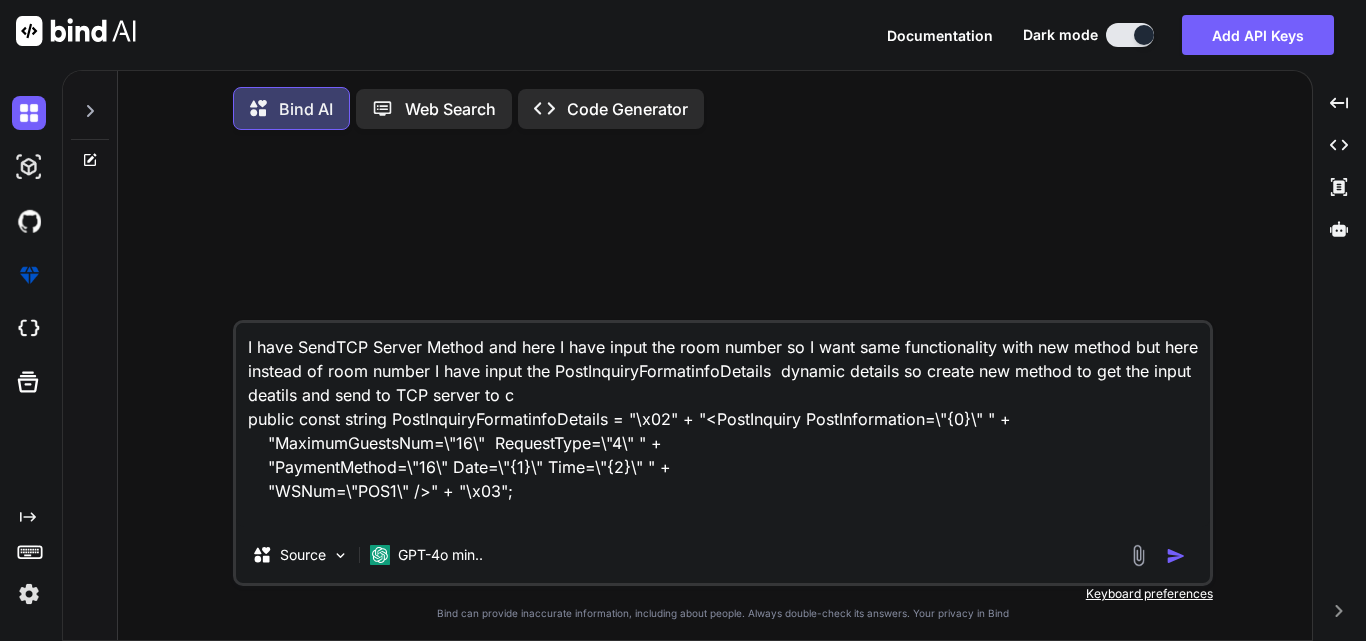 type on "x" 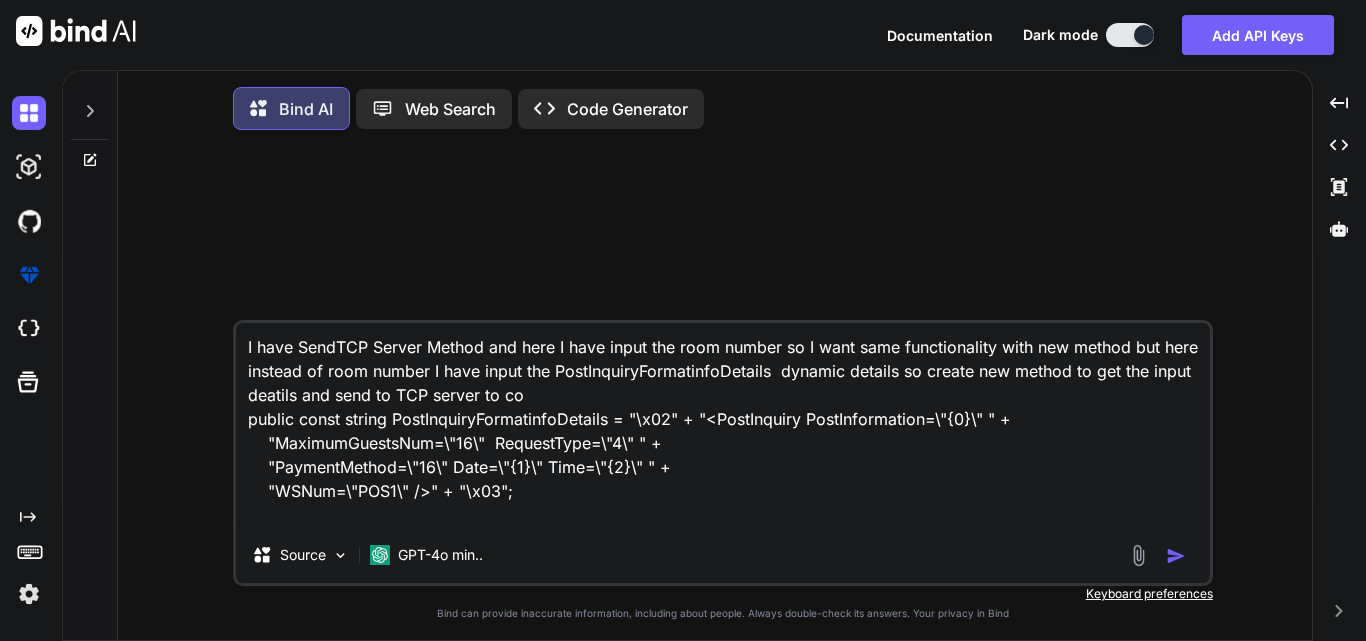 type on "I have SendTCP Server Method and here I have input the room number so I want same functionality with new method but here instead of room number I have input the PostInquiryFormatinfoDetails  dynamic details so create new method to get the input deatils and send to TCP server to c
public const string PostInquiryFormatinfoDetails = "\x02" + "<PostInquiry PostInformation=\"{0}\" " +
"MaximumGuestsNum=\"16\"  RequestType=\"4\" " +
"PaymentMethod=\"16\" Date=\"{1}\" Time=\"{2}\" " +
"WSNum=\"POS1\" />" + "\x03";" 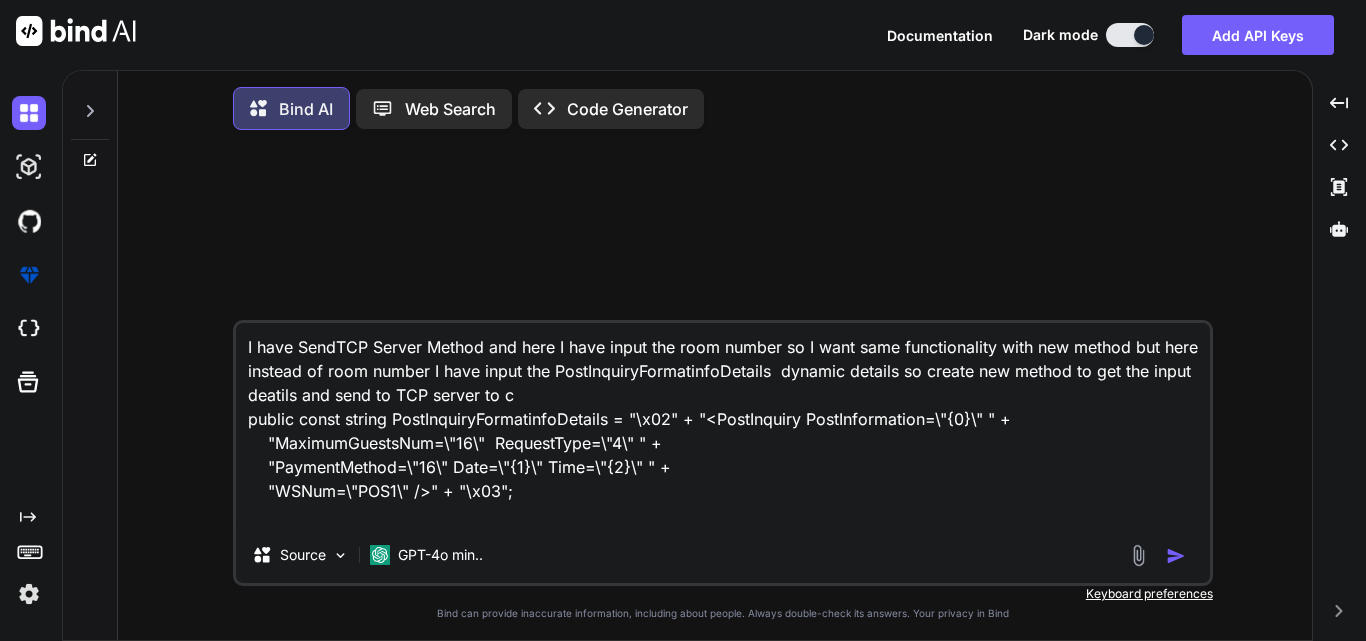 type on "I have SendTCP Server Method and here I have input the room number so I want same functionality with new method but here instead of room number I have input the PostInquiryFormatinfoDetails  dynamic details so create new method to get the input deatils and send to TCP server to
public const string PostInquiryFormatinfoDetails = "\x02" + "<PostInquiry PostInformation=\"{0}\" " +
"MaximumGuestsNum=\"16\"  RequestType=\"4\" " +
"PaymentMethod=\"16\" Date=\"{1}\" Time=\"{2}\" " +
"WSNum=\"POS1\" />" + "\x03";" 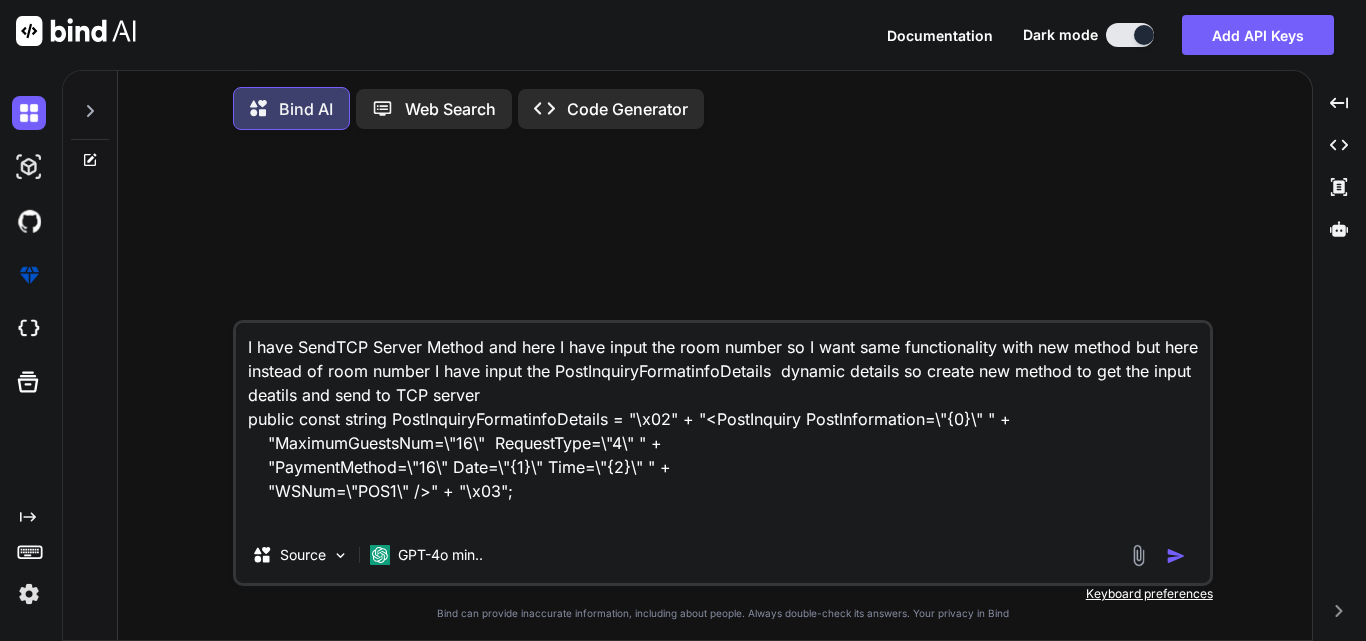 click on "I have SendTCP Server Method and here I have input the room number so I want same functionality with new method but here instead of room number I have input the PostInquiryFormatinfoDetails  dynamic details so create new method to get the input deatils and send to TCP server
public const string PostInquiryFormatinfoDetails = "\x02" + "<PostInquiry PostInformation=\"{0}\" " +
"MaximumGuestsNum=\"16\"  RequestType=\"4\" " +
"PaymentMethod=\"16\" Date=\"{1}\" Time=\"{2}\" " +
"WSNum=\"POS1\" />" + "\x03";" at bounding box center [723, 425] 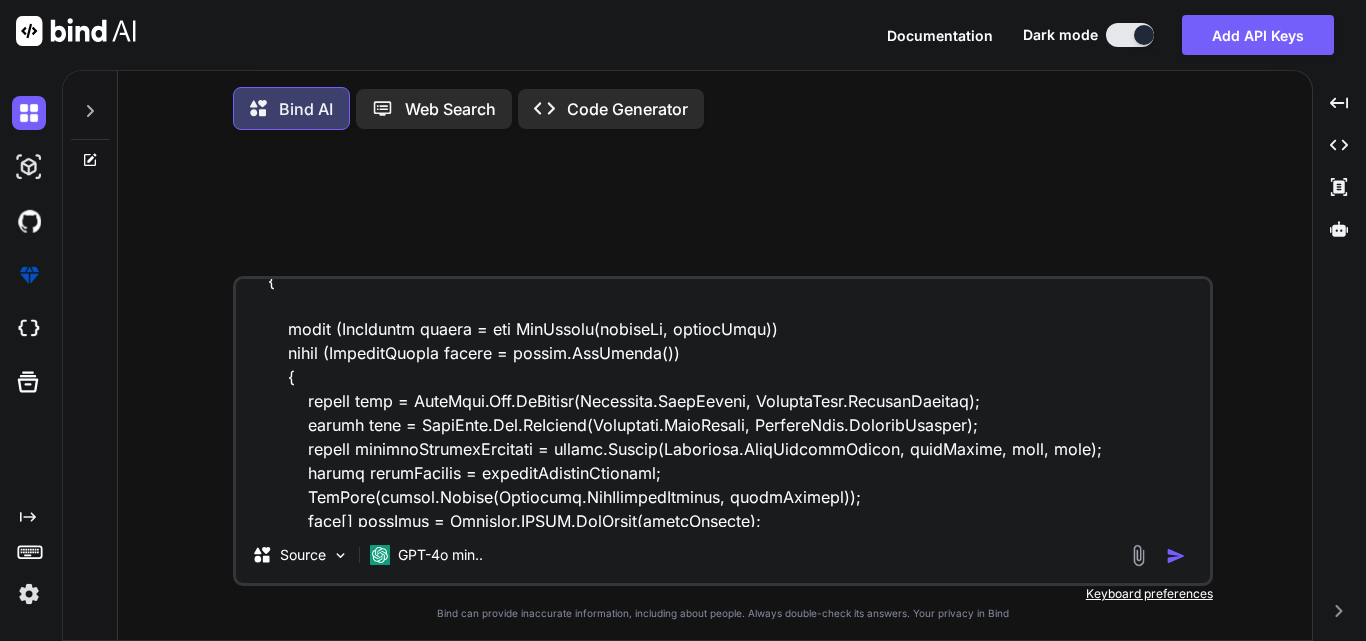 scroll, scrollTop: 0, scrollLeft: 0, axis: both 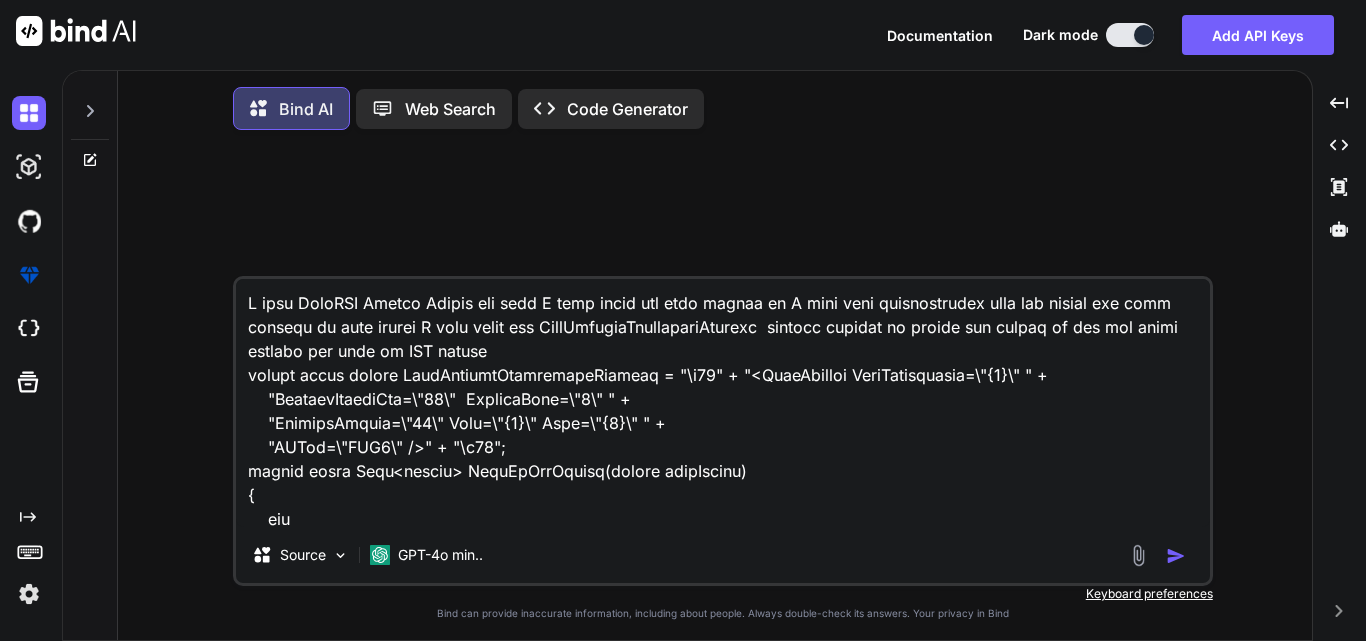 click at bounding box center [1176, 556] 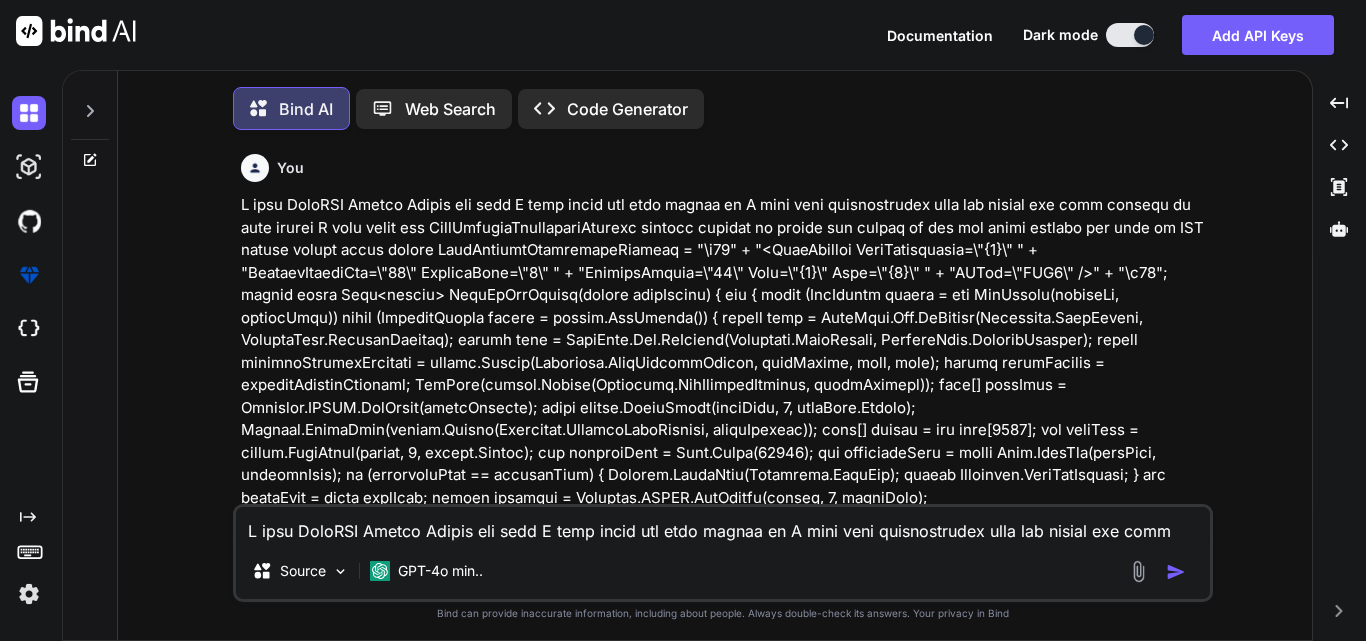 scroll, scrollTop: 10, scrollLeft: 0, axis: vertical 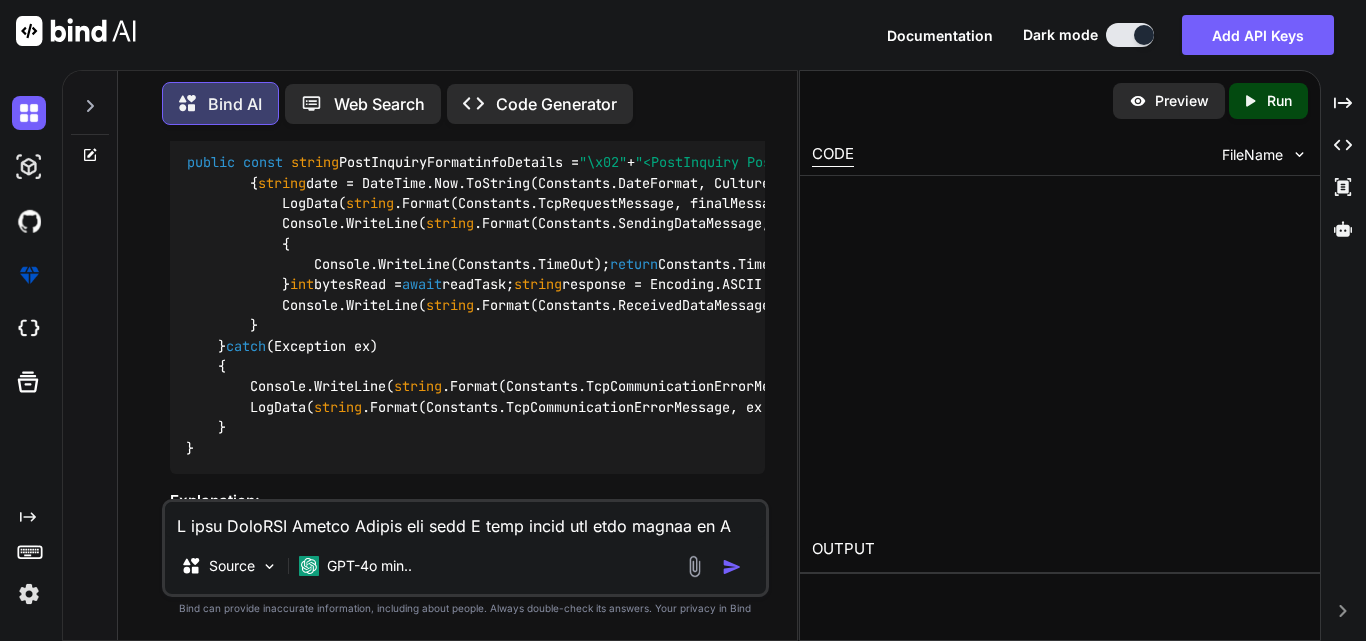 click on "Created with Pixso." at bounding box center (1343, 103) 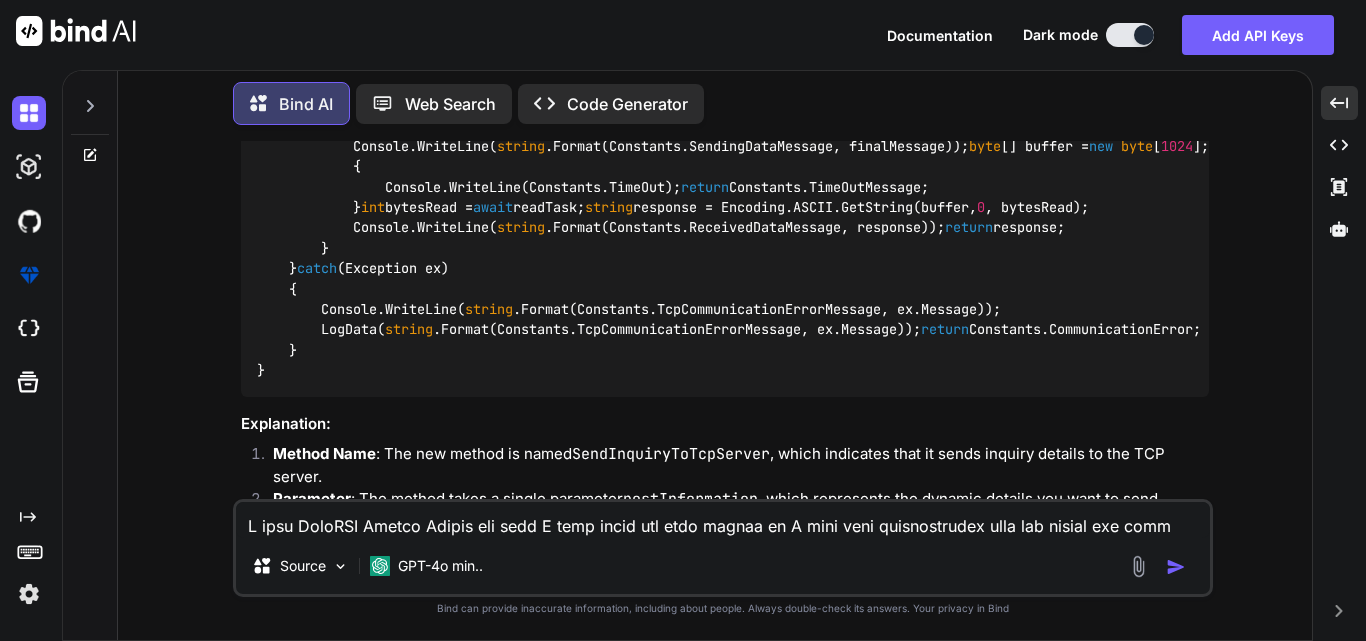 scroll, scrollTop: 714, scrollLeft: 0, axis: vertical 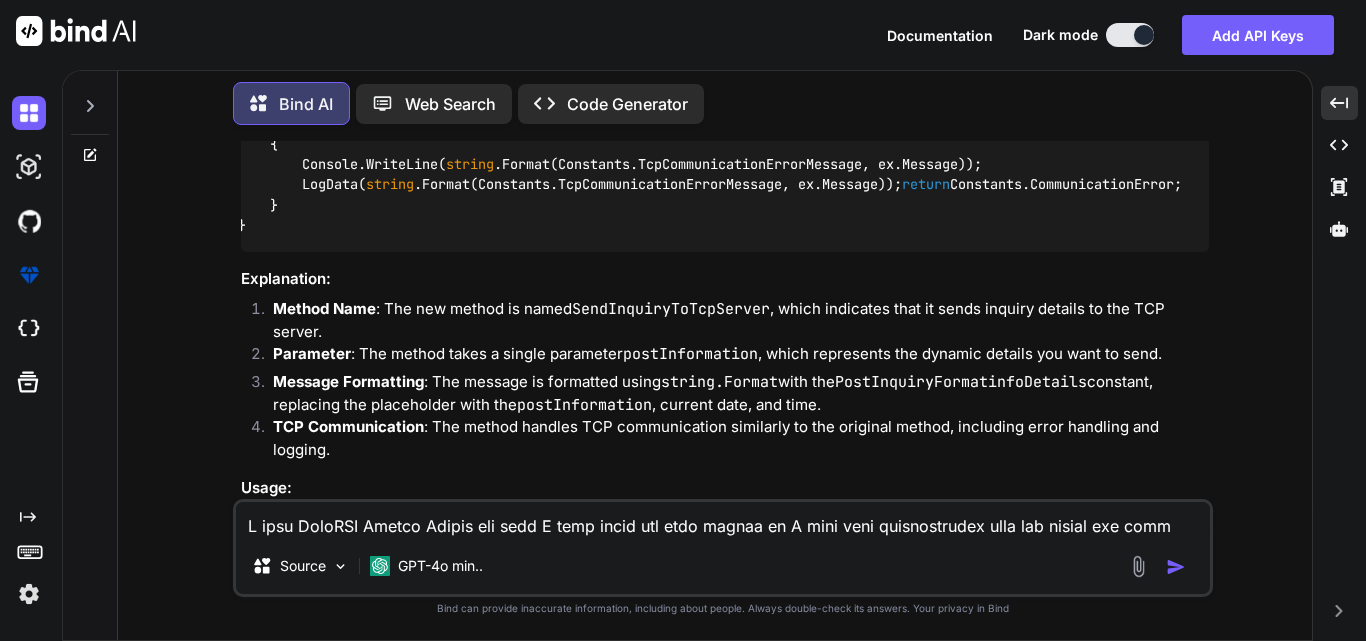 drag, startPoint x: 323, startPoint y: 224, endPoint x: 1197, endPoint y: 220, distance: 874.00916 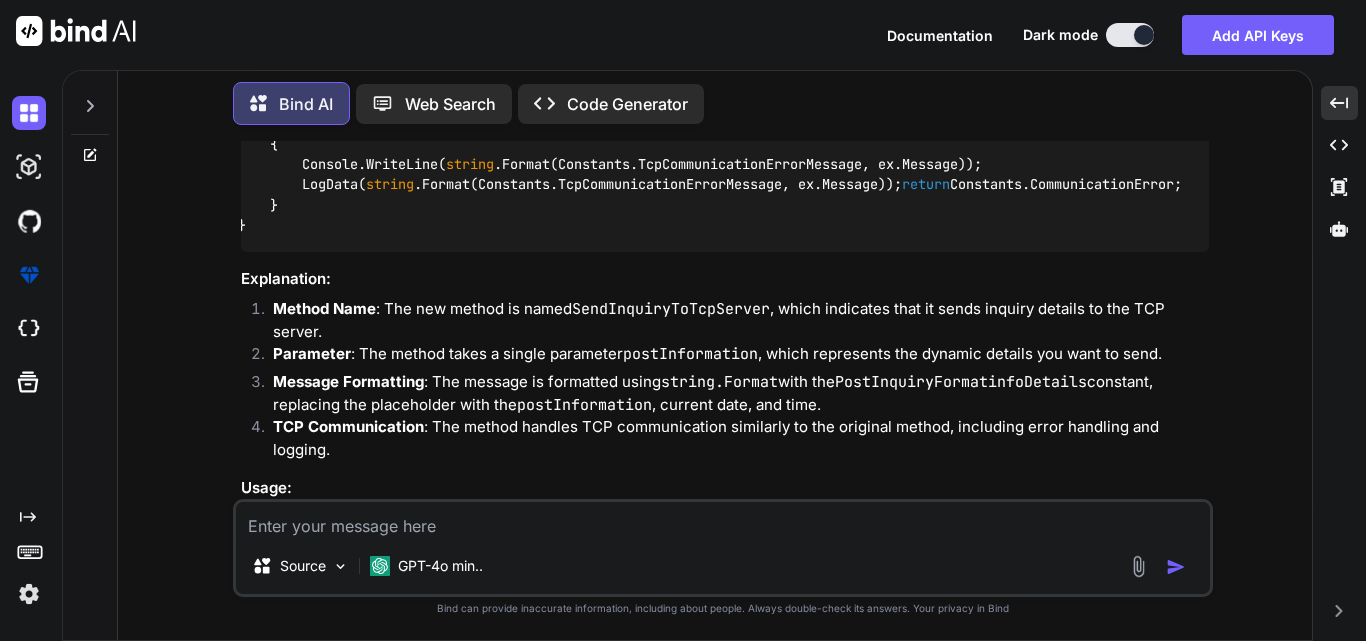 paste on "string messageWithoutChecksum = string.Format(PostInquiryFormatinfoDetails, postInformation, date, time);" 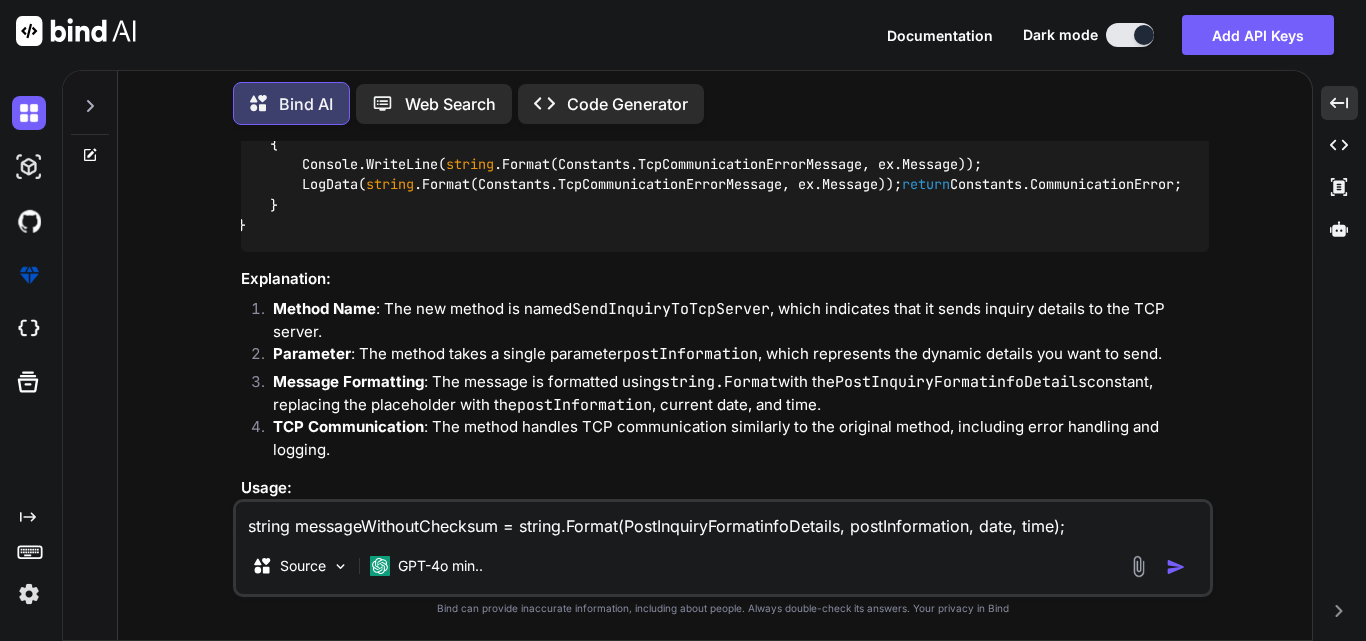 click on "string messageWithoutChecksum = string.Format(PostInquiryFormatinfoDetails, postInformation, date, time);" at bounding box center [723, 520] 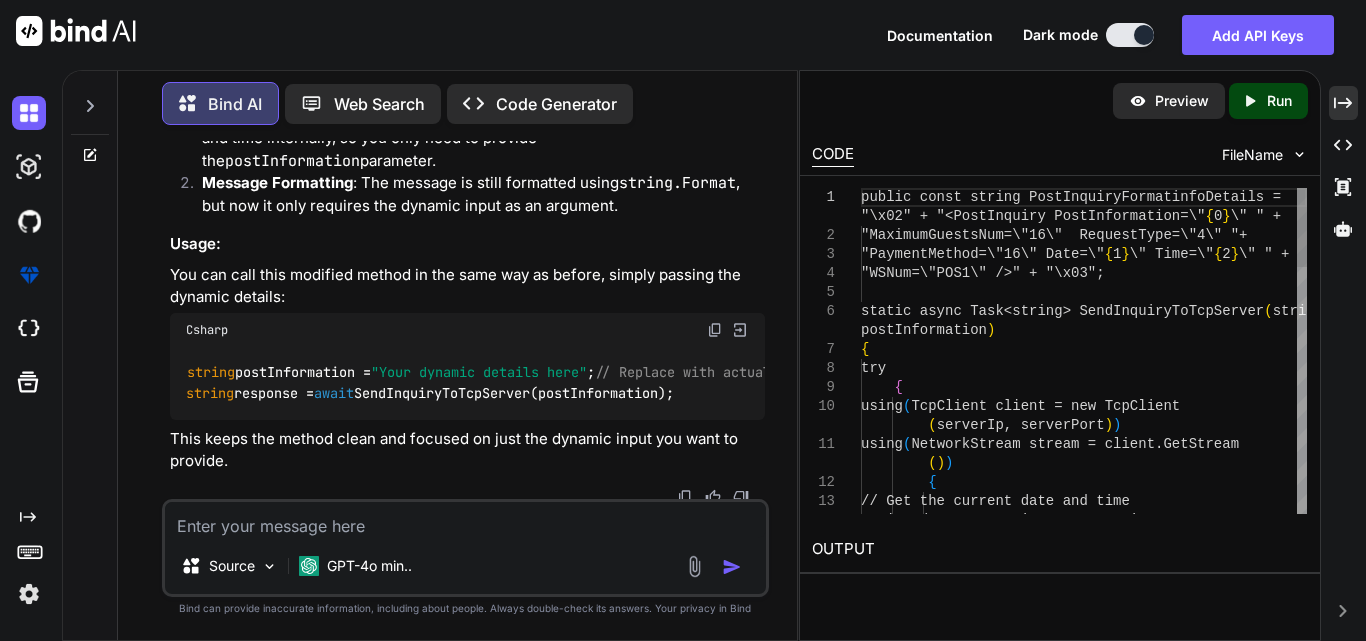 scroll, scrollTop: 2845, scrollLeft: 0, axis: vertical 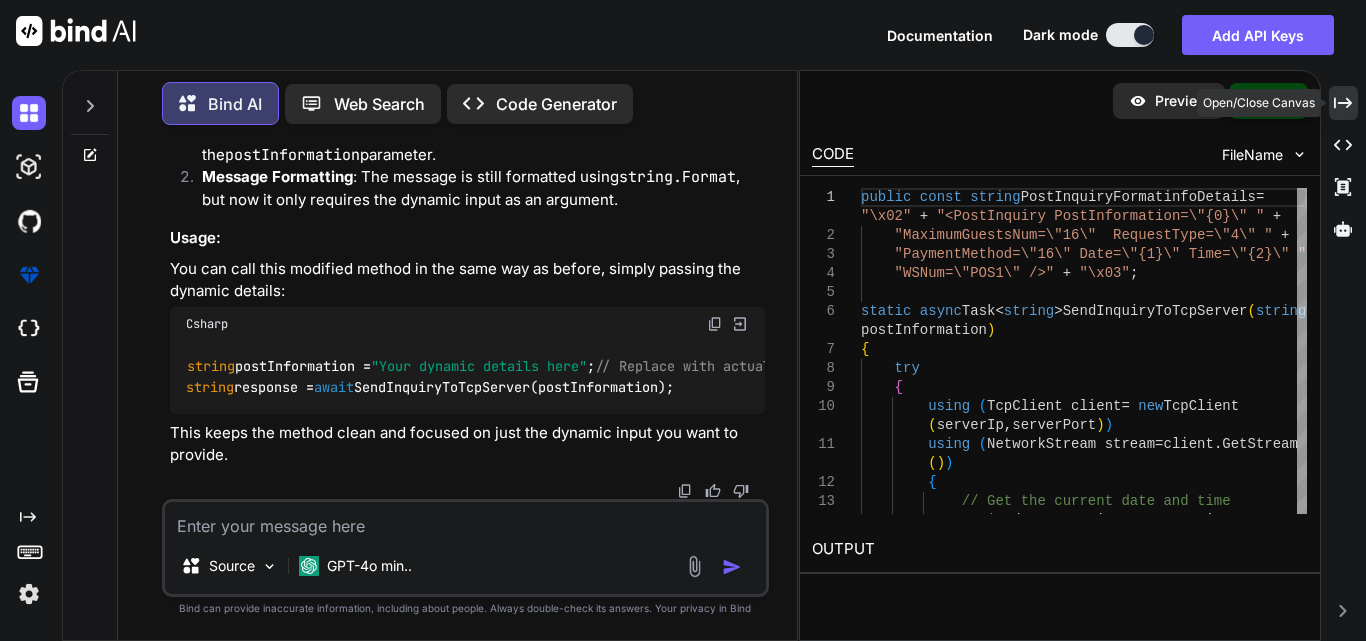 click on "Created with Pixso." 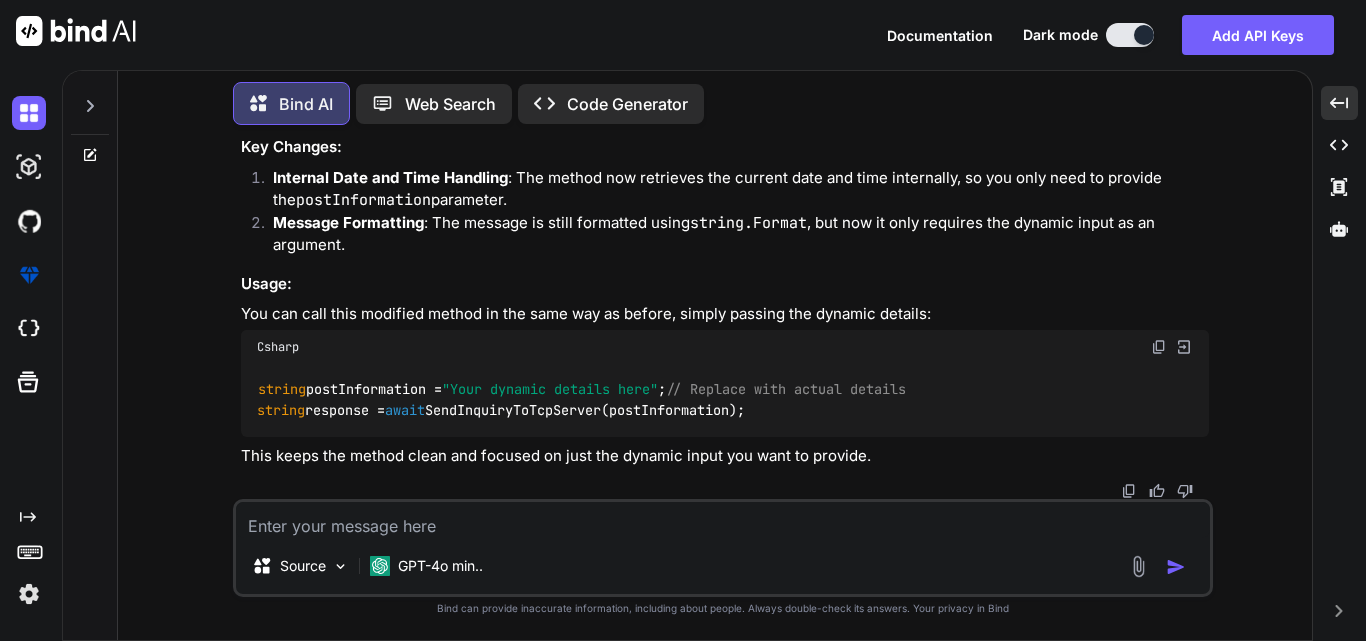 scroll, scrollTop: 2387, scrollLeft: 0, axis: vertical 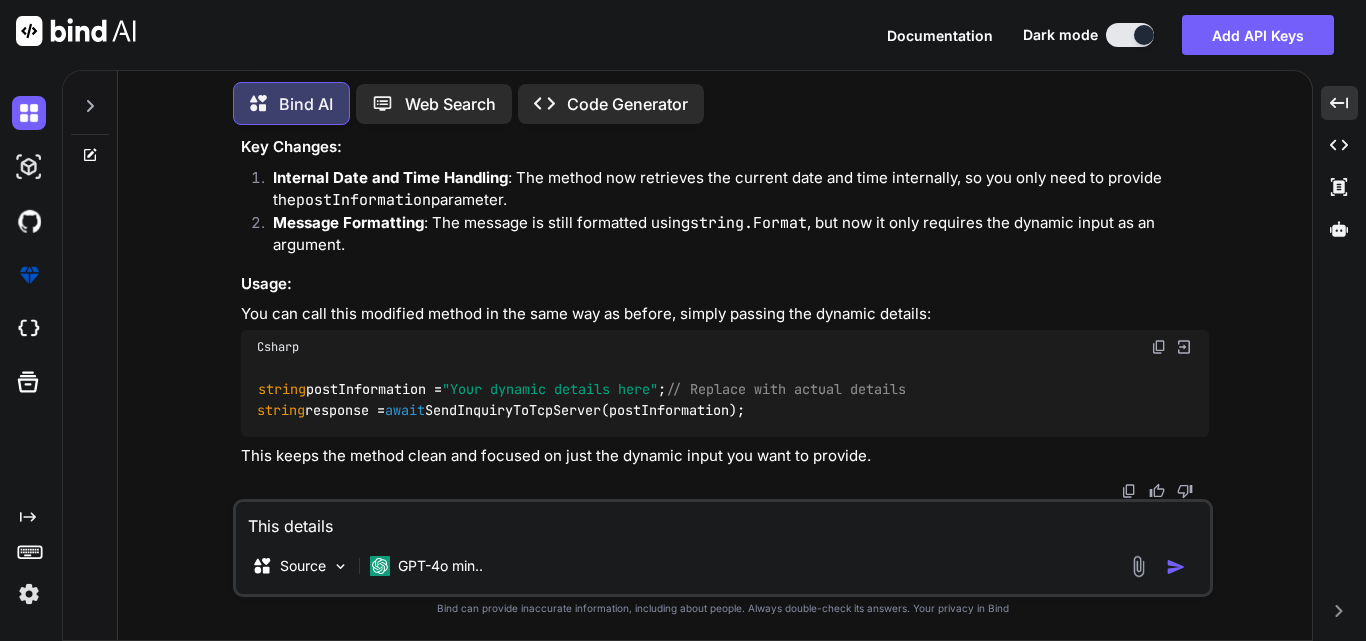 paste on "PostInquiryFormatinfoDetails" 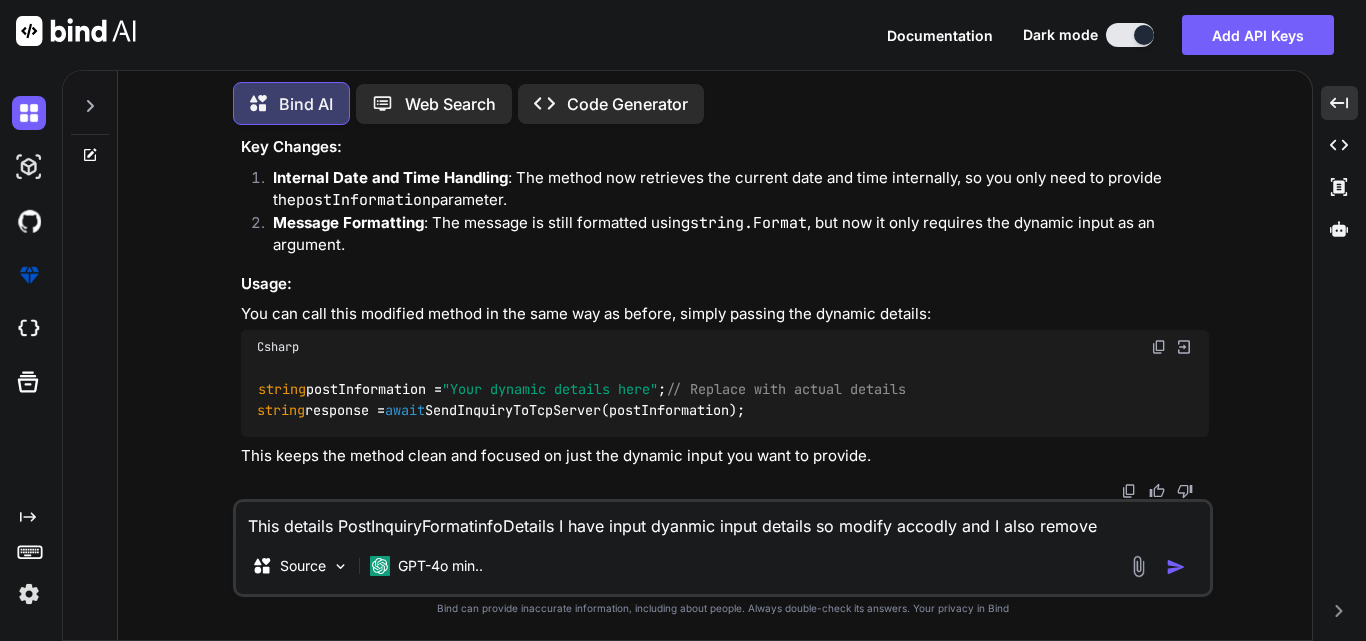 click on "public   const   string  PostInquiryFormatinfoDetails =  "\x02"  +  "<PostInquiry PostInformation=\"{0}\" "  +
"MaximumGuestsNum=\"16\"  RequestType=\"4\" "  +
"PaymentMethod=\"16\" Date=\"{1}\" Time=\"{2}\" "  +
"WSNum=\"POS1\" />"  +  "\x03" ;
static   async  Task< string >  SendInquiryToTcpServer ( string  postInformation )
{
try
{
using  (TcpClient client =  new  TcpClient("[SERVER_IP]", [SERVER_PORT]))
using  (NetworkStream stream = client.GetStream())
{
// Get the current date and time
string  date = DateTime.Now.ToString(Constants.DateFormat, CultureInfo.CurrentCulture);
string  time = DateTime.Now.ToString(Constants.TimeFormat, CultureInfo.CurrentCulture);
// Format the message using only the dynamic input
string  messageWithoutChecksum =  string .Format(PostInquiryFormatinfoDetails, postInformation, date, time);
string string byte await 0 string byte [] buffer =" at bounding box center (1857, -70) 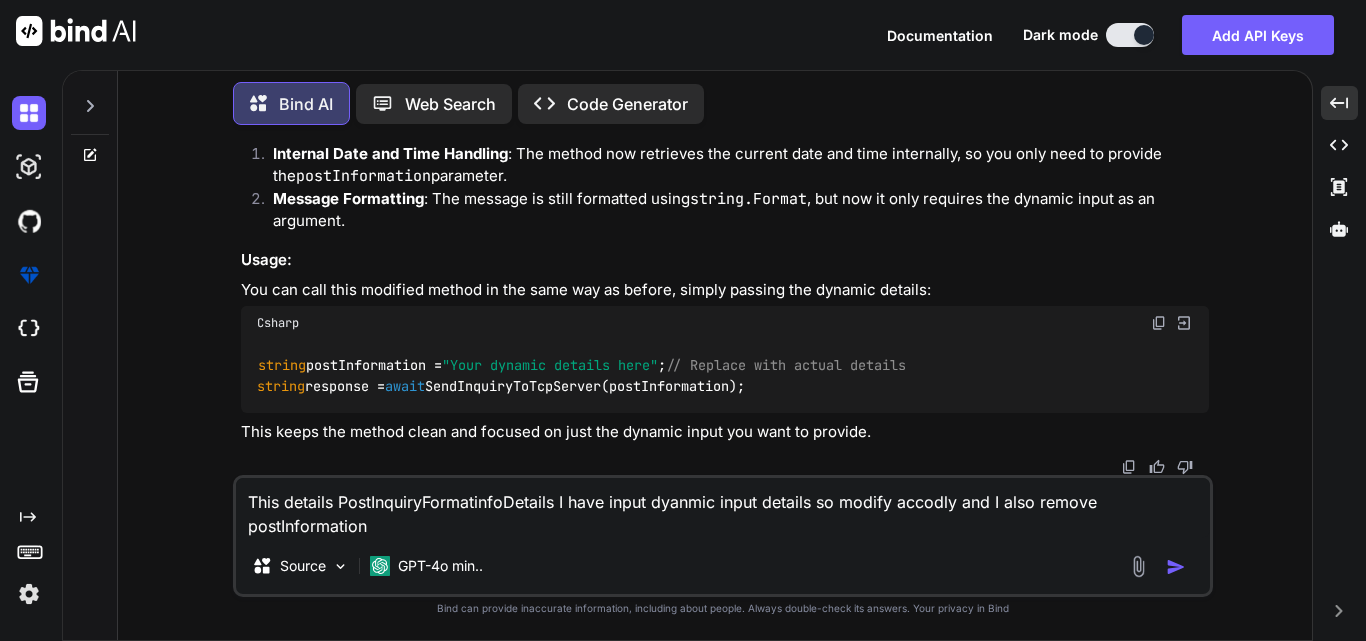 click at bounding box center [1176, 567] 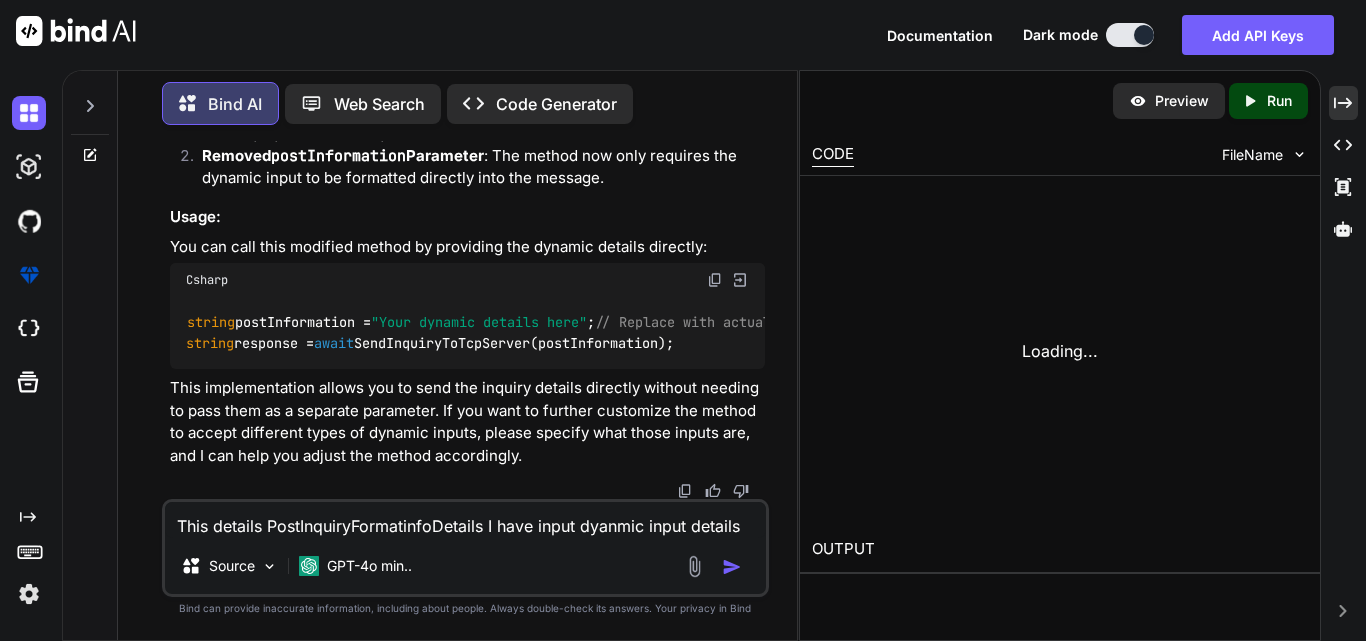 scroll, scrollTop: 4809, scrollLeft: 0, axis: vertical 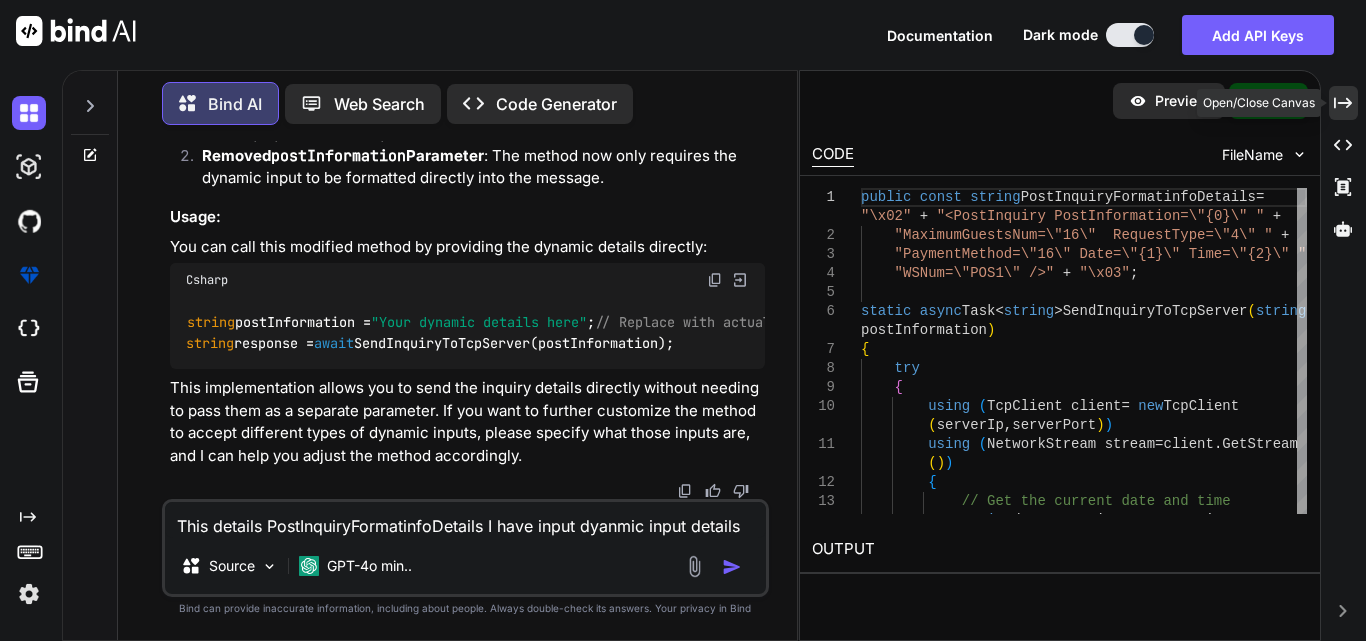 click on "Created with Pixso." 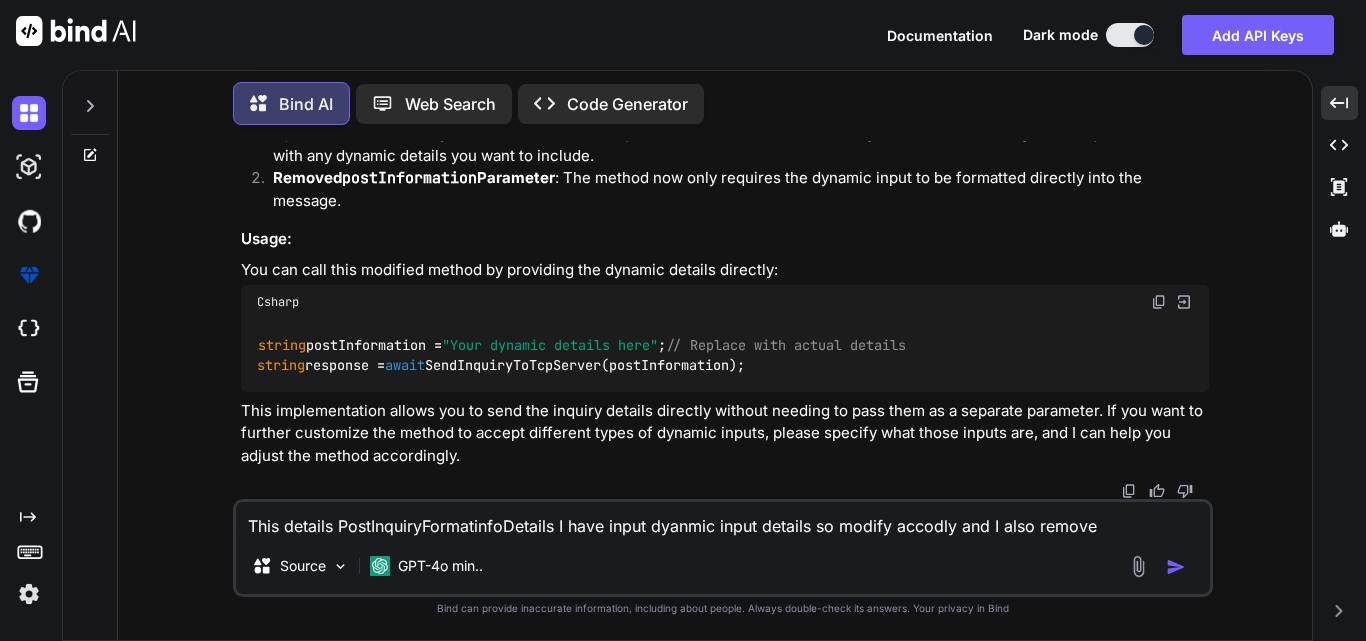scroll, scrollTop: 3965, scrollLeft: 0, axis: vertical 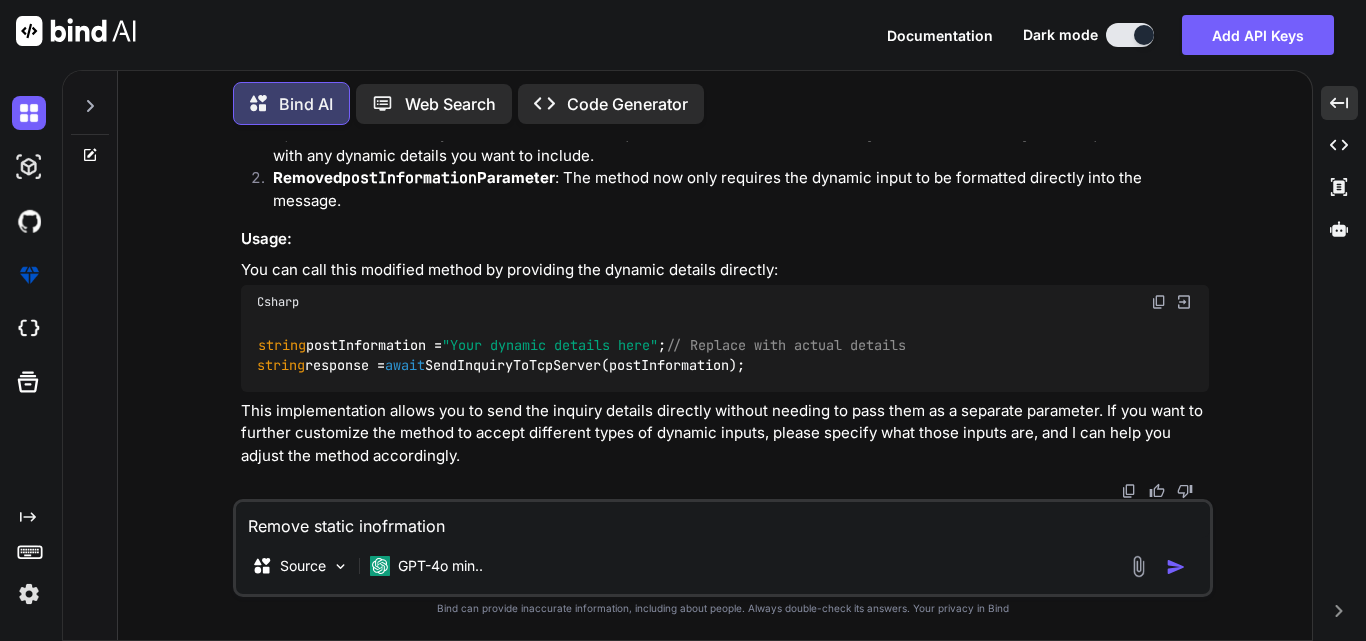 paste on "PostInquiryFormatinfoDetails" 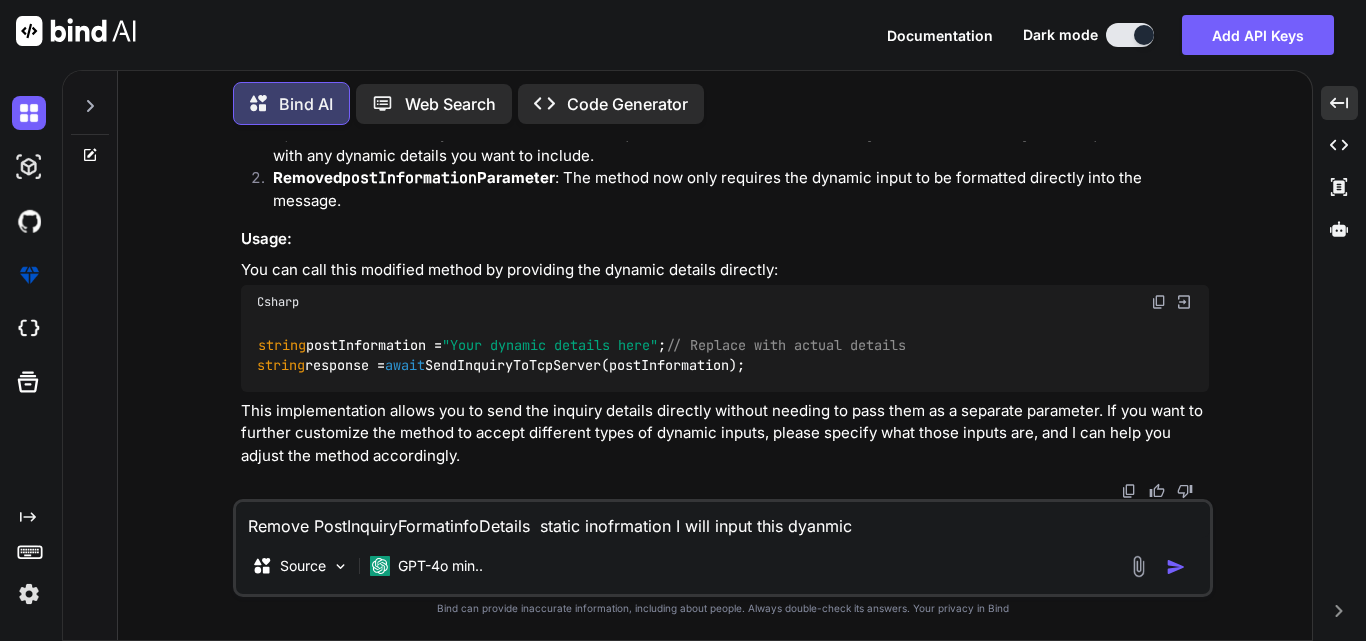click on "Remove PostInquiryFormatinfoDetails  static inofrmation I will input this dyanmic" at bounding box center [723, 520] 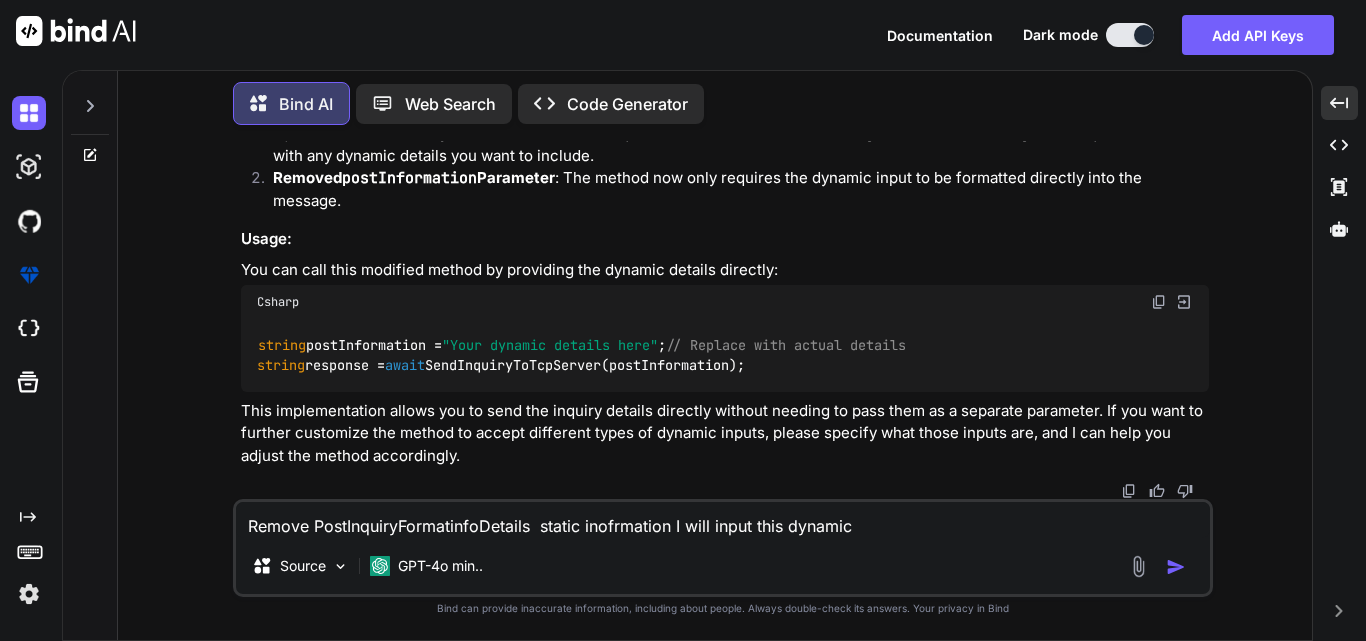 click on "Remove PostInquiryFormatinfoDetails  static inofrmation I will input this dynamic" at bounding box center [723, 520] 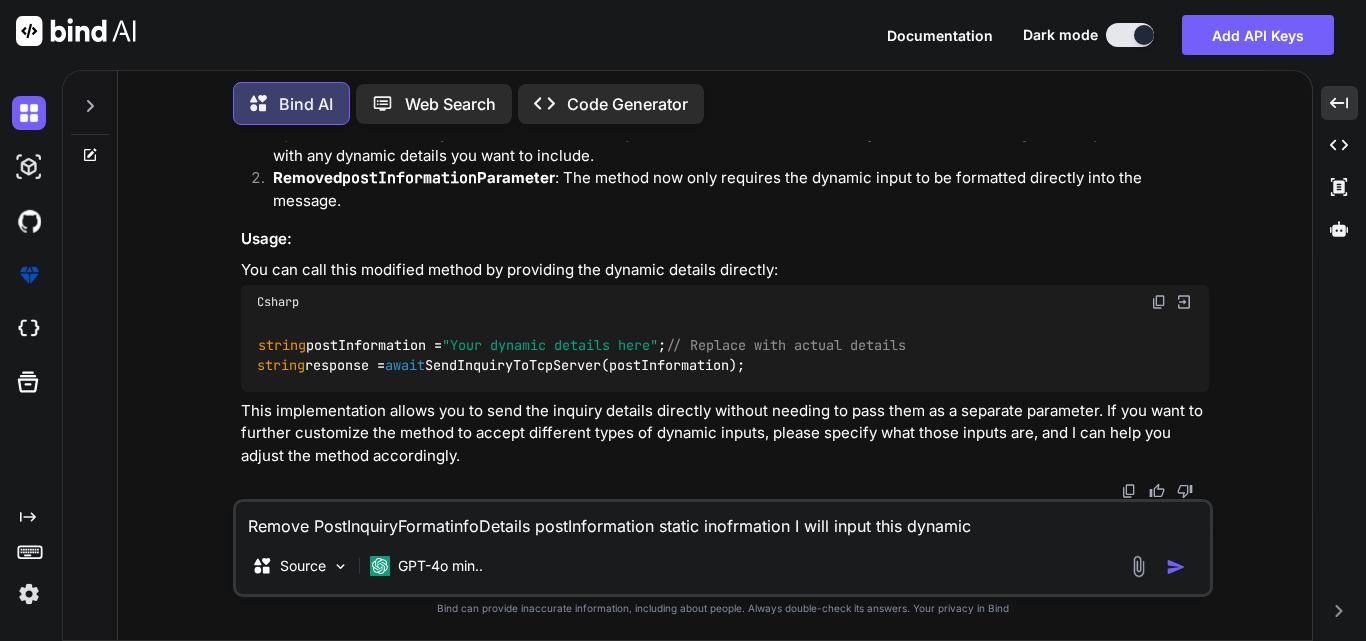 click on "Remove PostInquiryFormatinfoDetails postInformation static inofrmation I will input this dynamic" at bounding box center [723, 520] 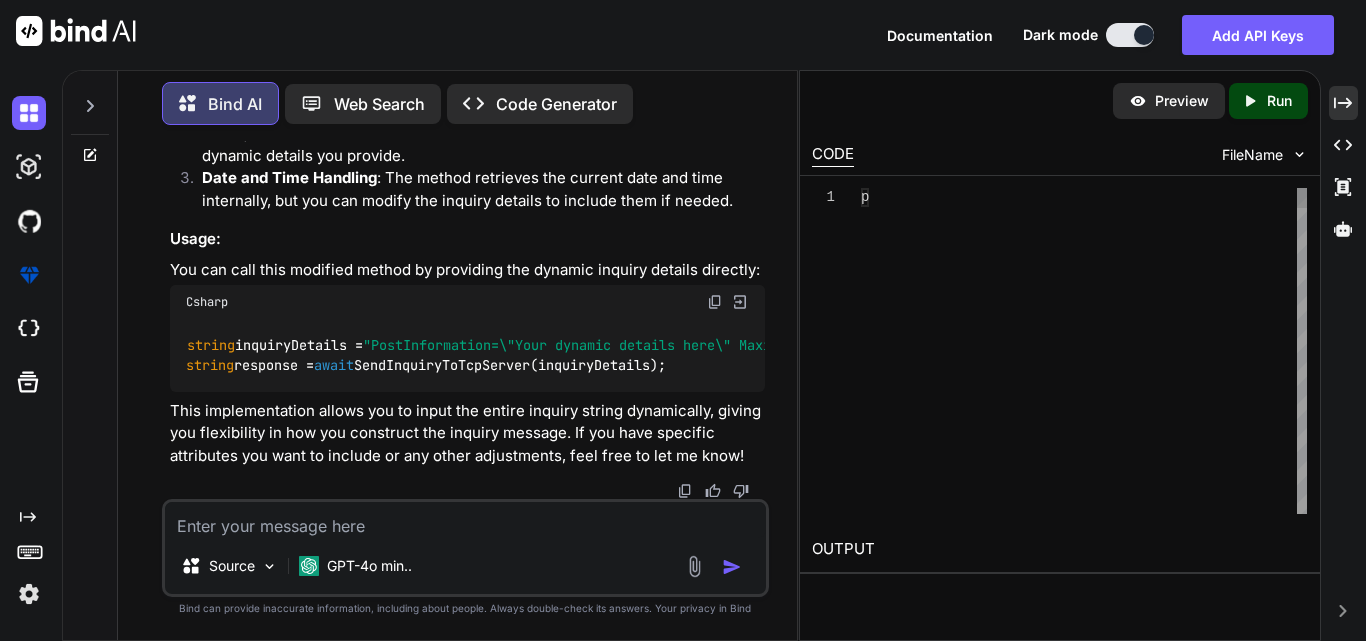 scroll, scrollTop: 6007, scrollLeft: 0, axis: vertical 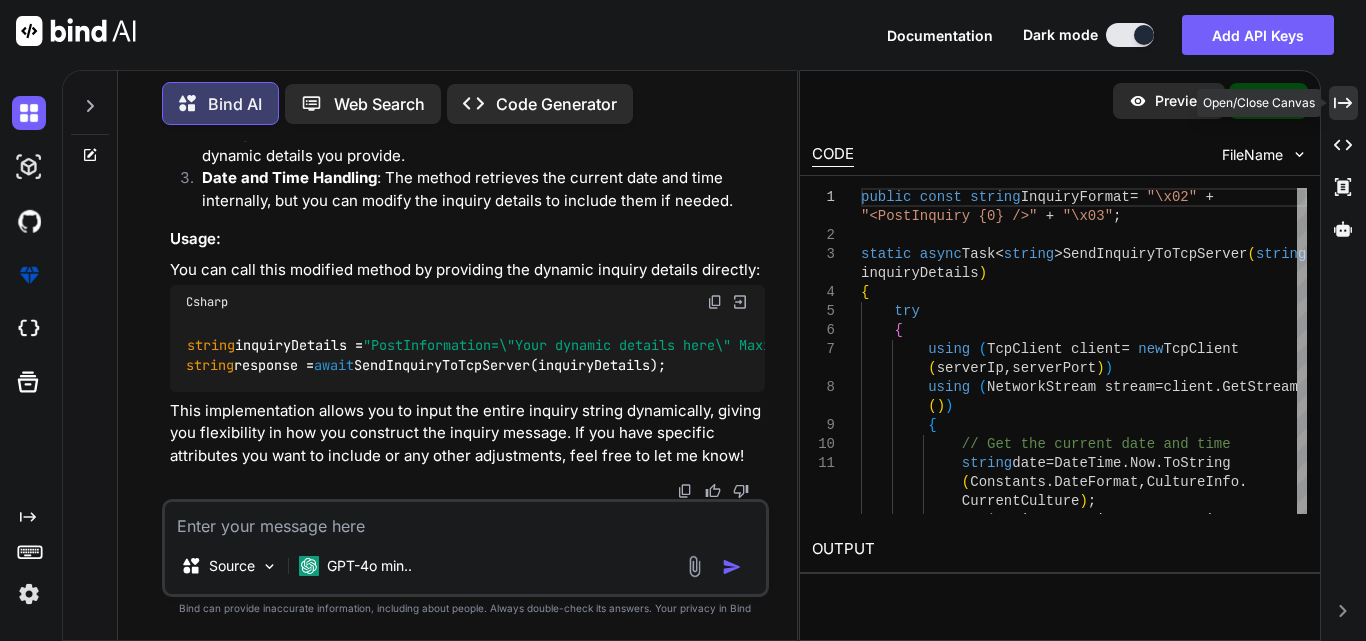 click on "Created with Pixso." at bounding box center (1343, 103) 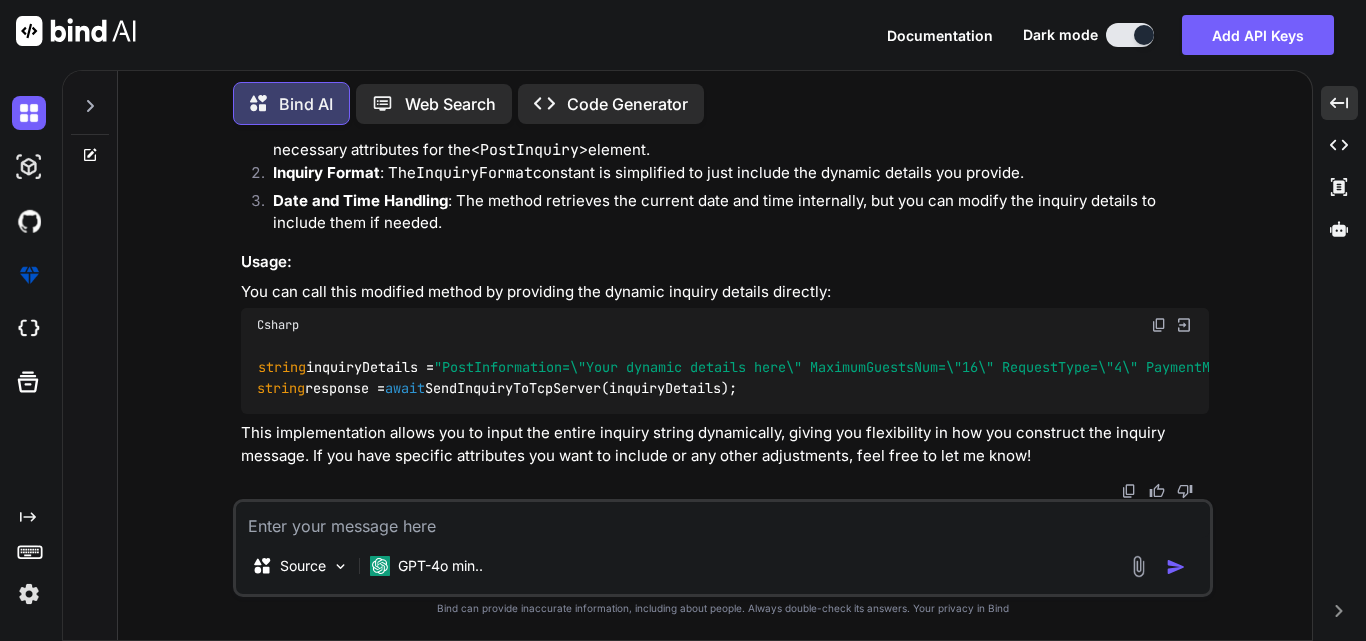 scroll, scrollTop: 5438, scrollLeft: 0, axis: vertical 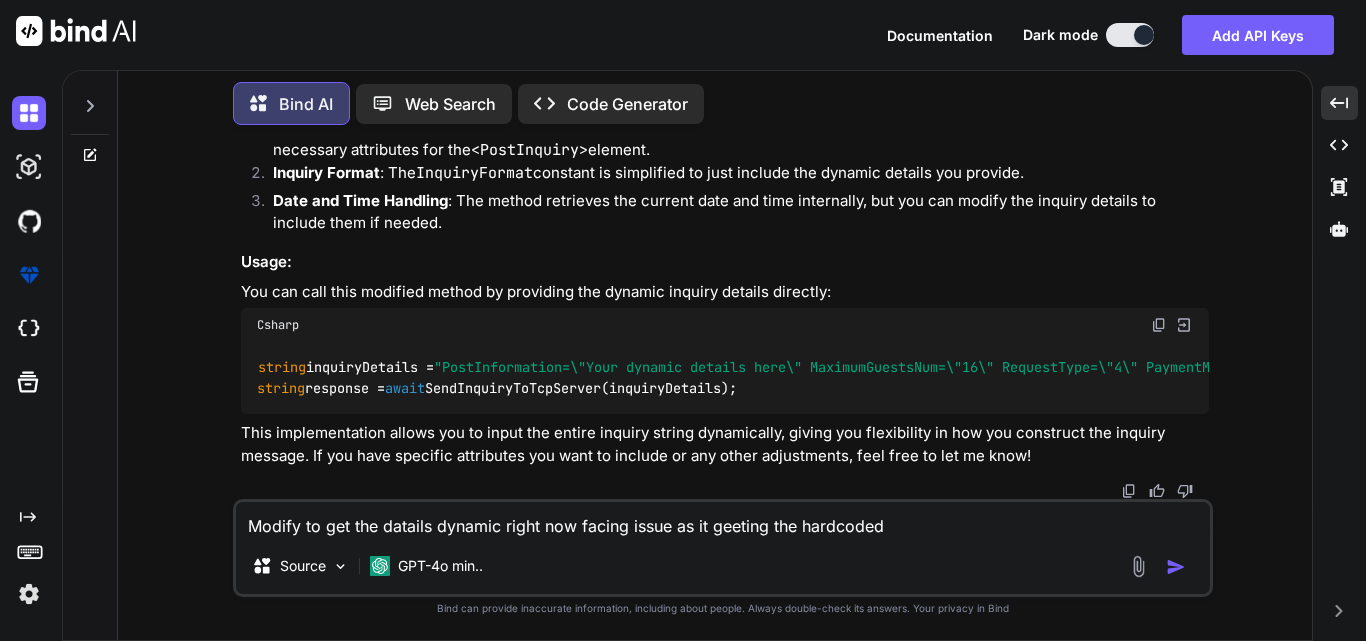 click on "public   const   string  InquiryFormat =  "\x02"  +  "<PostInquiry {0} />"  +  "\x03" ;
static   async  Task< string >  SendInquiryToTcpServer ( string  inquiryDetails )
{
try
{
using  (TcpClient client =  new  TcpClient(serverIp, serverPort))
using  (NetworkStream stream = client.GetStream())
{
// Get the current date and time
string  date = DateTime.Now.ToString(Constants.DateFormat, CultureInfo.CurrentCulture);
string  time = DateTime.Now.ToString(Constants.TimeFormat, CultureInfo.CurrentCulture);
// Format the inquiry message using the dynamic input
string  formattedInquiry =  string .Format(InquiryFormat, inquiryDetails);
string  finalMessage = formattedInquiry.Replace( "{Date}" , date).Replace( "{Time}" , time);
LogData( string .Format(Constants.TcpRequestMessage, finalMessage));
byte await  stream.WriteAsync(fullData,  0 string byte [] buffer =" at bounding box center [1461, -120] 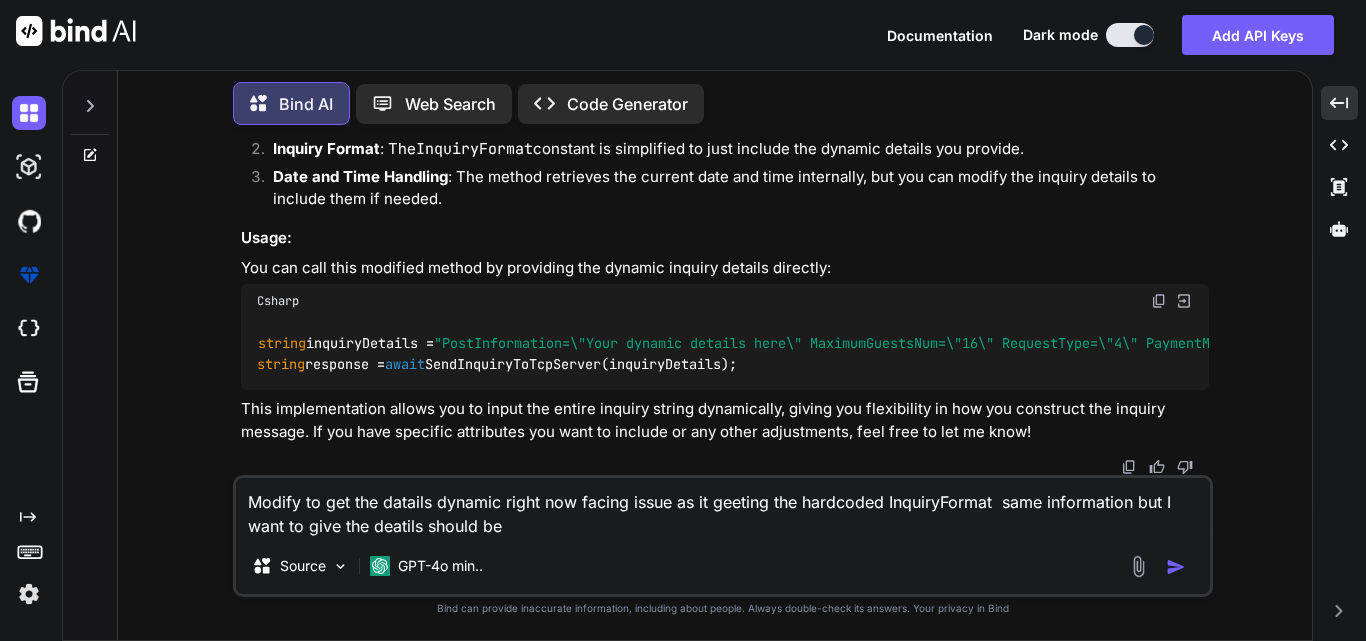 drag, startPoint x: 258, startPoint y: 280, endPoint x: 904, endPoint y: 271, distance: 646.0627 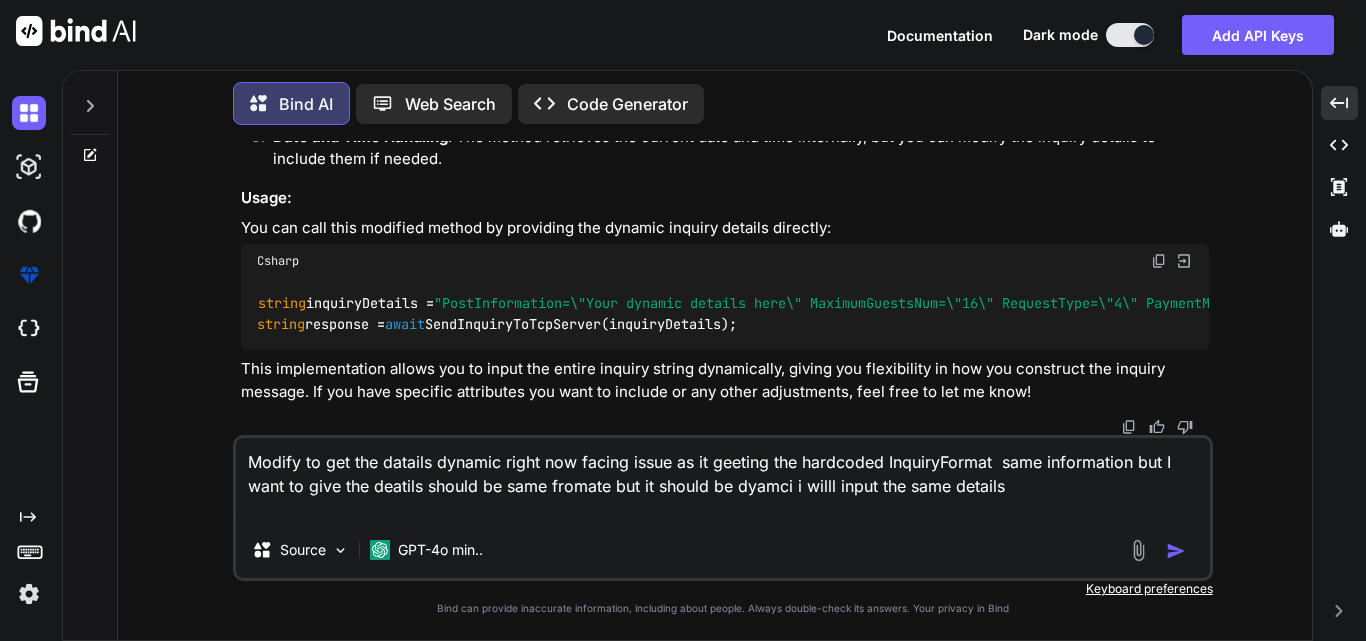 paste on "public const string InquiryFormat = "\x02" + "<PostInquiry {0} />" + "\x03";" 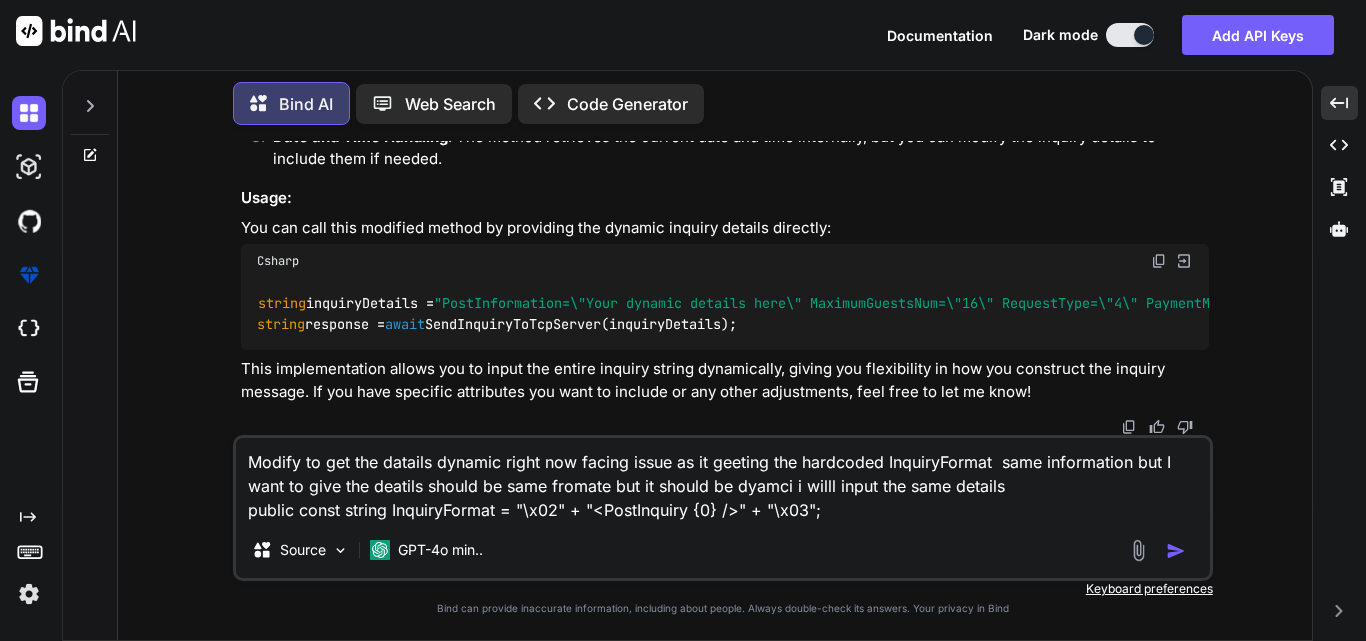 click at bounding box center [1159, -390] 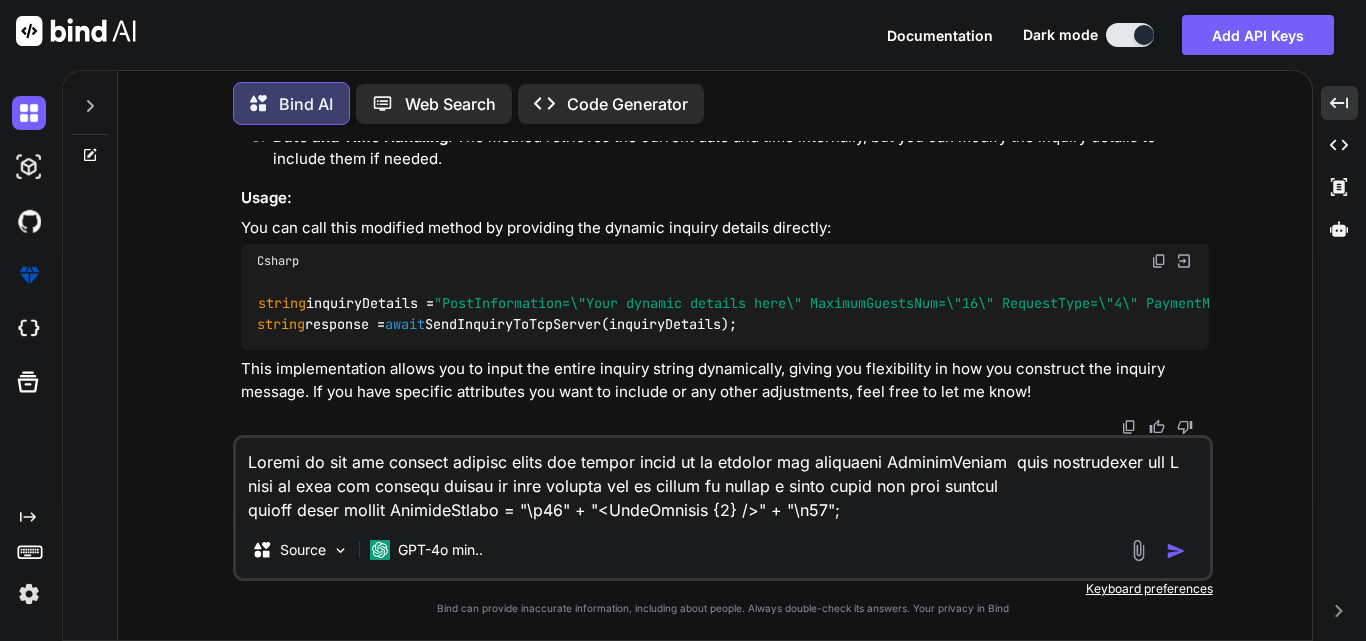 scroll, scrollTop: 890, scrollLeft: 0, axis: vertical 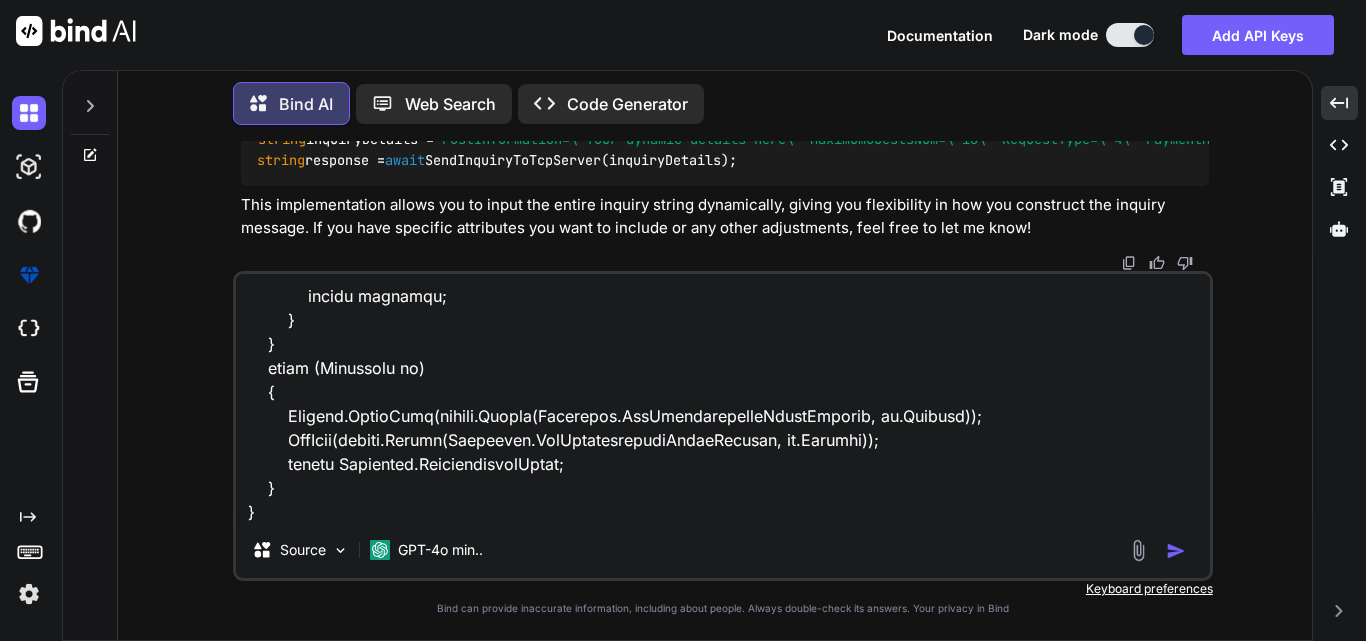 click at bounding box center (1176, 551) 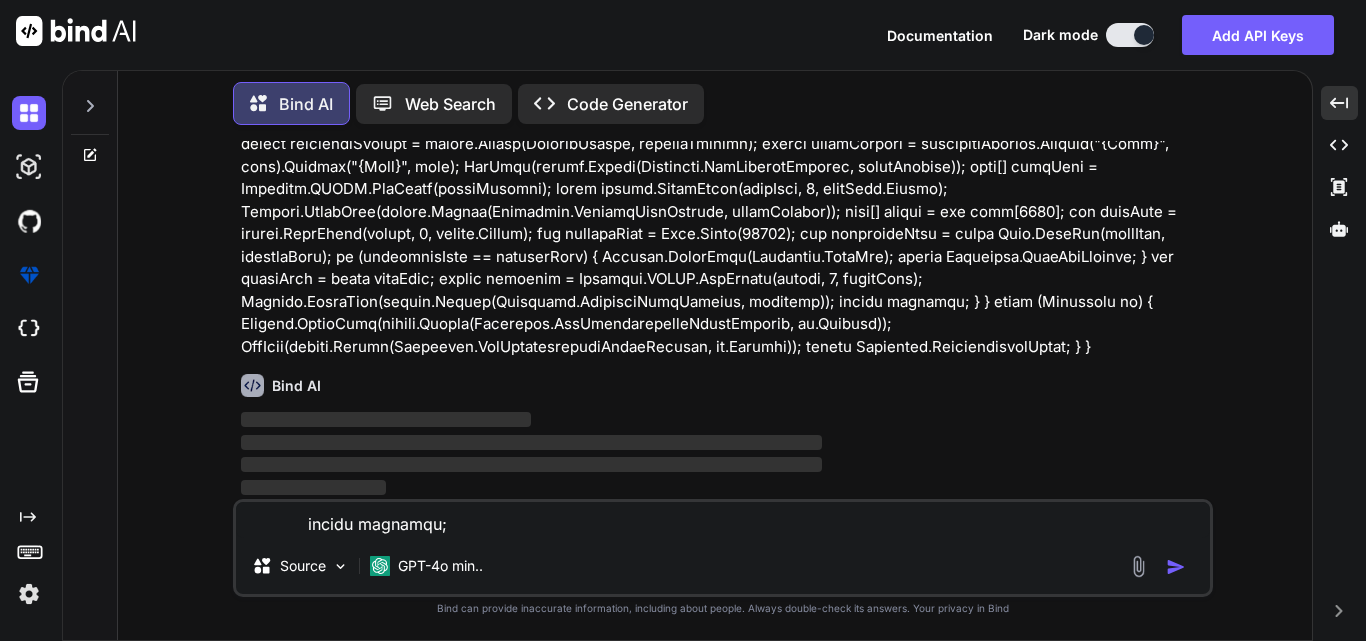 scroll, scrollTop: 0, scrollLeft: 0, axis: both 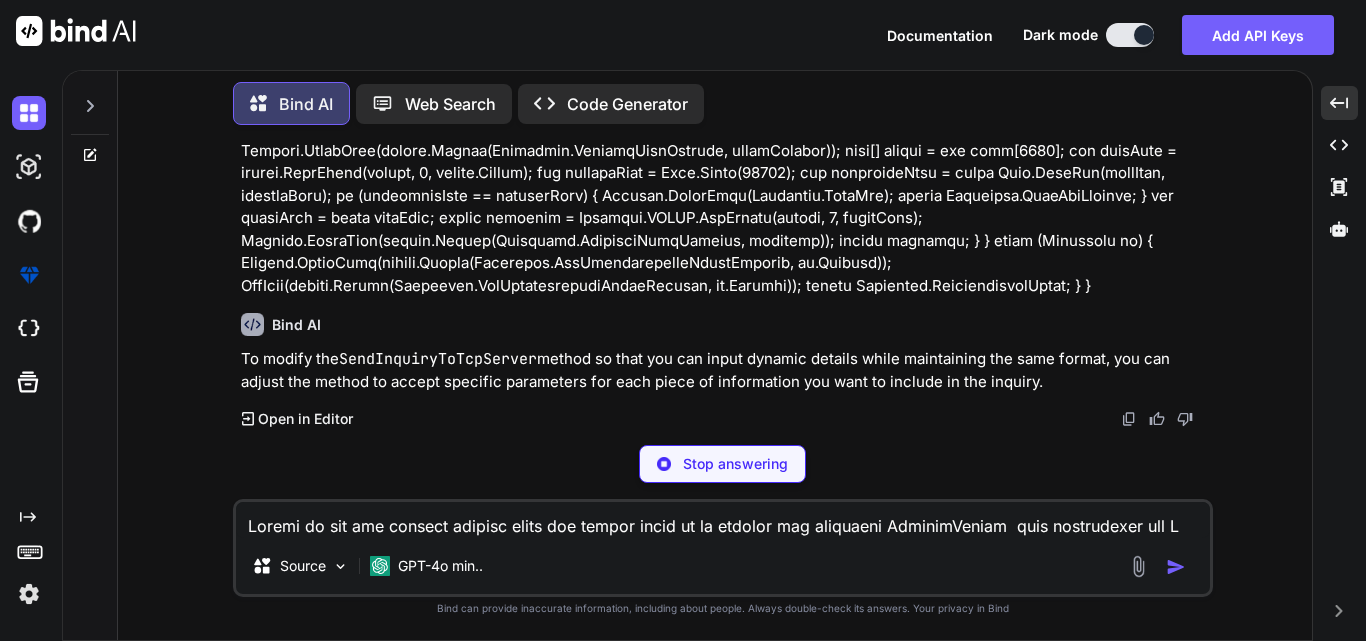 click at bounding box center (725, 117) 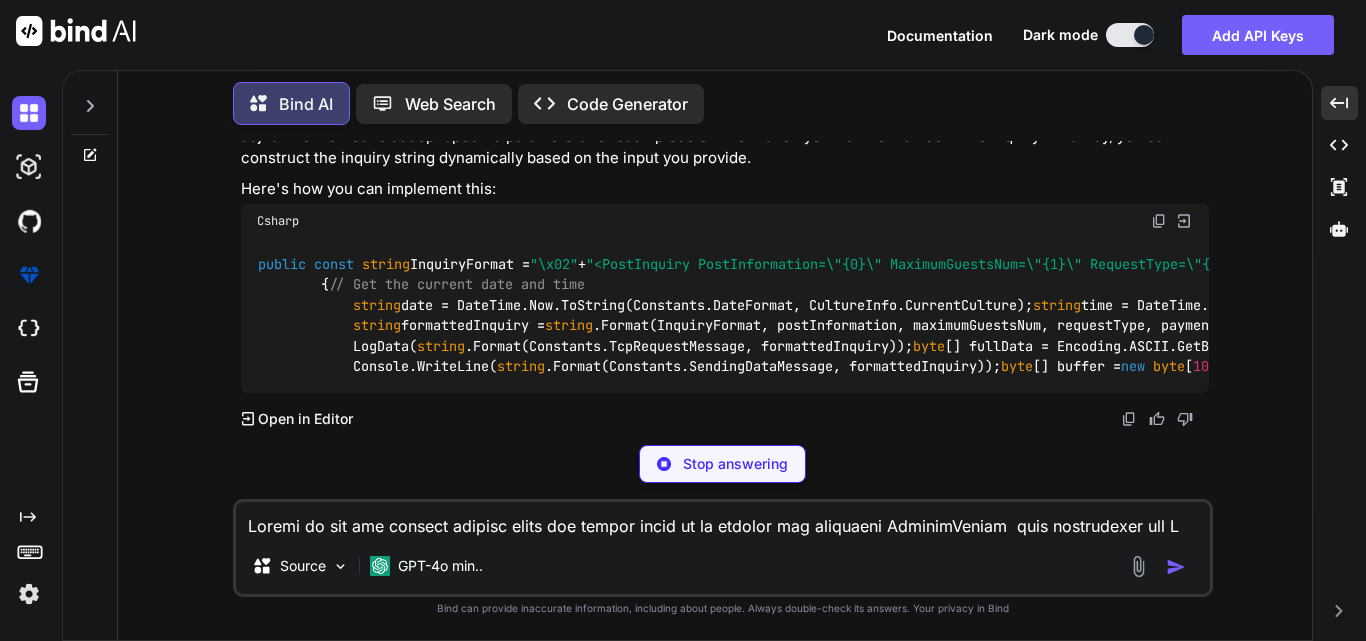 scroll, scrollTop: 7418, scrollLeft: 0, axis: vertical 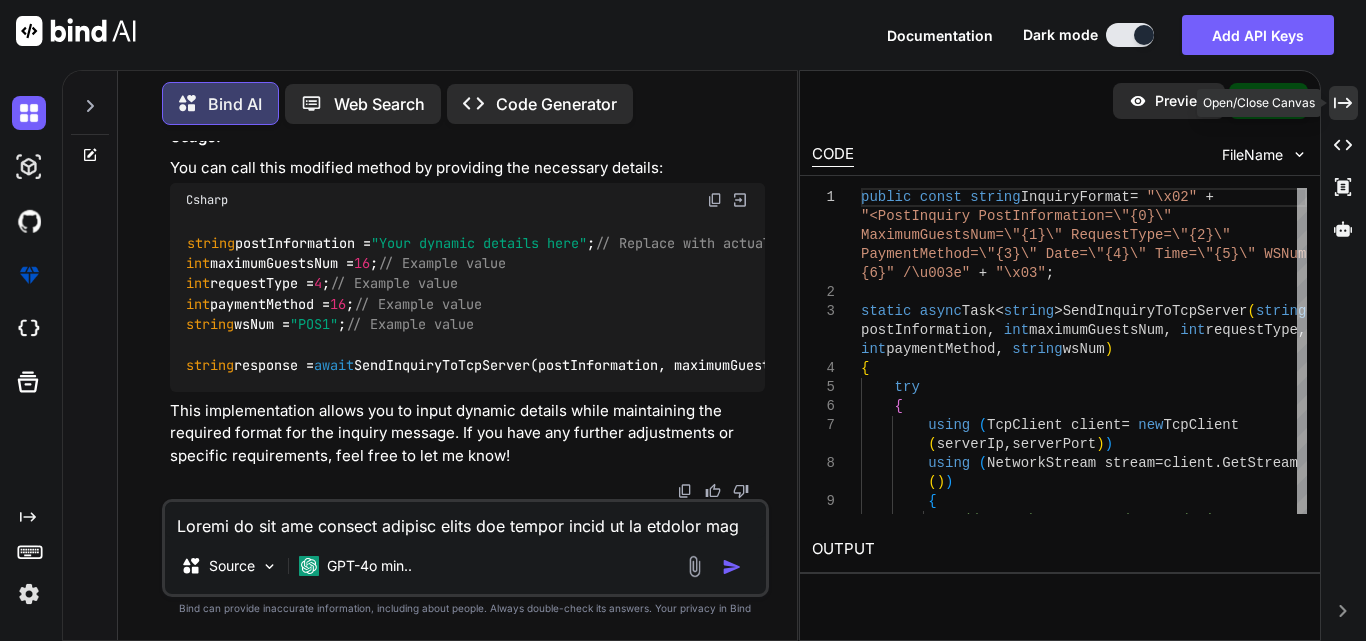 click on "Created with Pixso." 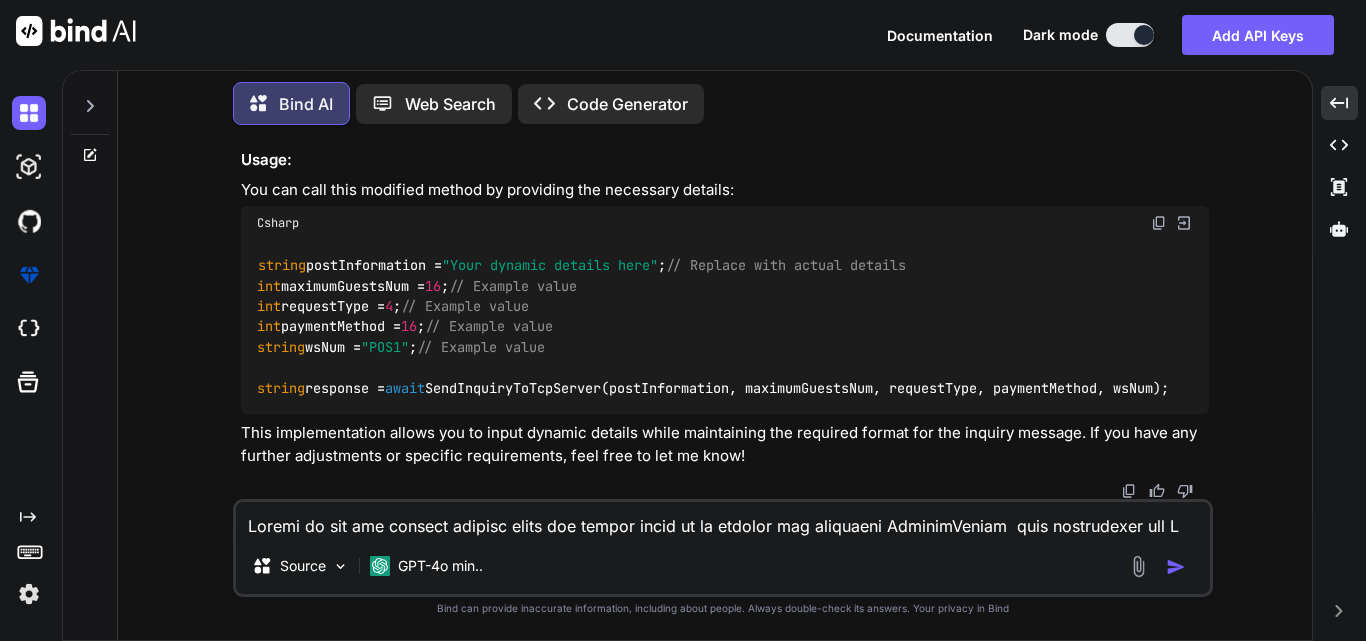 click at bounding box center [723, 520] 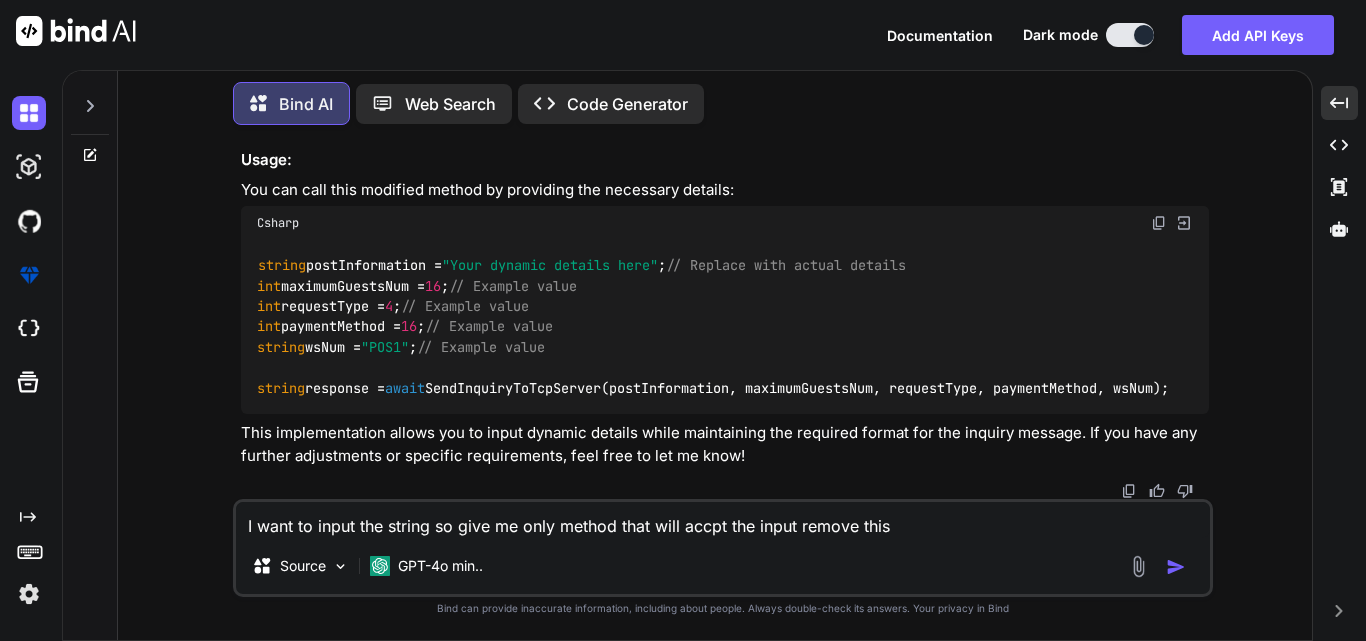 click on "public   const   string  InquiryFormat =  "\x02"  +  "<PostInquiry PostInformation=\"{0}\" MaximumGuestsNum=\"{1}\" RequestType=\"{2}\" PaymentMethod=\"{3}\" Date=\"{4}\" Time=\"{5}\" WSNum=\"{6}\" />"  +  "\x03" ;
static   async  Task< string >  SendInquiryToTcpServer ( string  postInformation,  int  maximumGuestsNum,  int  requestType,  int  paymentMethod,  string  wsNum )
{
try
{
using  (TcpClient client =  new  TcpClient([STATE], [PHONE]))
using  (NetworkStream stream = client.GetStream())
{
// Get the current date and time
string  date = DateTime.Now.ToString(Constants.DateFormat, CultureInfo.CurrentCulture);
string  time = DateTime.Now.ToString(Constants.TimeFormat, CultureInfo.CurrentCulture);
// Format the inquiry message using the dynamic input
string  formattedInquiry =  string string .Format(Constants.TcpRequestMessage, formattedInquiry));
byte await 0 string byte" at bounding box center [2025, -284] 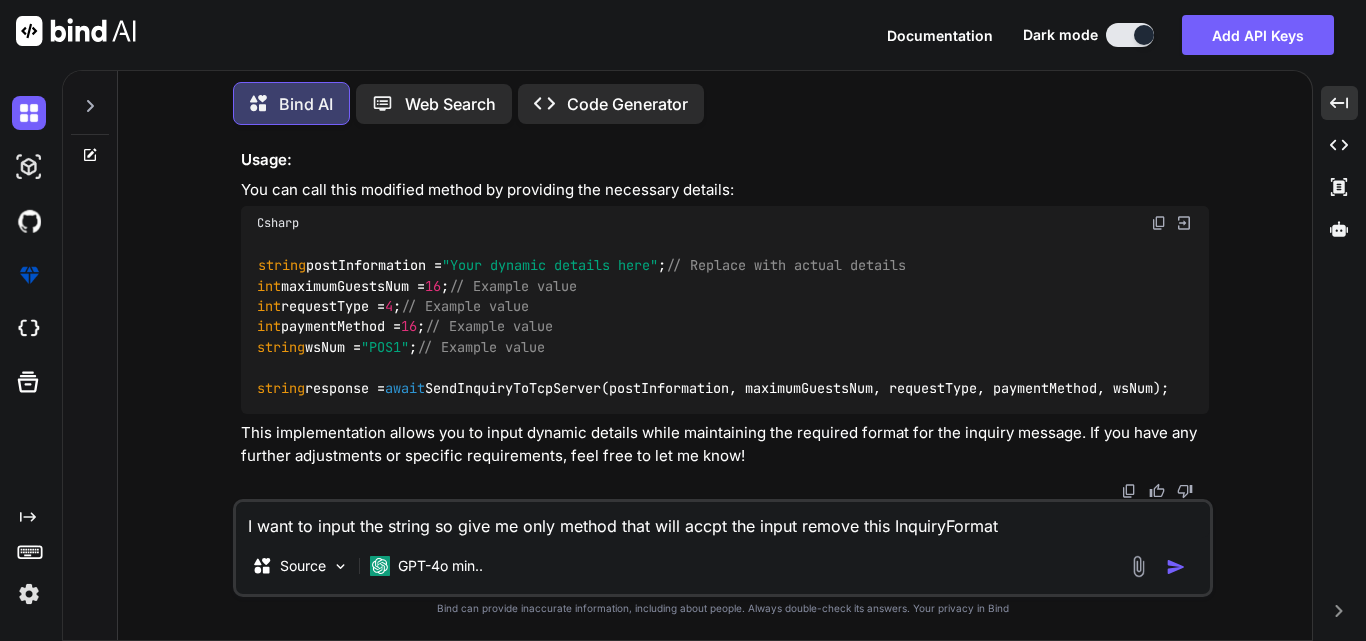 scroll, scrollTop: 7718, scrollLeft: 0, axis: vertical 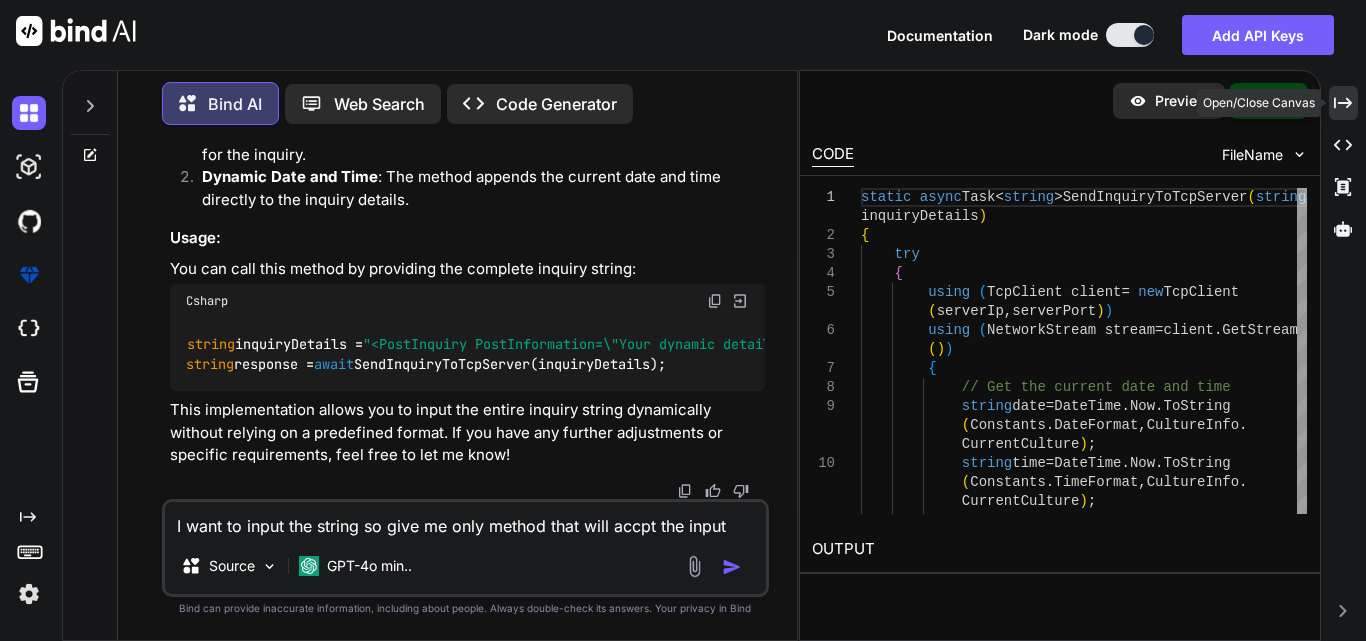 click on "Created with Pixso." 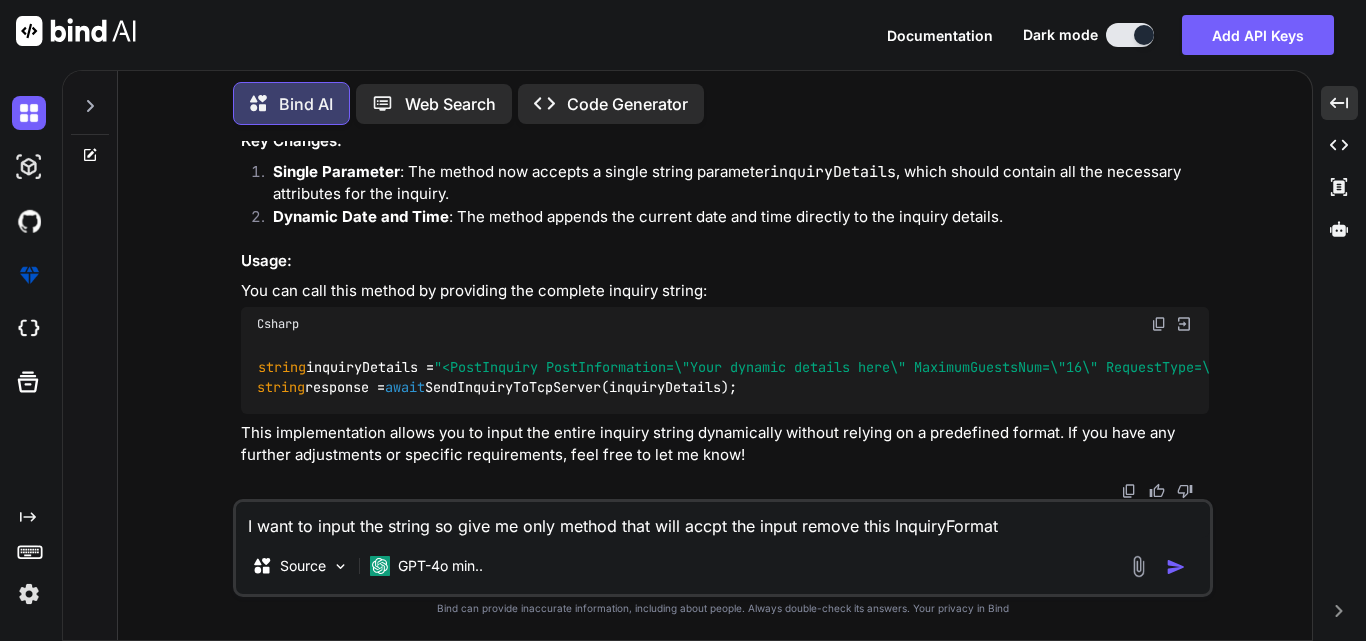 scroll, scrollTop: 9273, scrollLeft: 0, axis: vertical 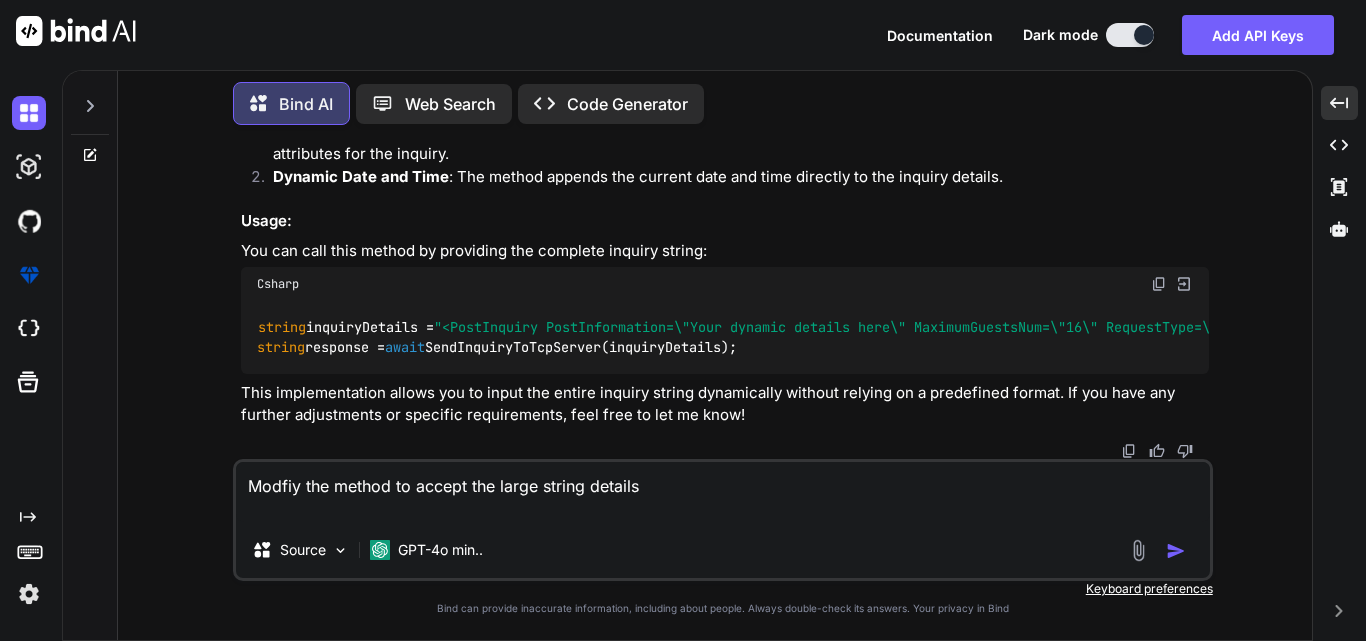 paste on "static async Task<string> SendToTcpServerWithMessage(string inquiryDetails)
{
try
{
using (TcpClient client = new TcpClient(serverIp, serverPort))
using (NetworkStream stream = client.GetStream())
{
// Get the current date and time
string date = DateTime.Now.ToString(Constants.DateFormat, CultureInfo.CurrentCulture);
string time = DateTime.Now.ToString(Constants.TimeFormat, CultureInfo.CurrentCulture);
// Construct the final message by including the date and time in the inquiry details
string finalMessage = $"{inquiryDetails} Date=\"{date}\" Time=\"{time}\"";
LogData(string.Format(Constants.TcpRequestMessage, finalMessage));
byte[] fullData = Encoding.ASCII.GetBytes(finalMessage);
await stream.WriteAsync(fullData, 0, fullData.Length);
Console.WriteLine(string.Format(Constants.SendingDataMessage, finalMessage));
byte[] buffer = new byte[10..." 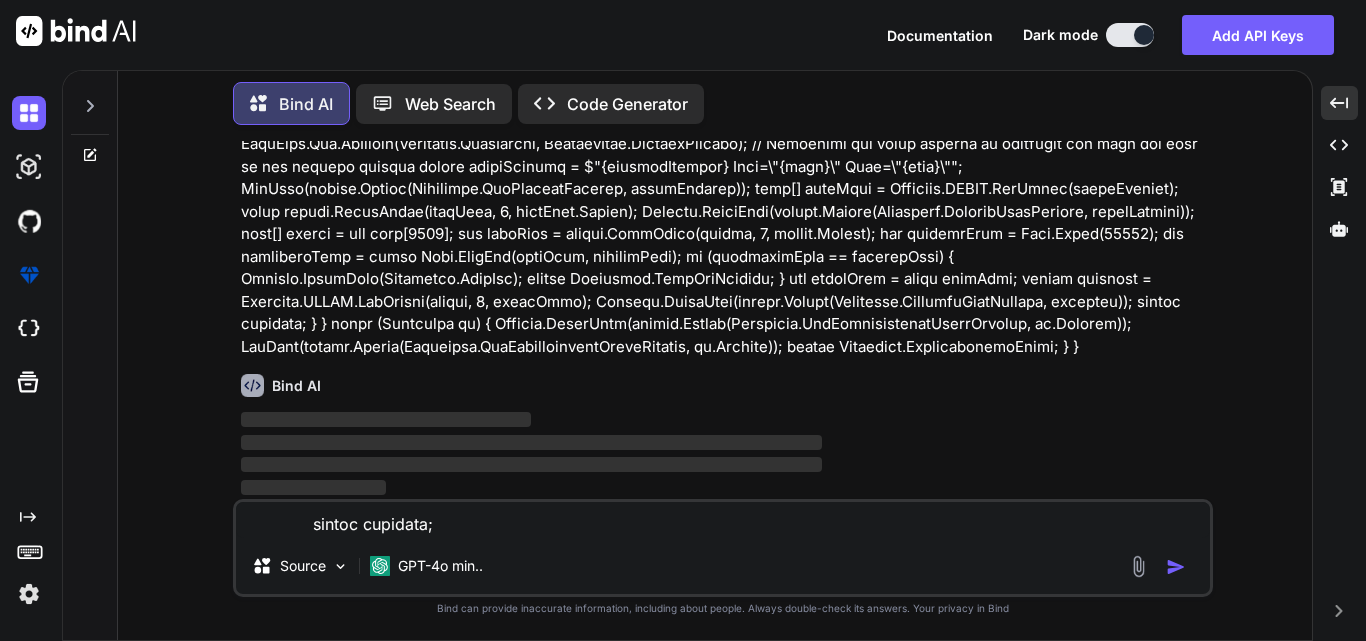 scroll, scrollTop: 0, scrollLeft: 0, axis: both 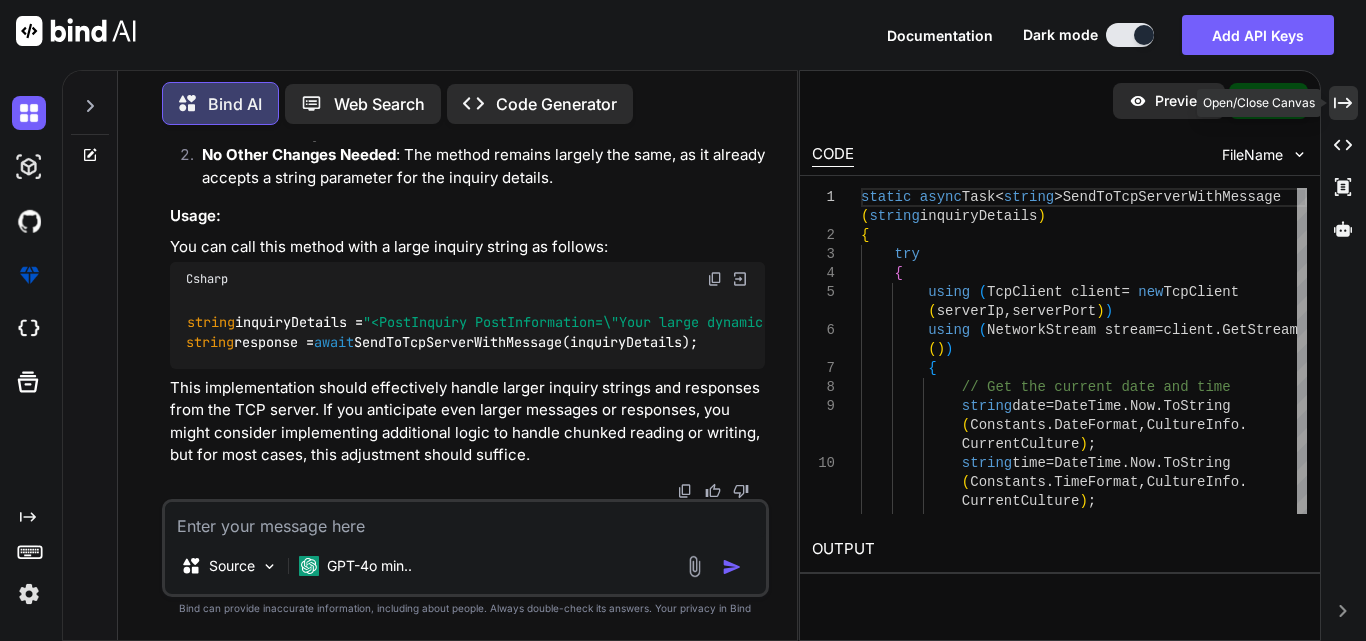 click on "Created with Pixso." at bounding box center [1343, 103] 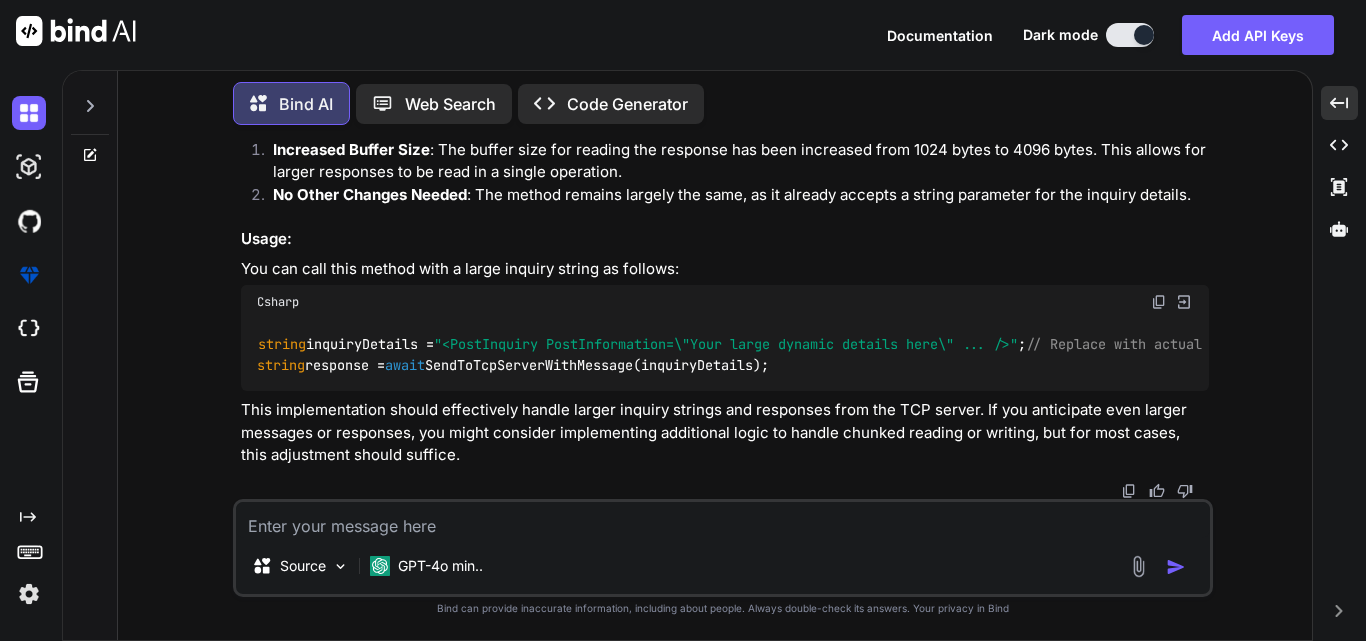 scroll, scrollTop: 11019, scrollLeft: 0, axis: vertical 